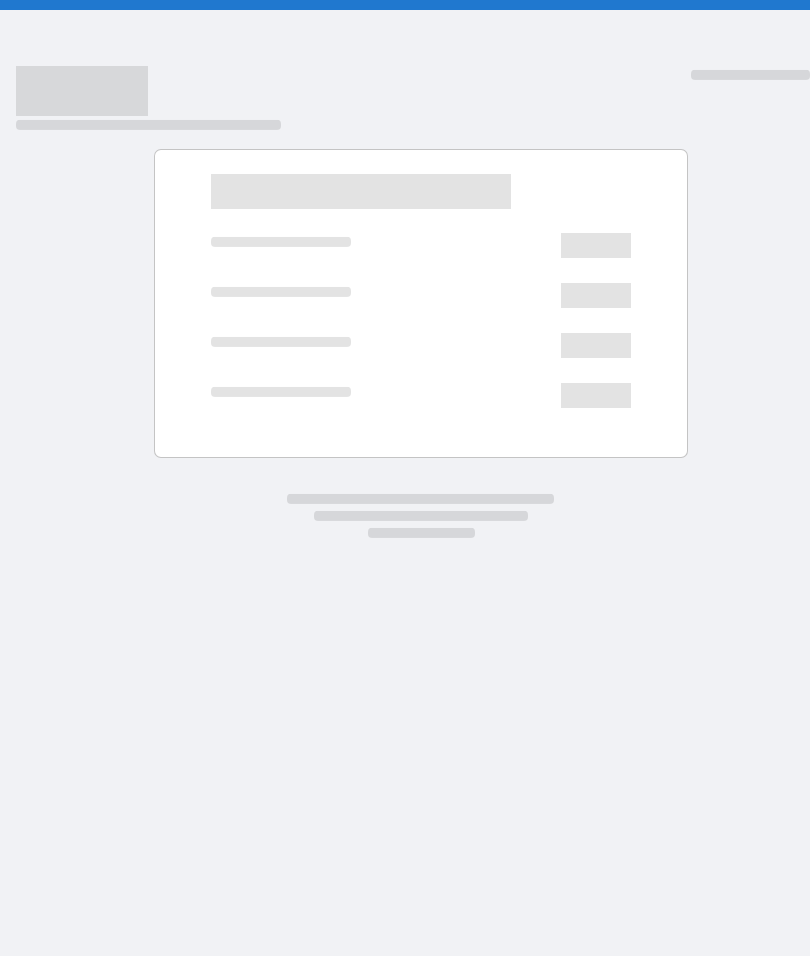 scroll, scrollTop: 82, scrollLeft: 0, axis: vertical 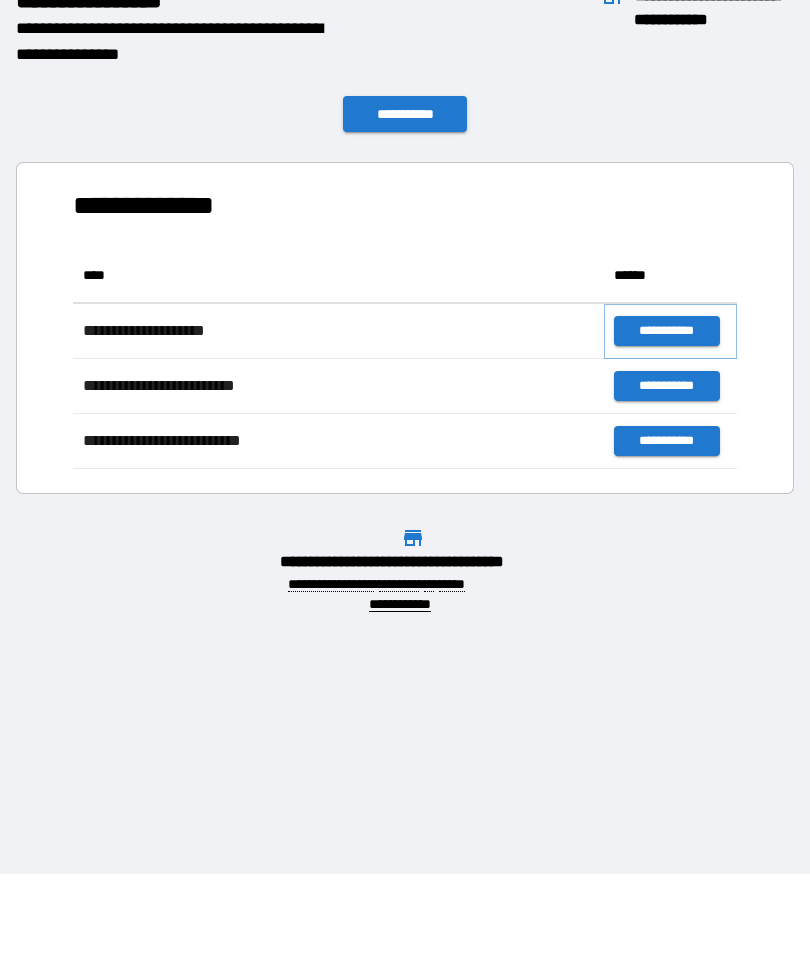 click on "**********" at bounding box center (666, 331) 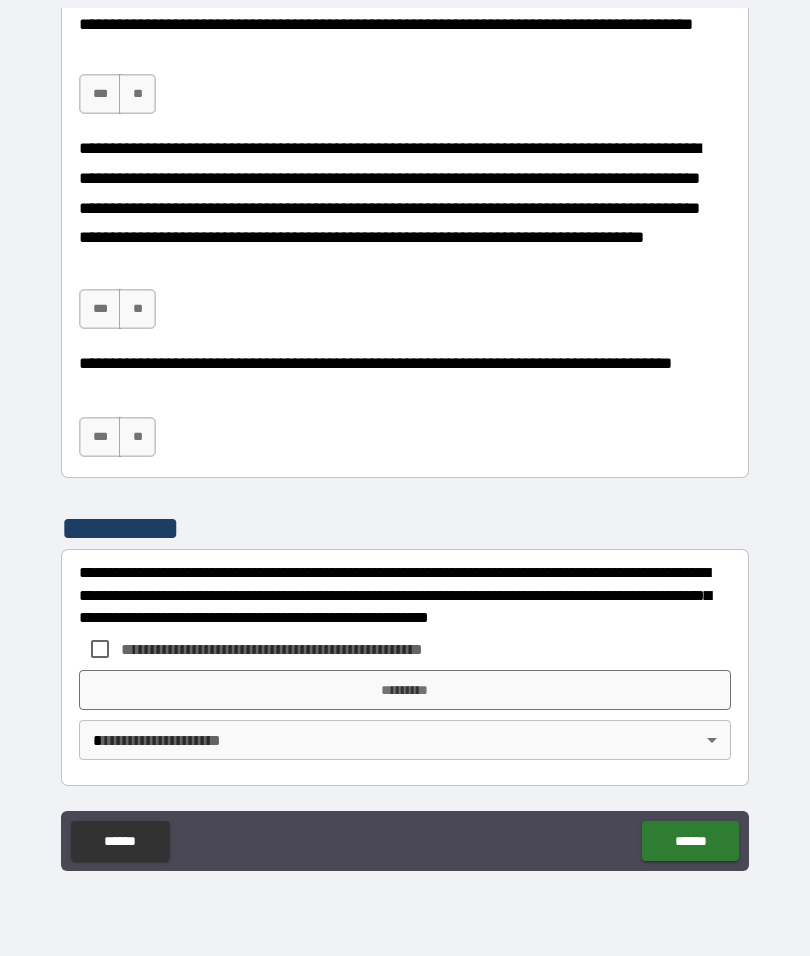scroll, scrollTop: 1438, scrollLeft: 0, axis: vertical 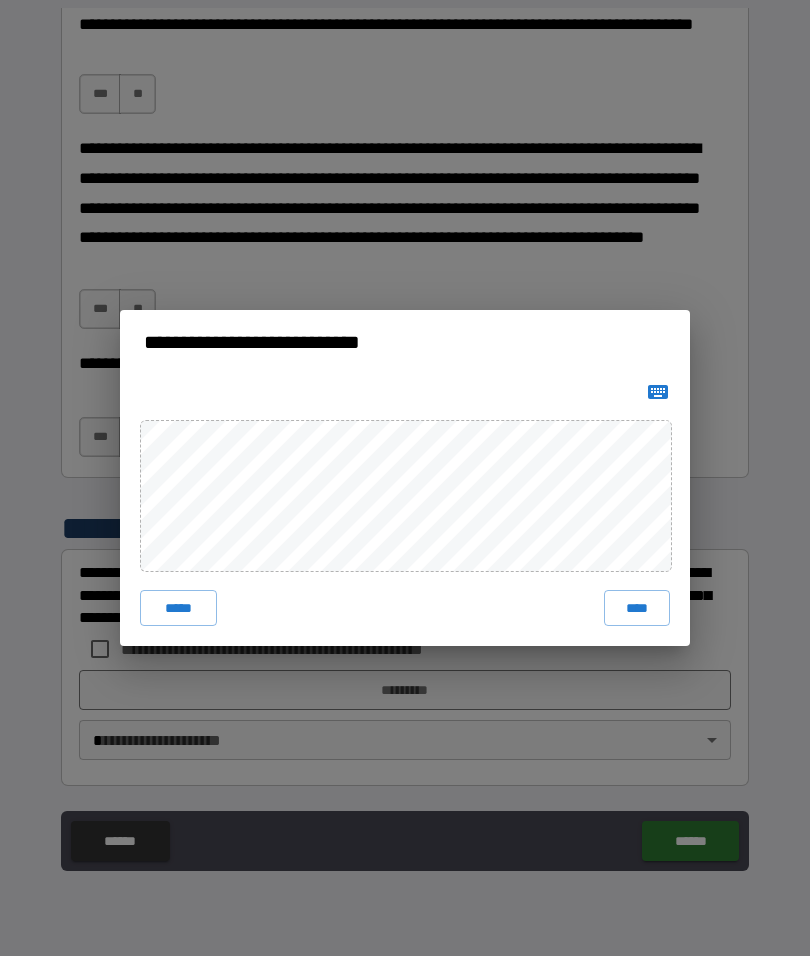 click on "**********" at bounding box center [405, 478] 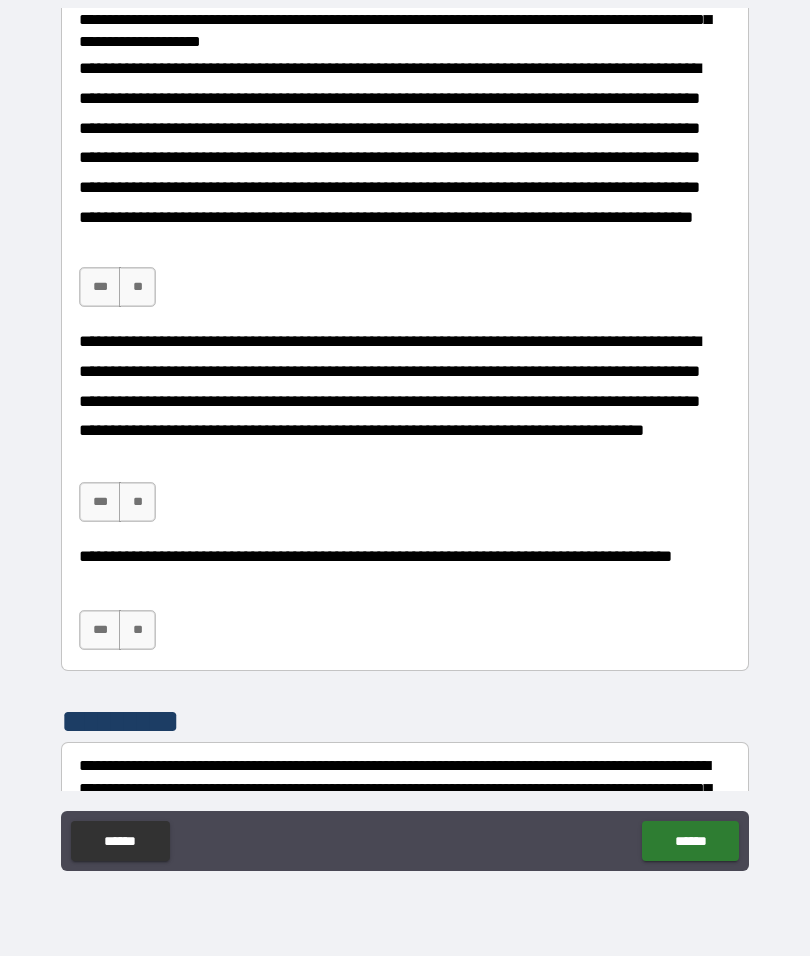 scroll, scrollTop: 1135, scrollLeft: 0, axis: vertical 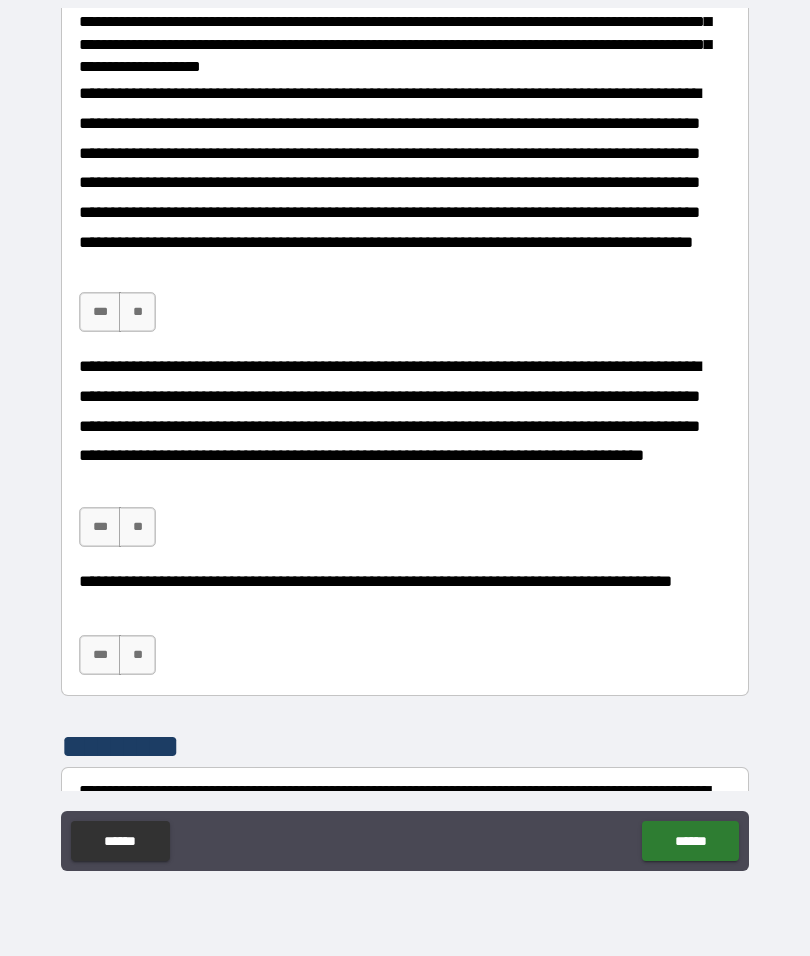click on "***" at bounding box center [100, 312] 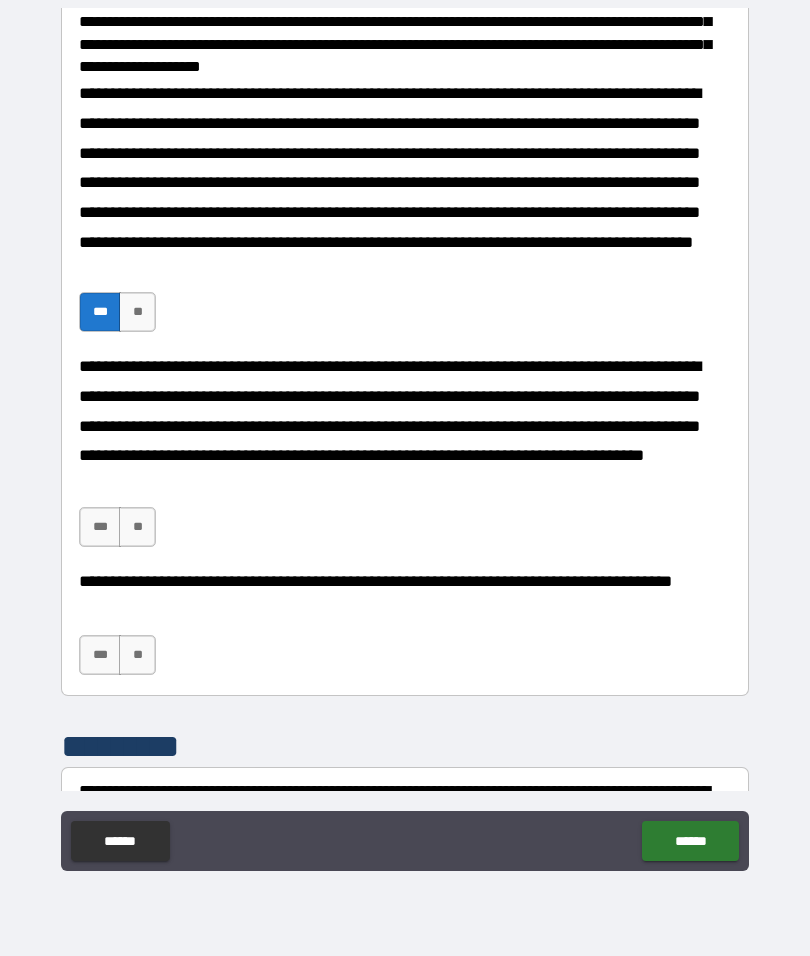 click on "***" at bounding box center [100, 527] 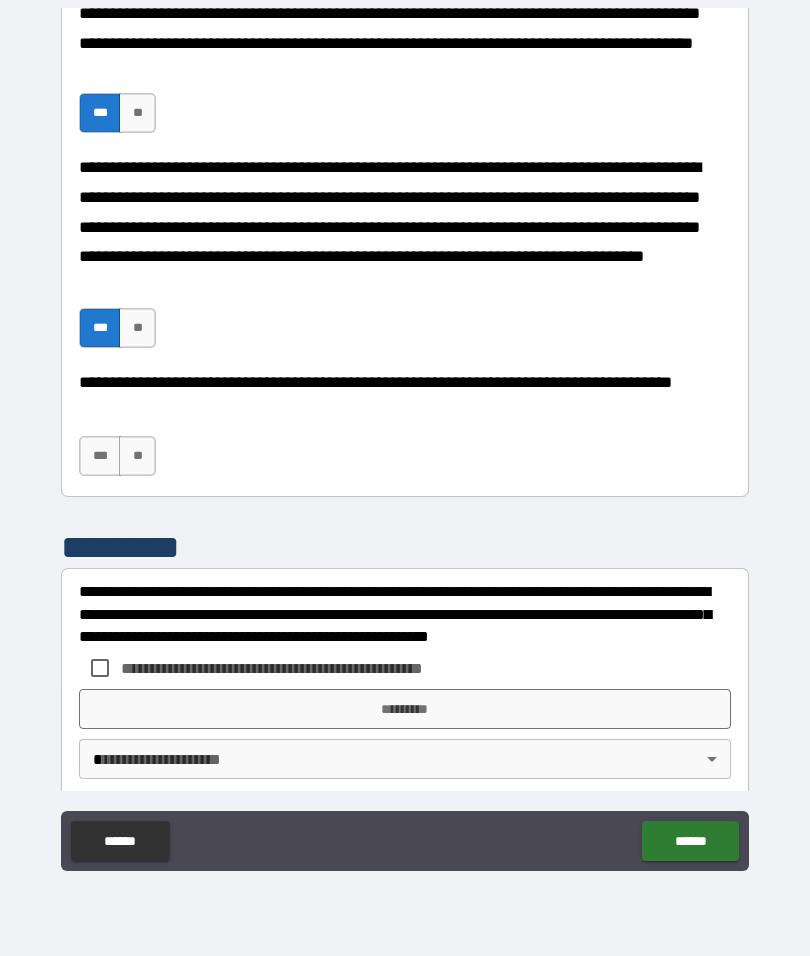 scroll, scrollTop: 1338, scrollLeft: 0, axis: vertical 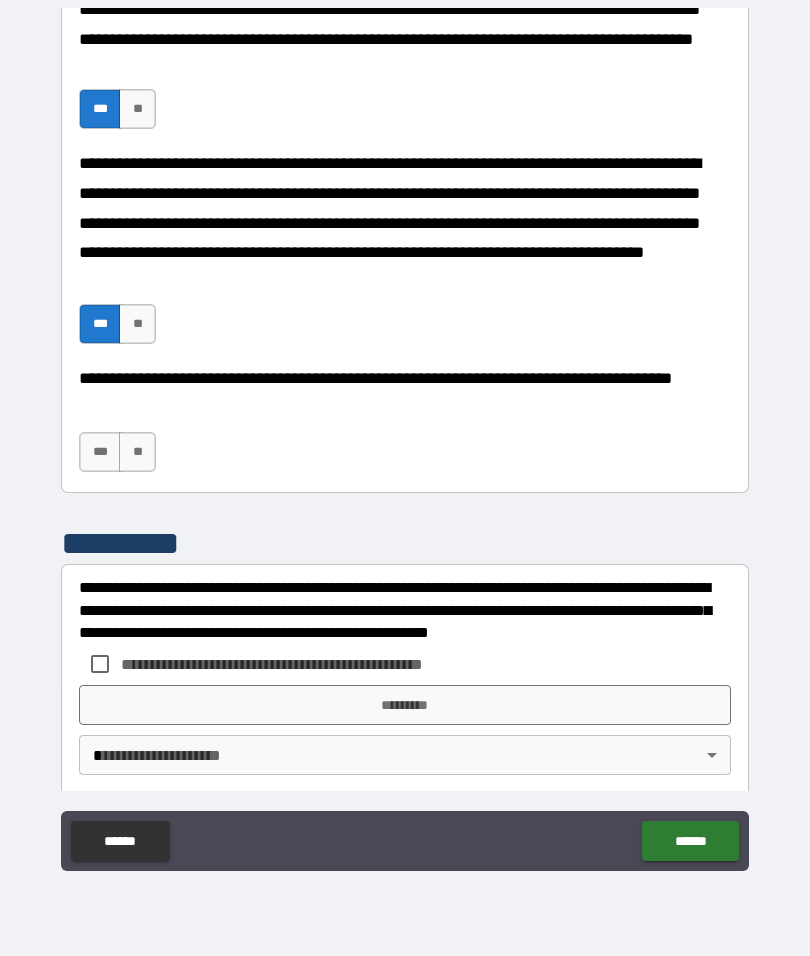 click on "***" at bounding box center [100, 452] 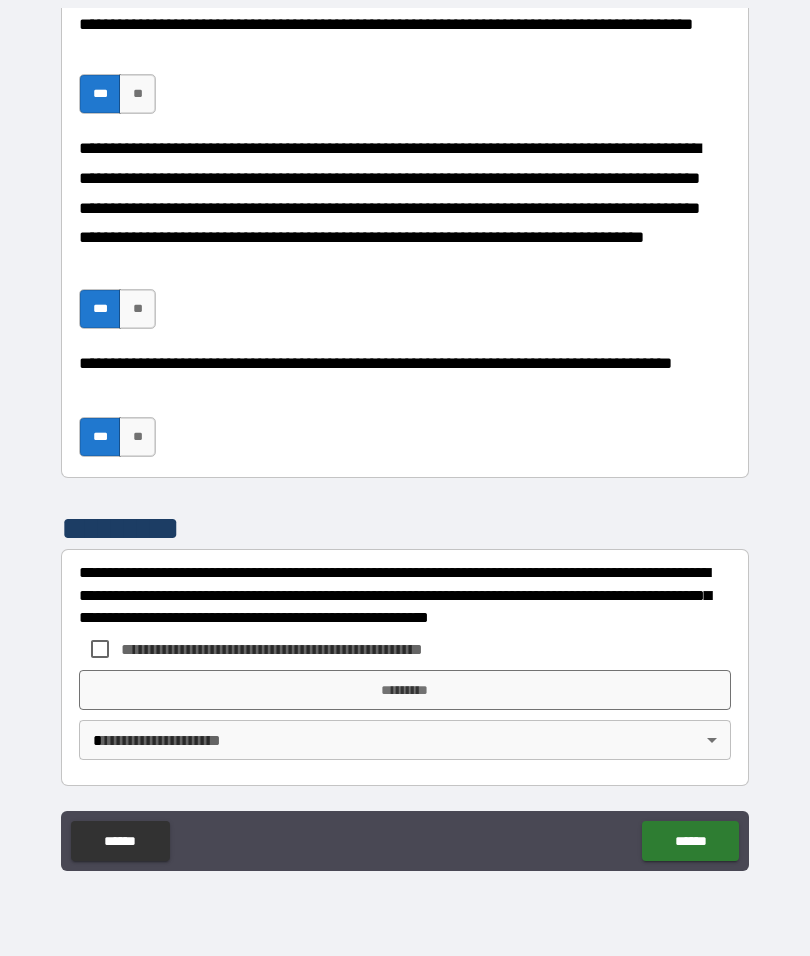 scroll, scrollTop: 1438, scrollLeft: 0, axis: vertical 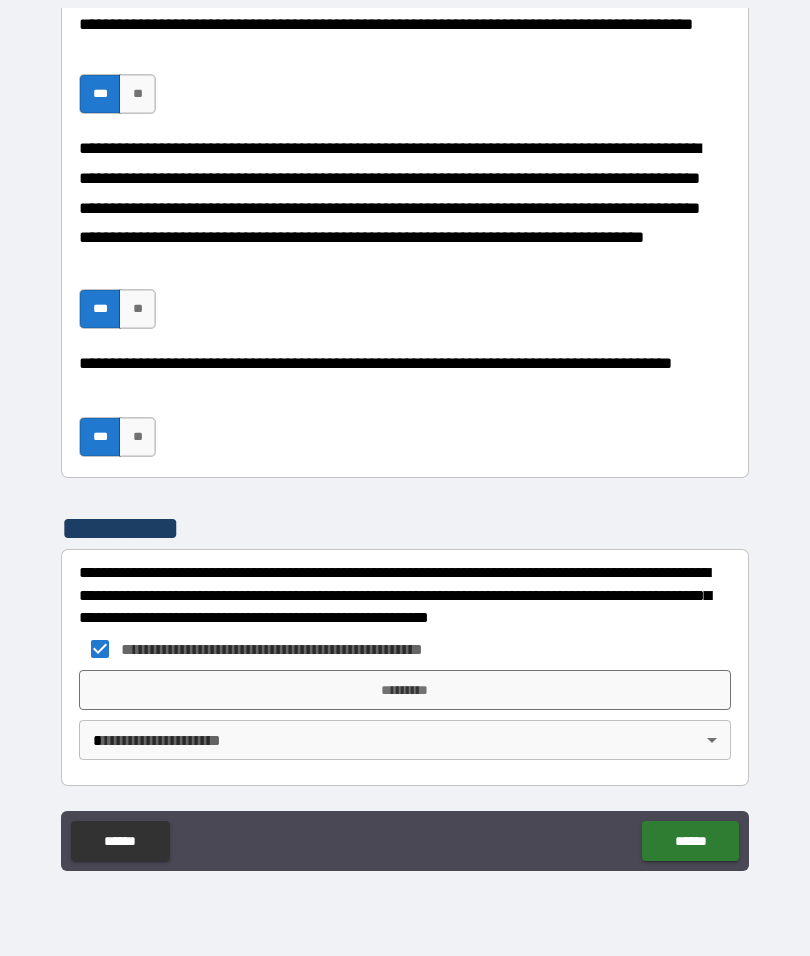 click on "**********" at bounding box center (405, 437) 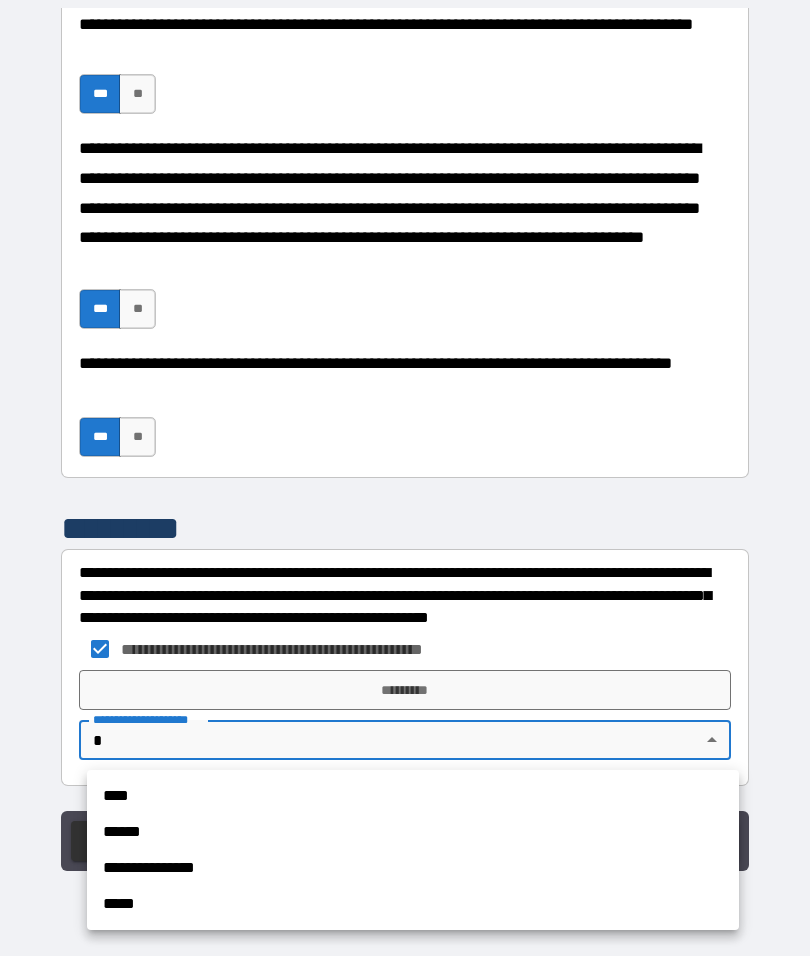 click on "****" at bounding box center (413, 796) 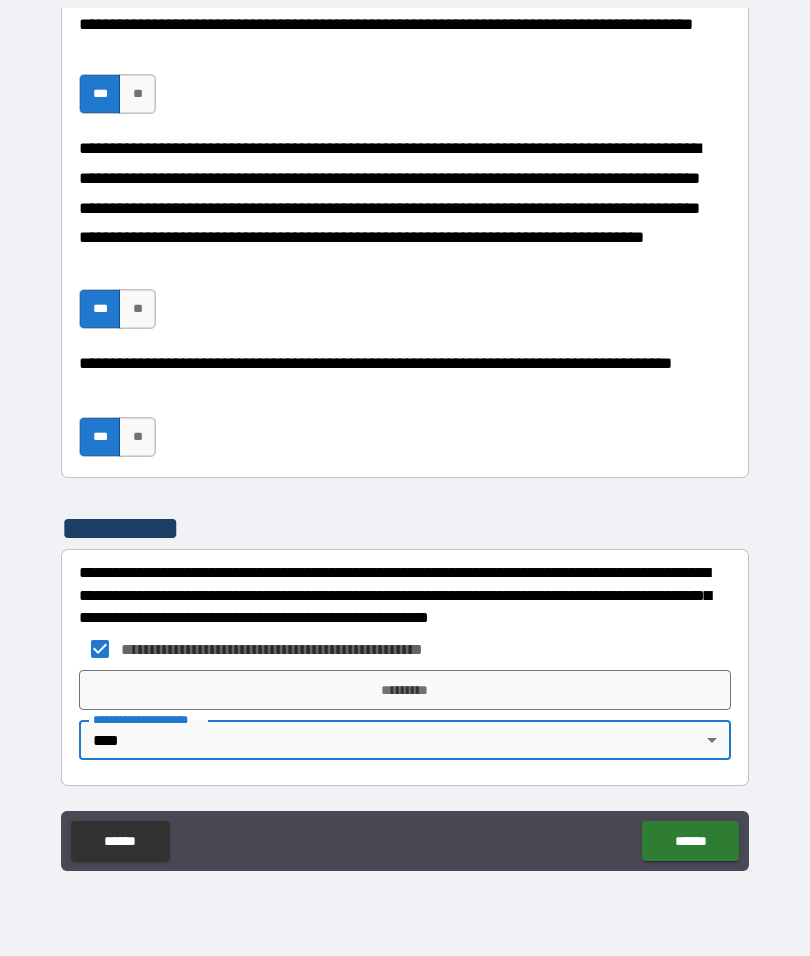 click on "*********" at bounding box center (405, 690) 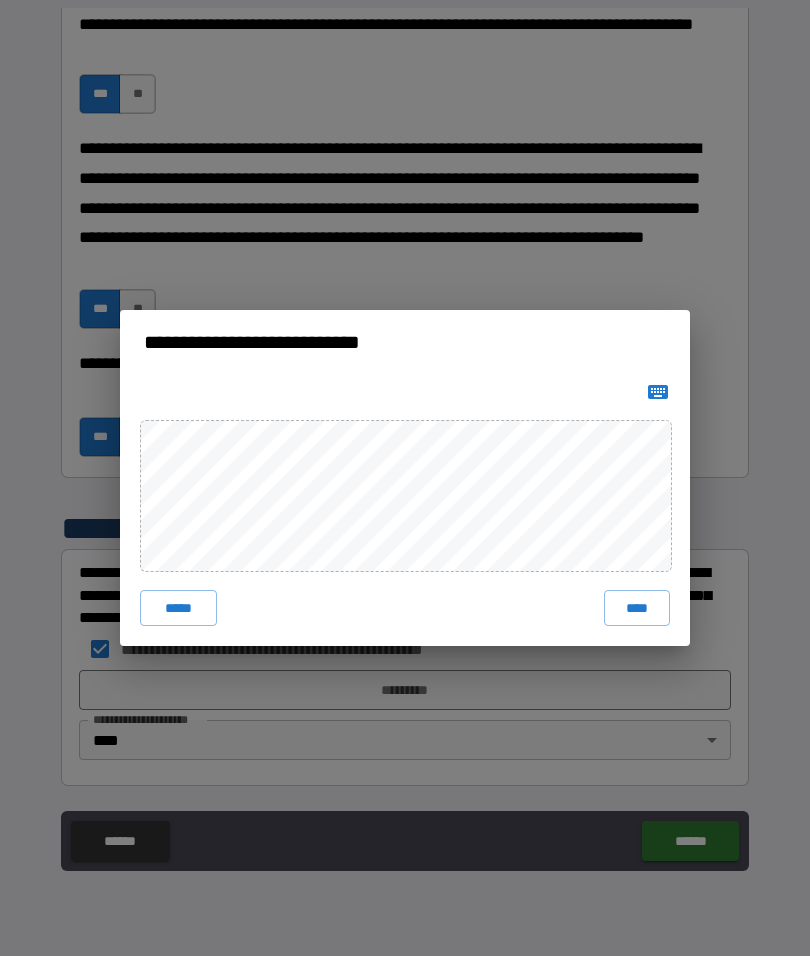 click on "****" at bounding box center [637, 608] 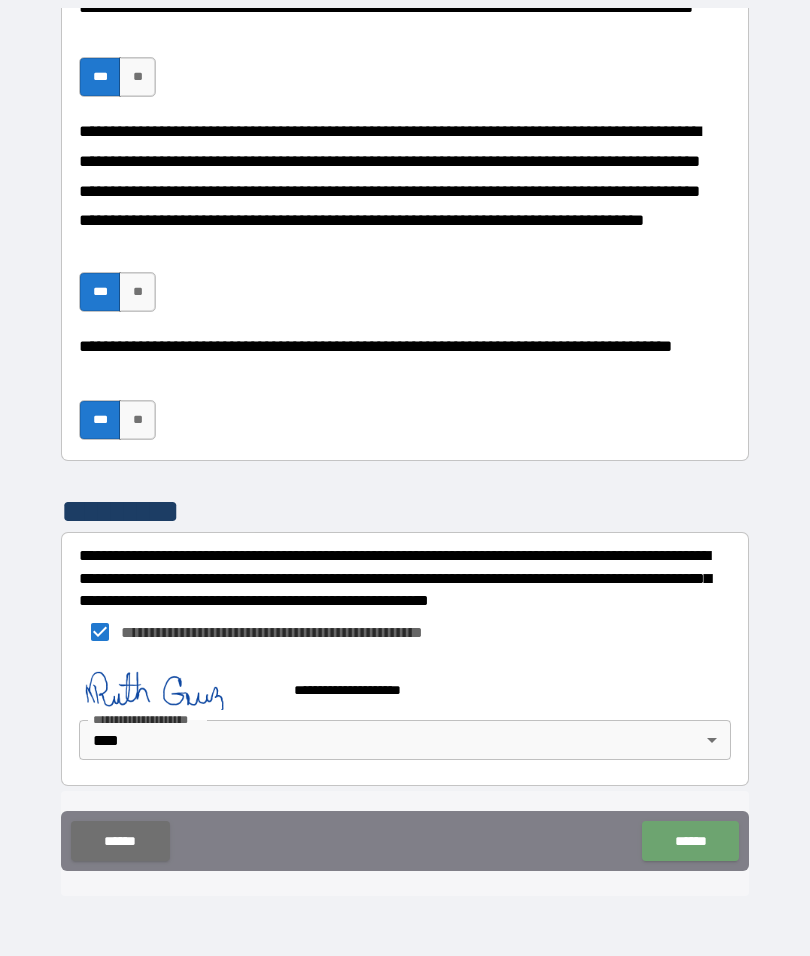 click on "******" at bounding box center (690, 841) 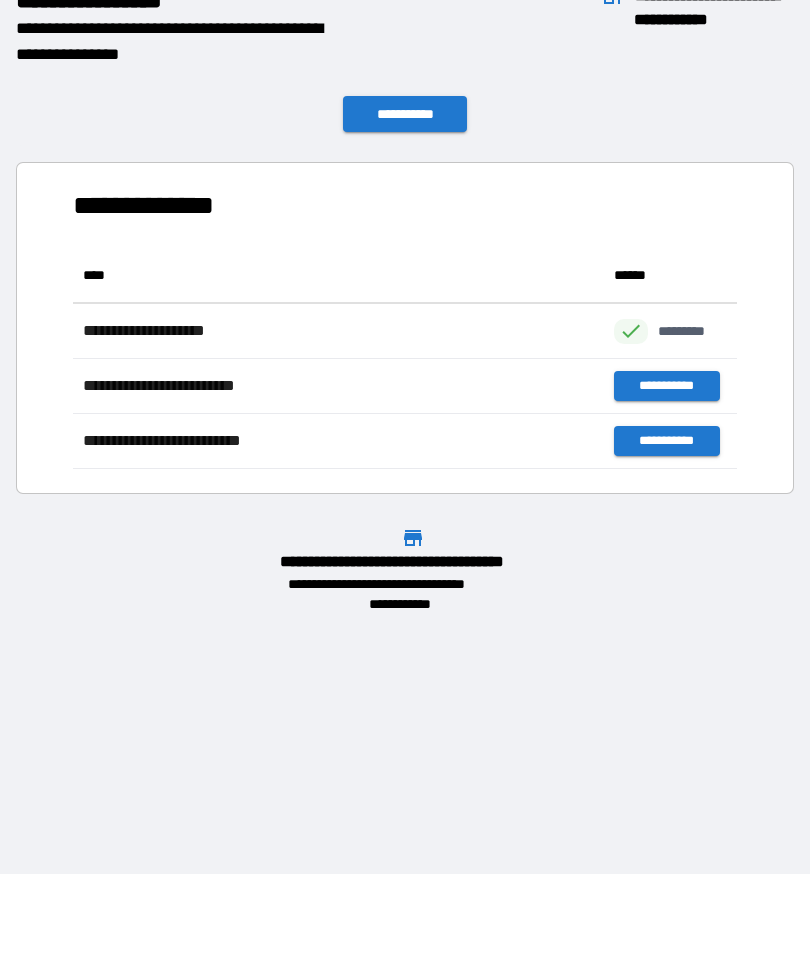 scroll, scrollTop: 1, scrollLeft: 1, axis: both 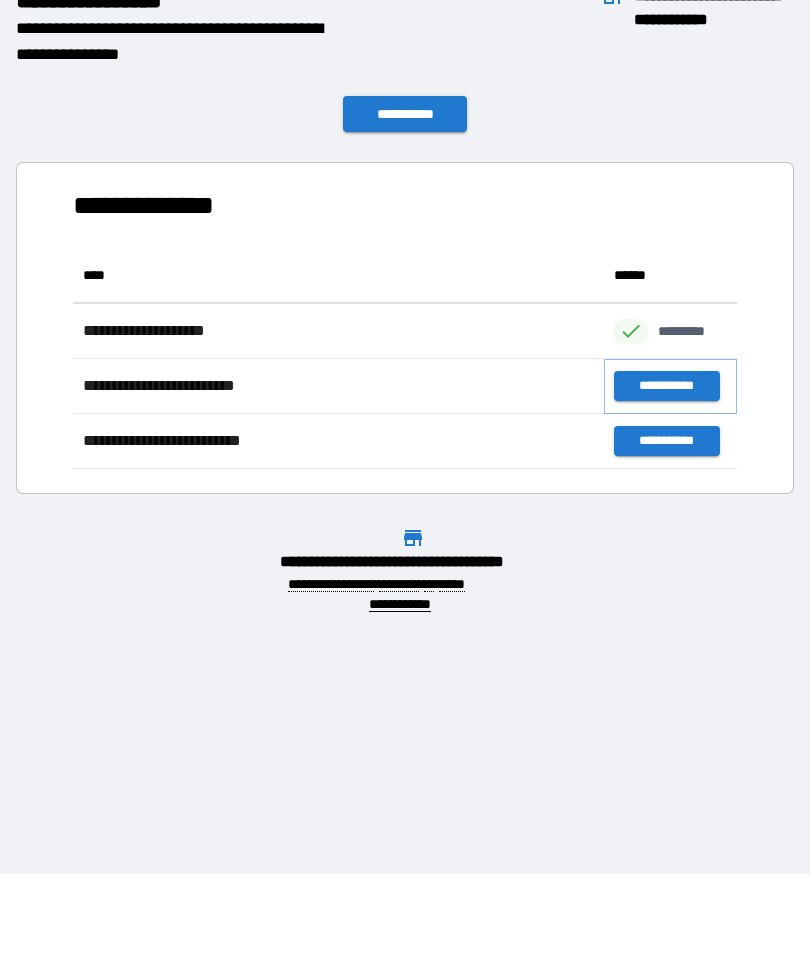 click on "**********" at bounding box center [666, 386] 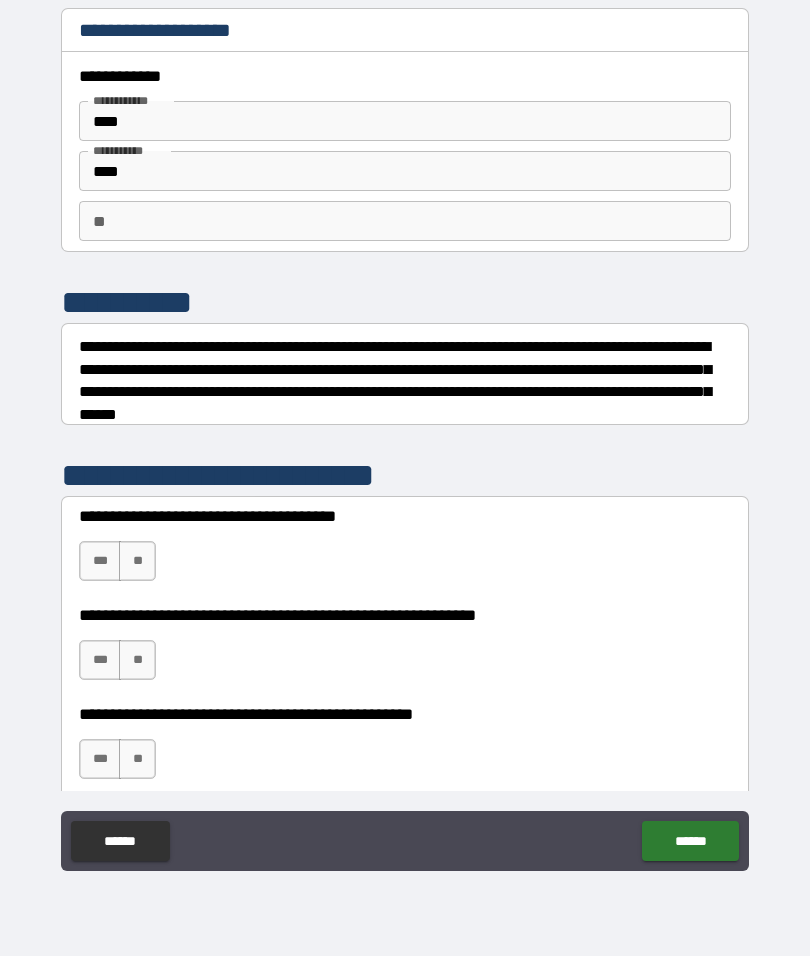 click on "***" at bounding box center (100, 561) 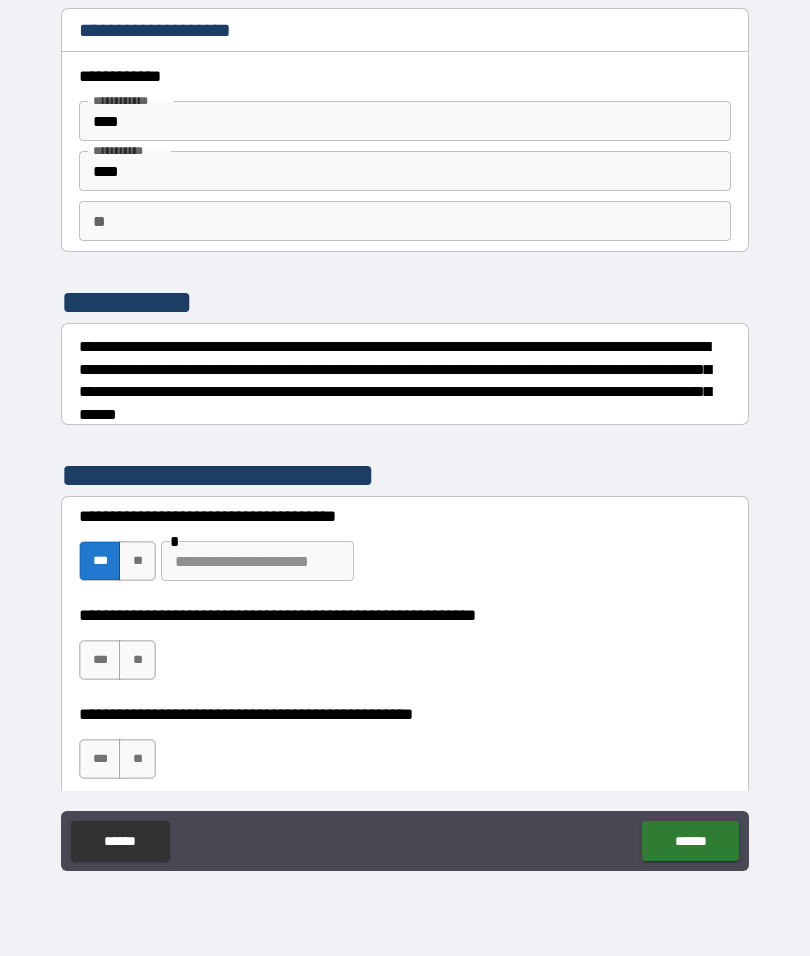 click on "***" at bounding box center [100, 660] 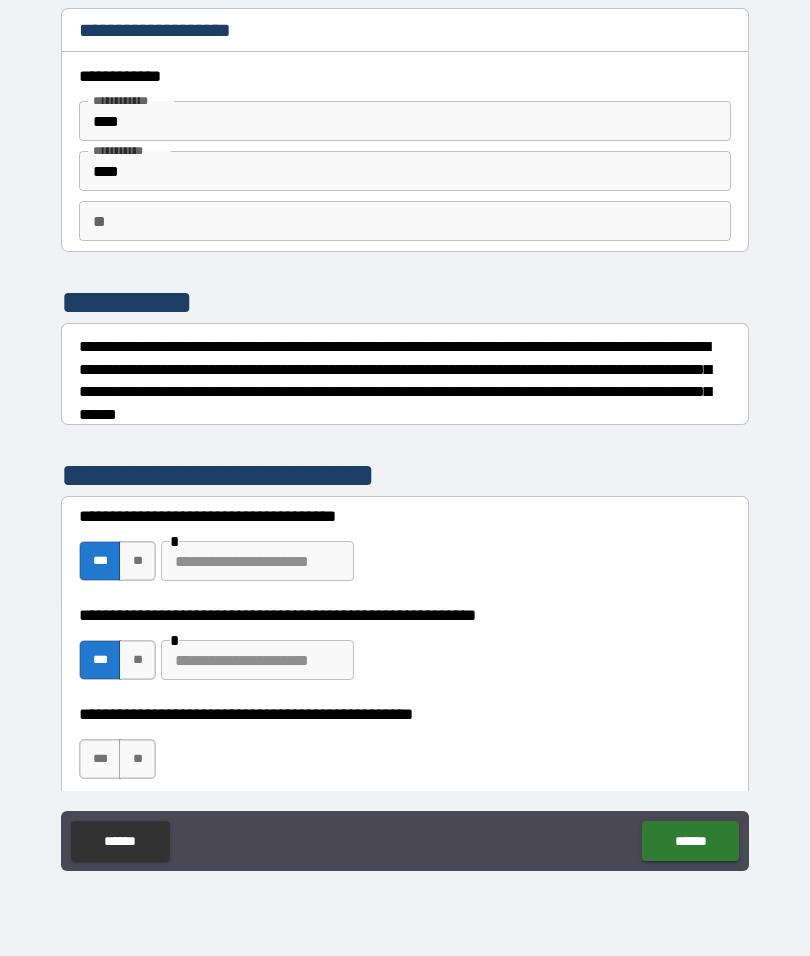 click on "***" at bounding box center (100, 759) 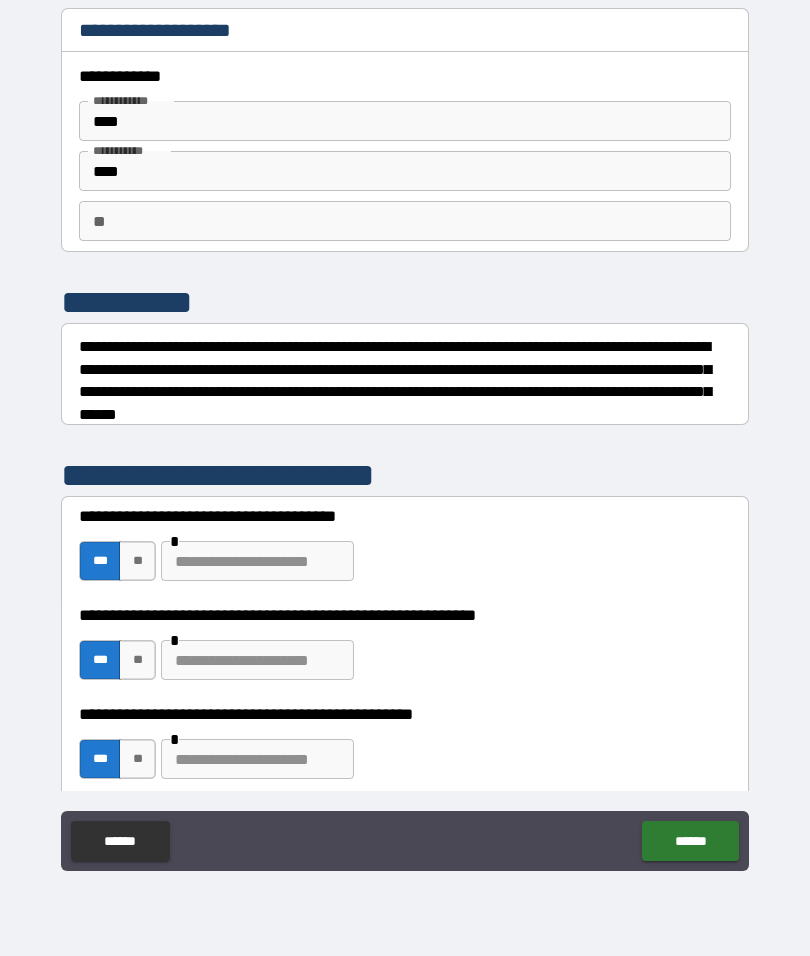 click at bounding box center [257, 561] 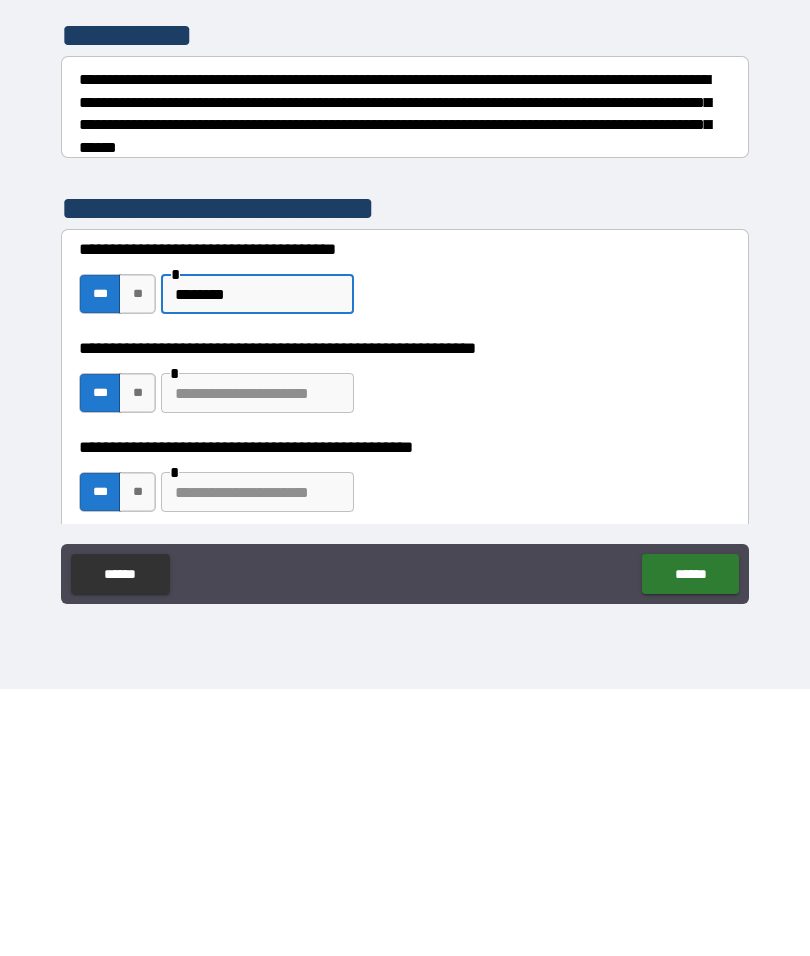 type on "*******" 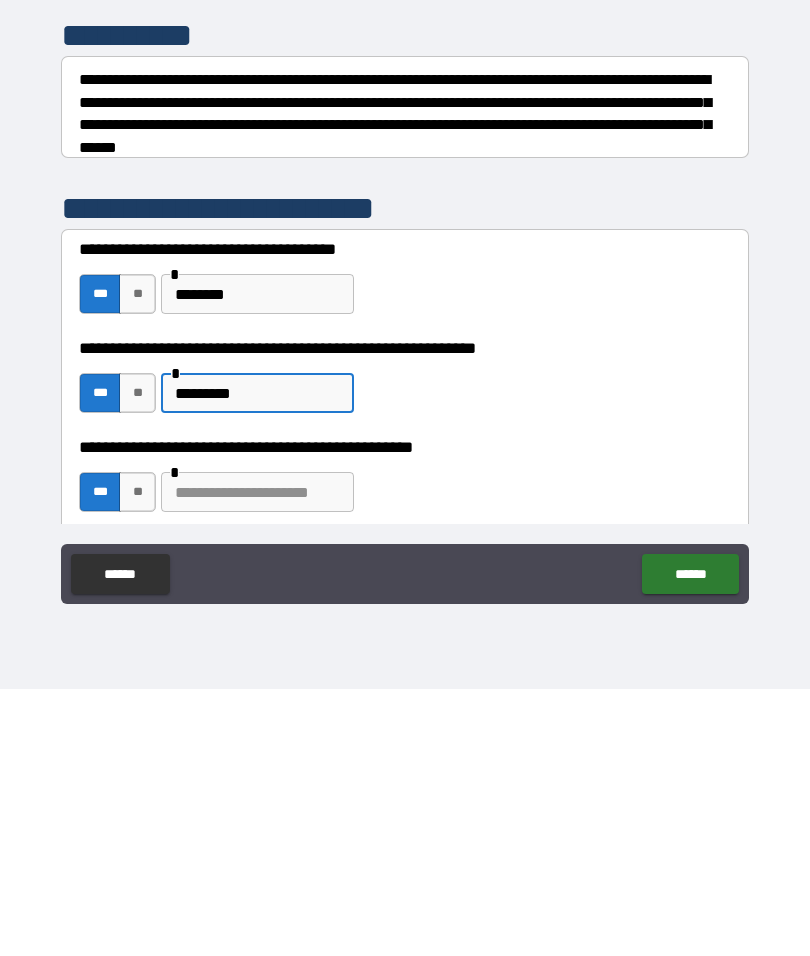 type on "*********" 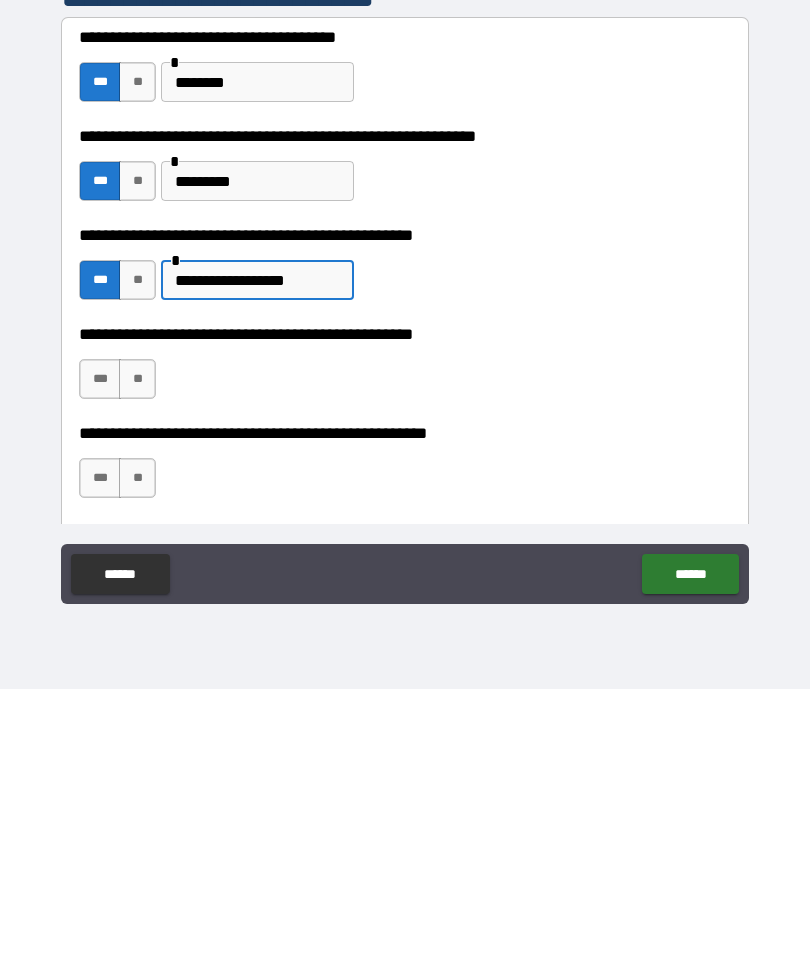 scroll, scrollTop: 213, scrollLeft: 0, axis: vertical 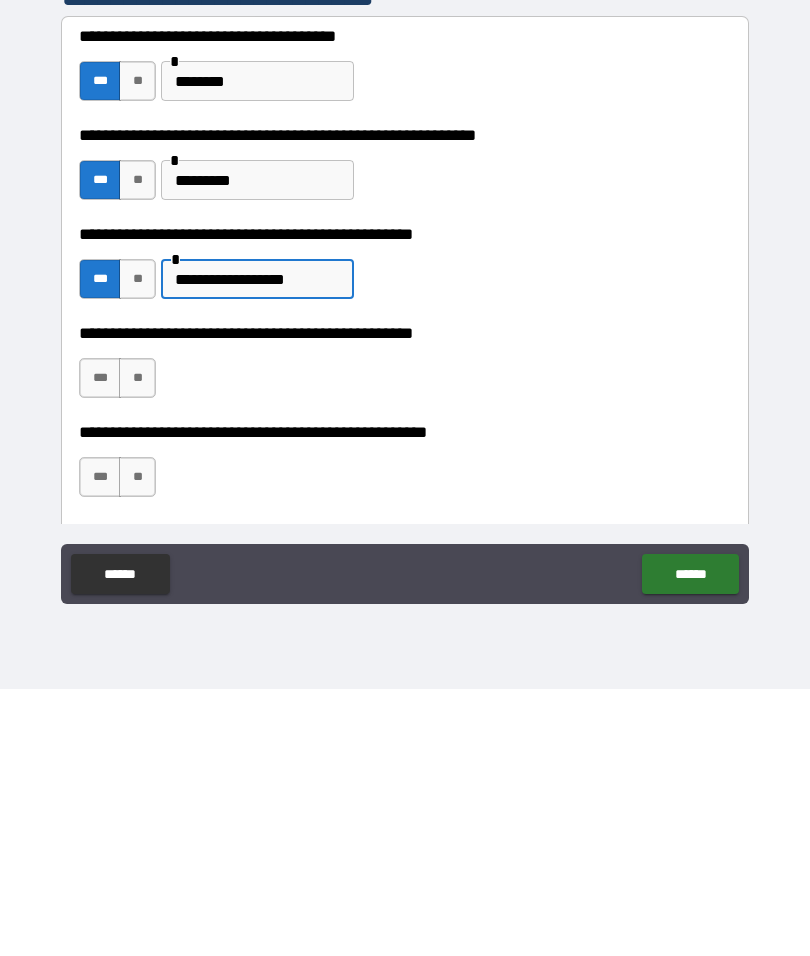 type on "**********" 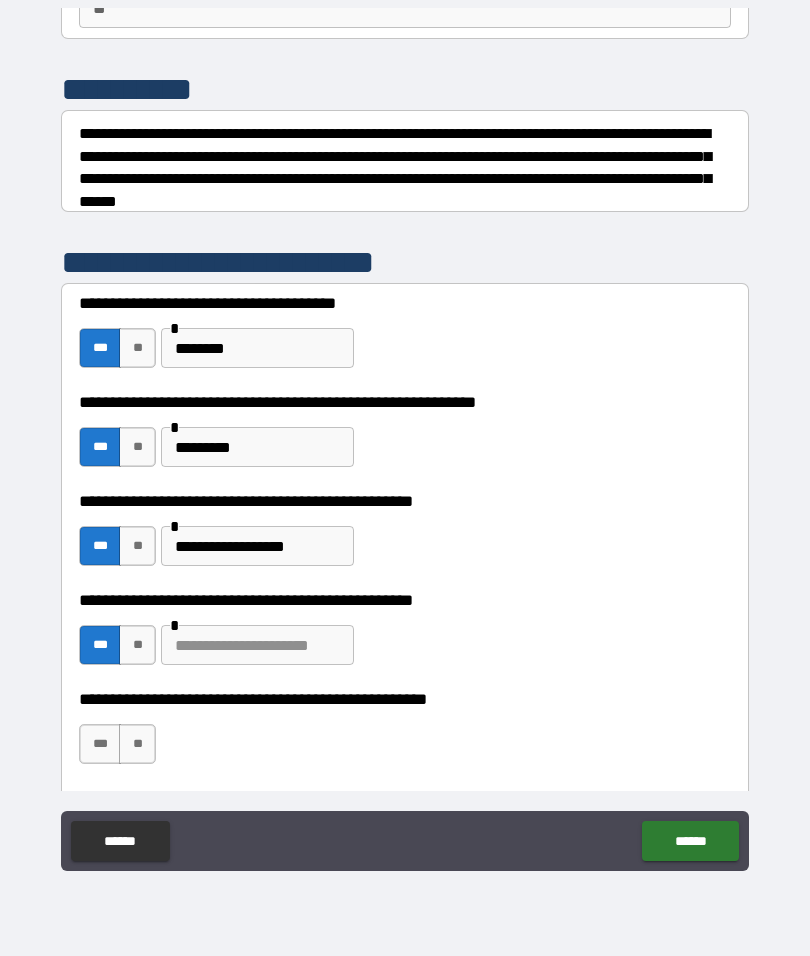 click on "***" at bounding box center [100, 744] 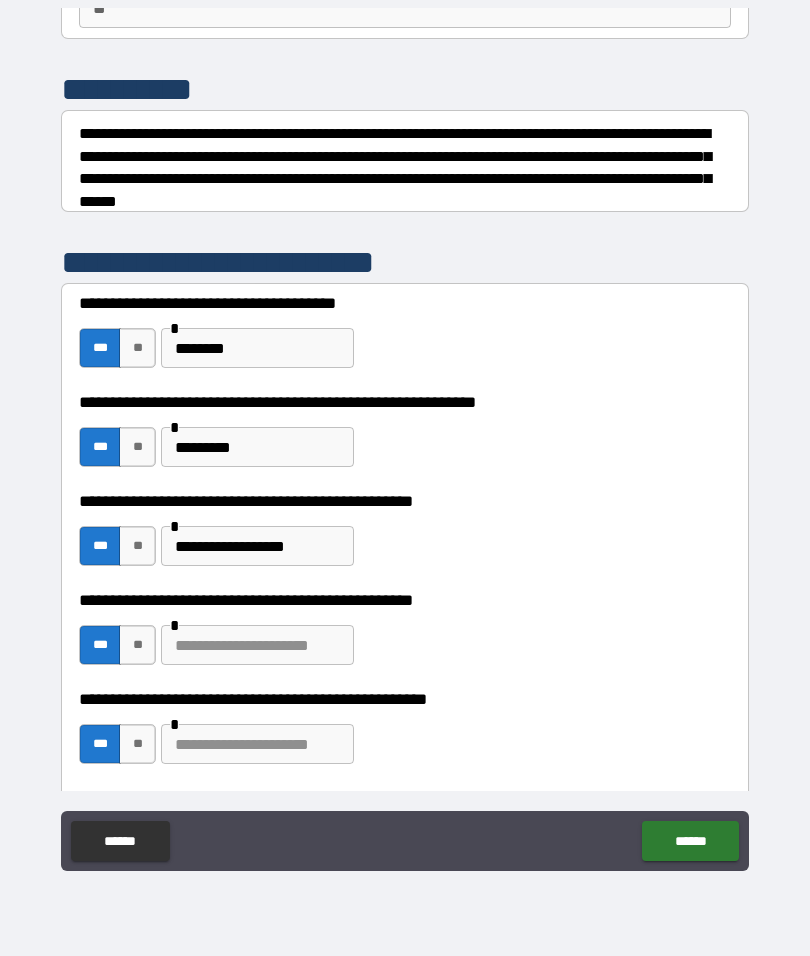 click at bounding box center (257, 744) 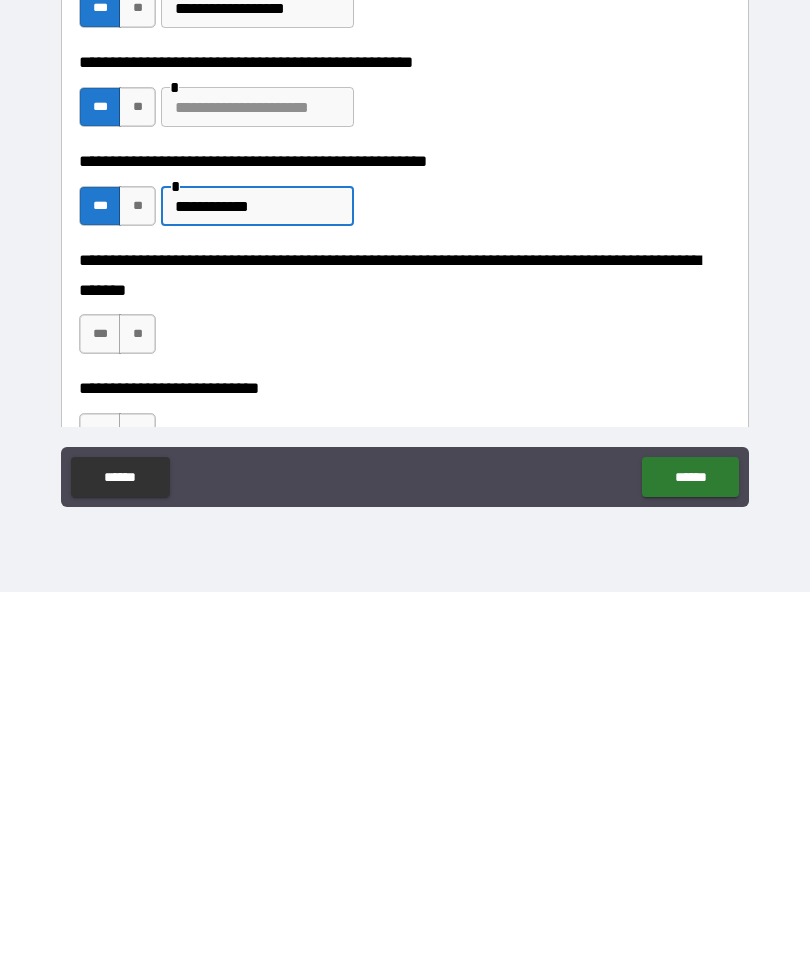 scroll, scrollTop: 389, scrollLeft: 0, axis: vertical 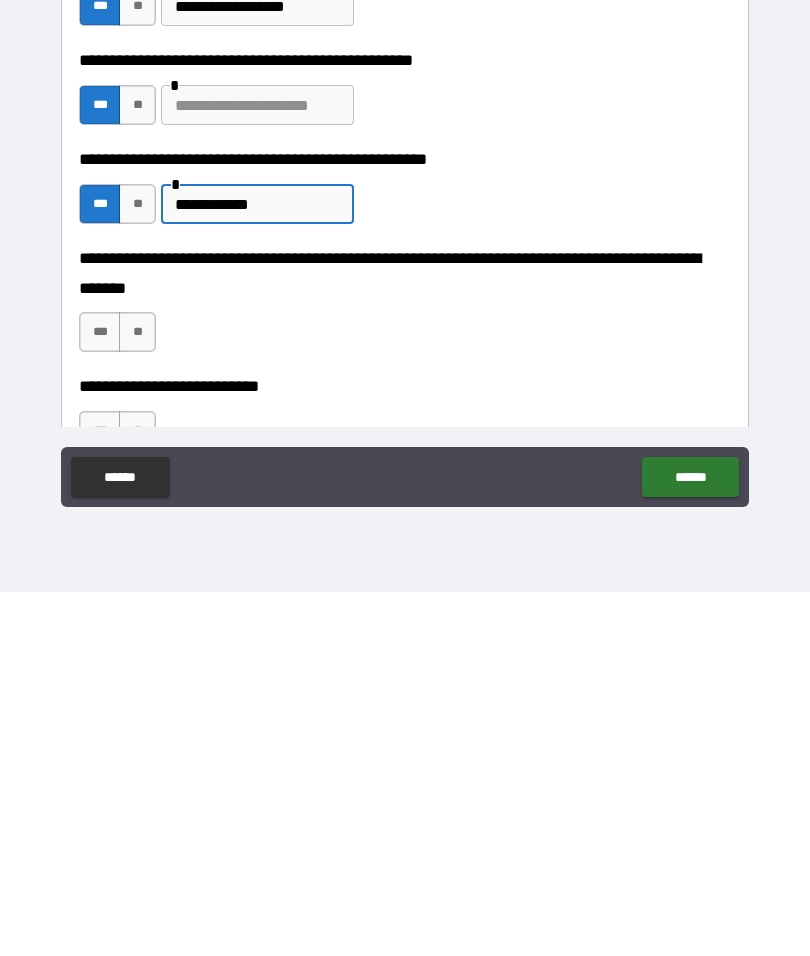 type on "**********" 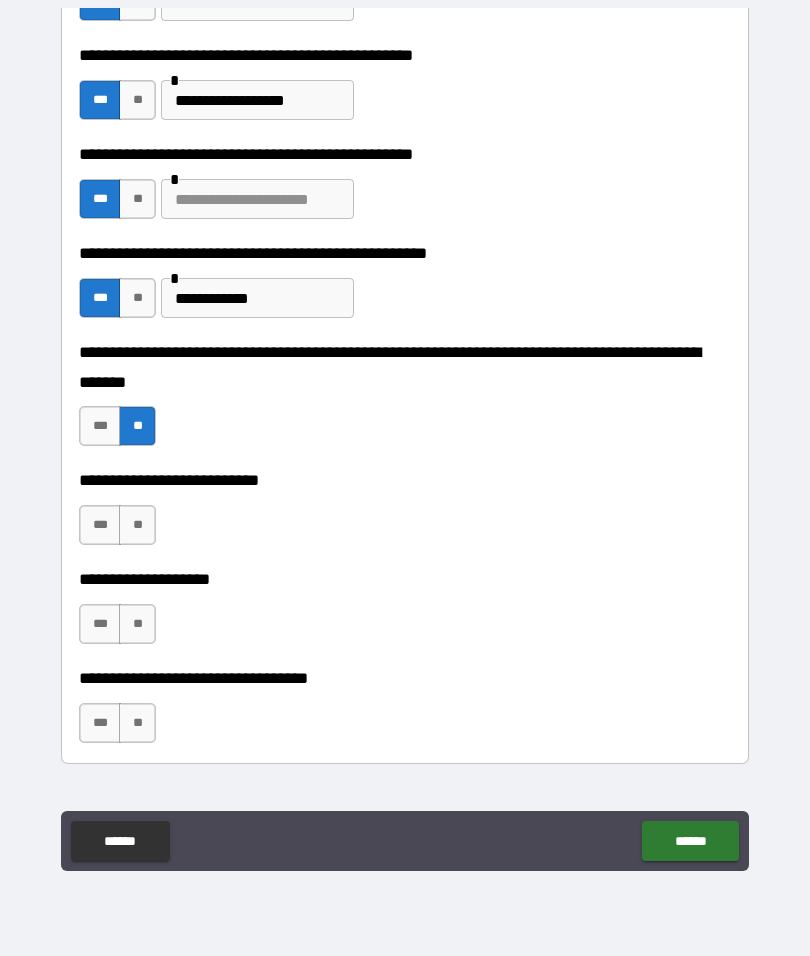 scroll, scrollTop: 667, scrollLeft: 0, axis: vertical 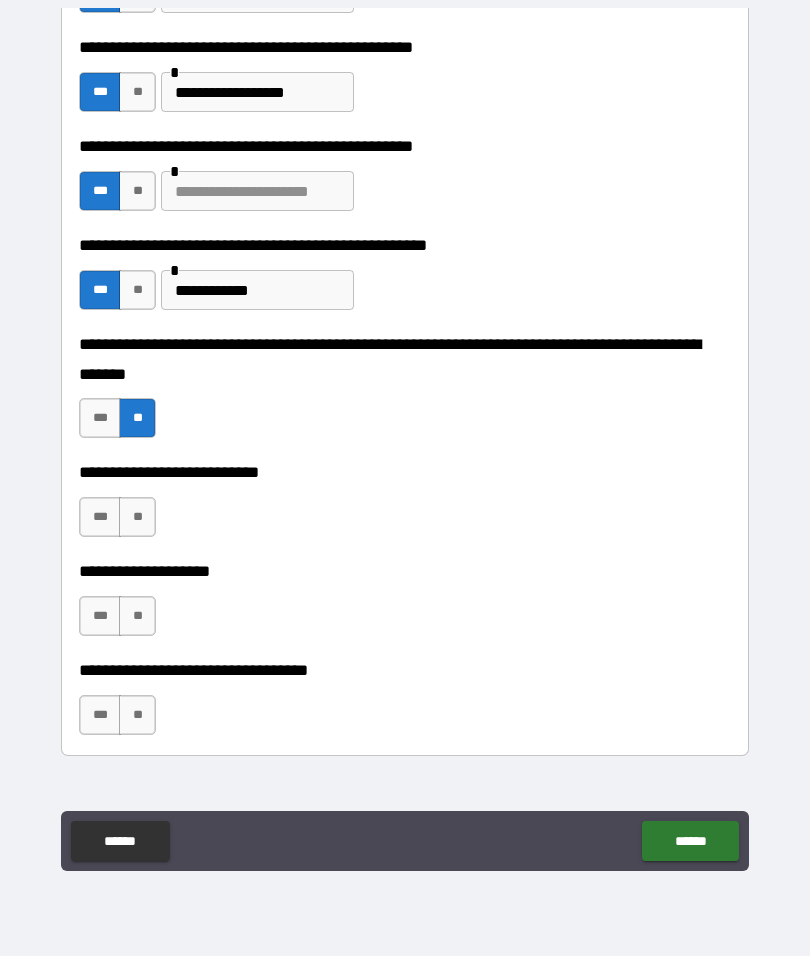 click on "**" at bounding box center (137, 517) 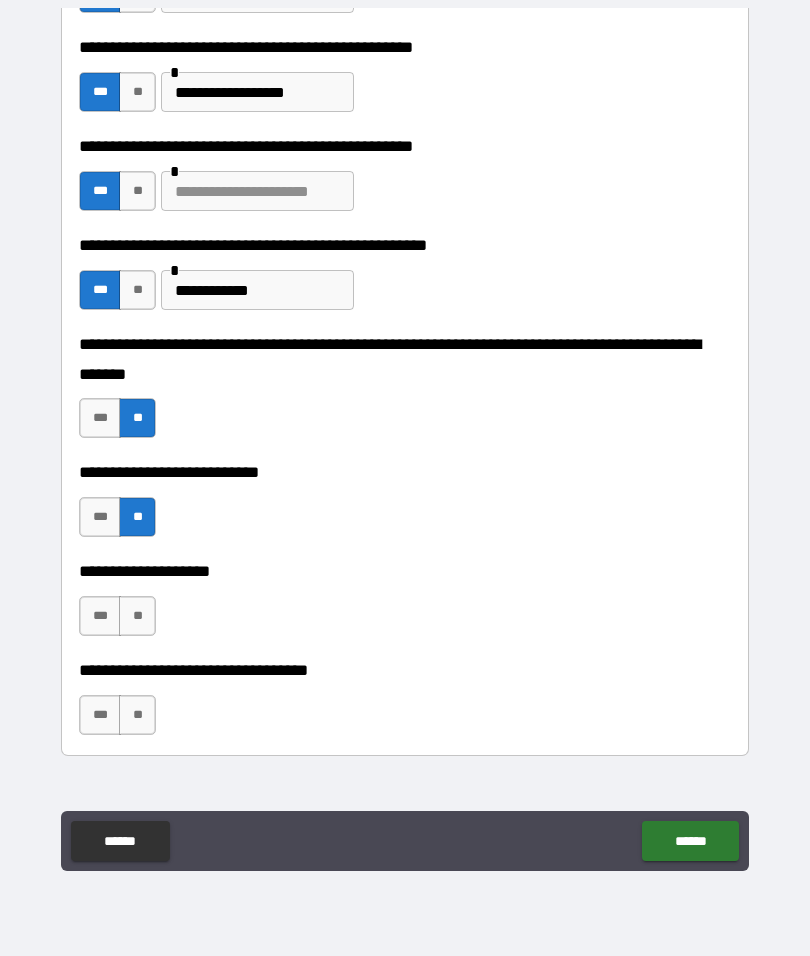 click on "**" at bounding box center (137, 616) 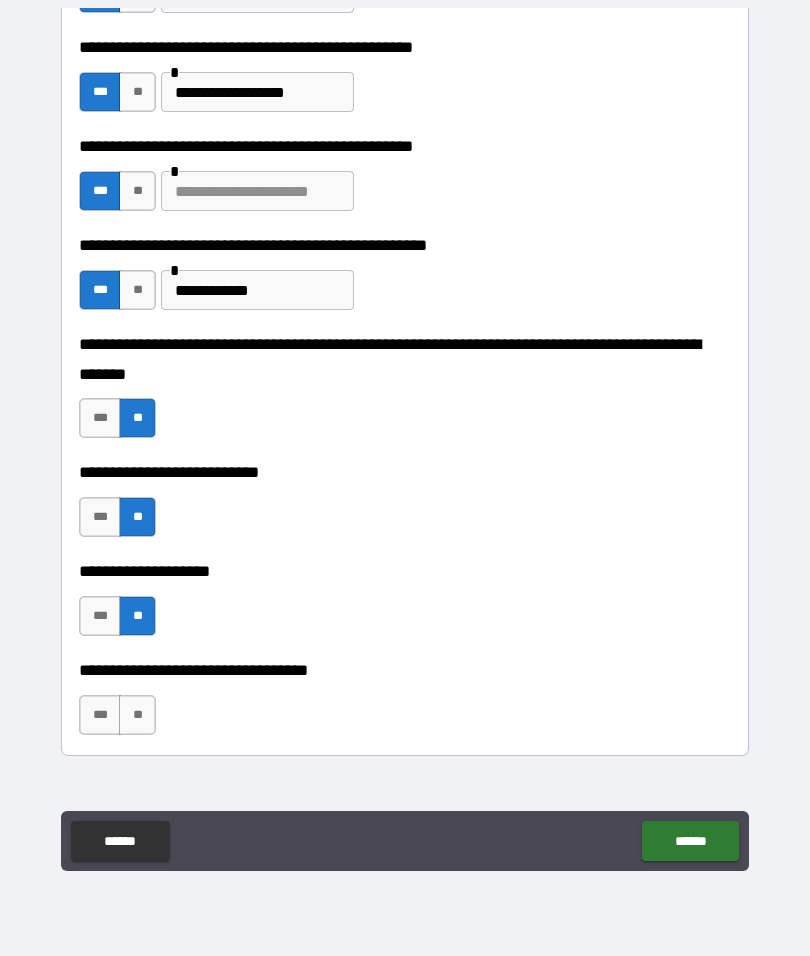 click on "**" at bounding box center [137, 715] 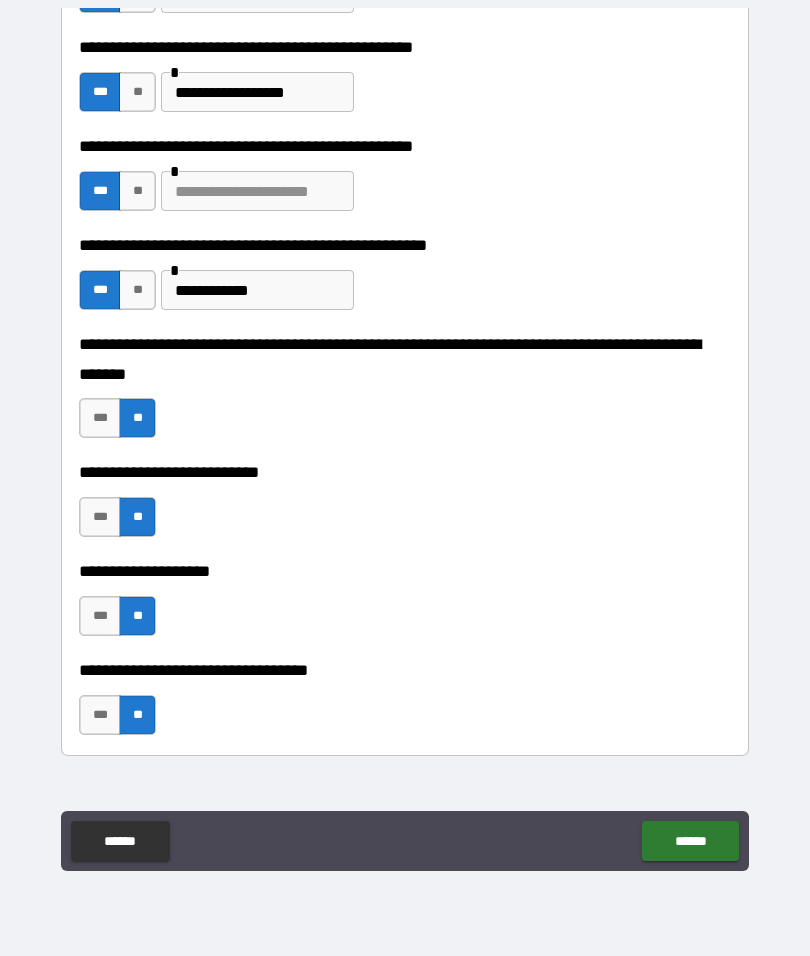 click on "******" at bounding box center (690, 841) 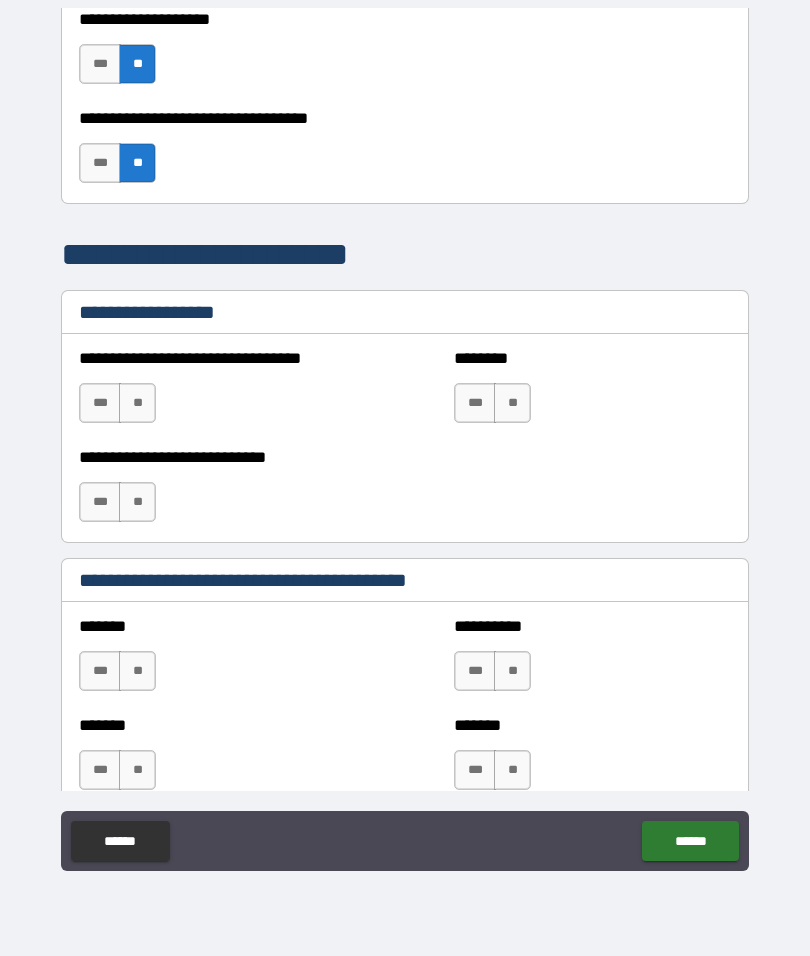 scroll, scrollTop: 1220, scrollLeft: 0, axis: vertical 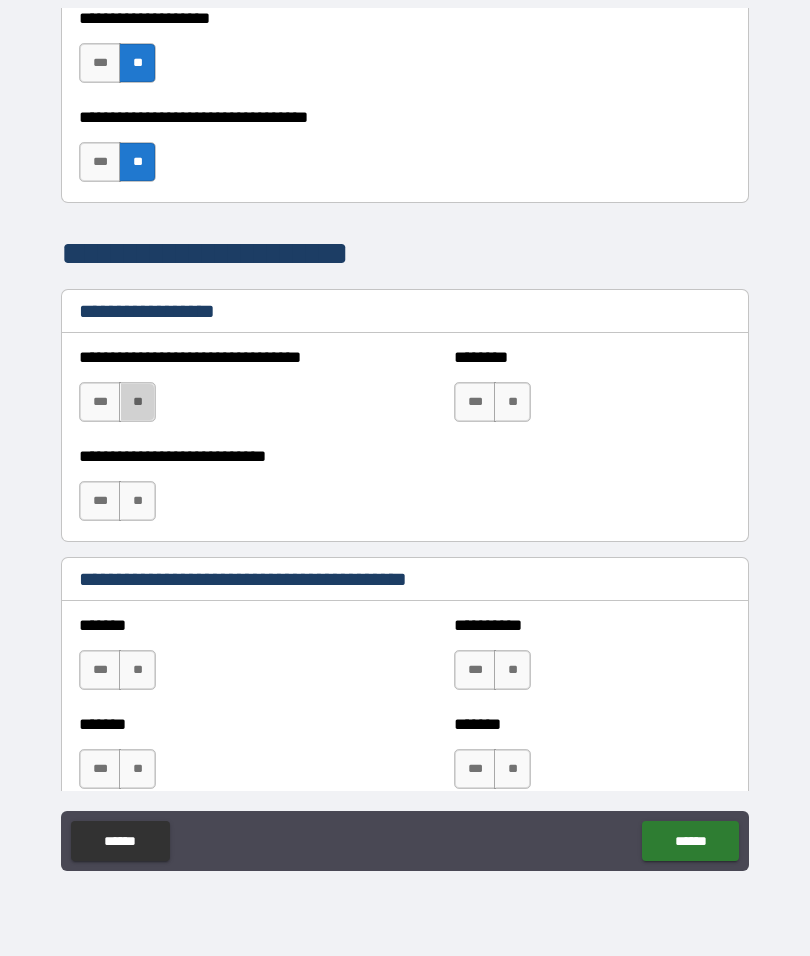 click on "**" at bounding box center (137, 402) 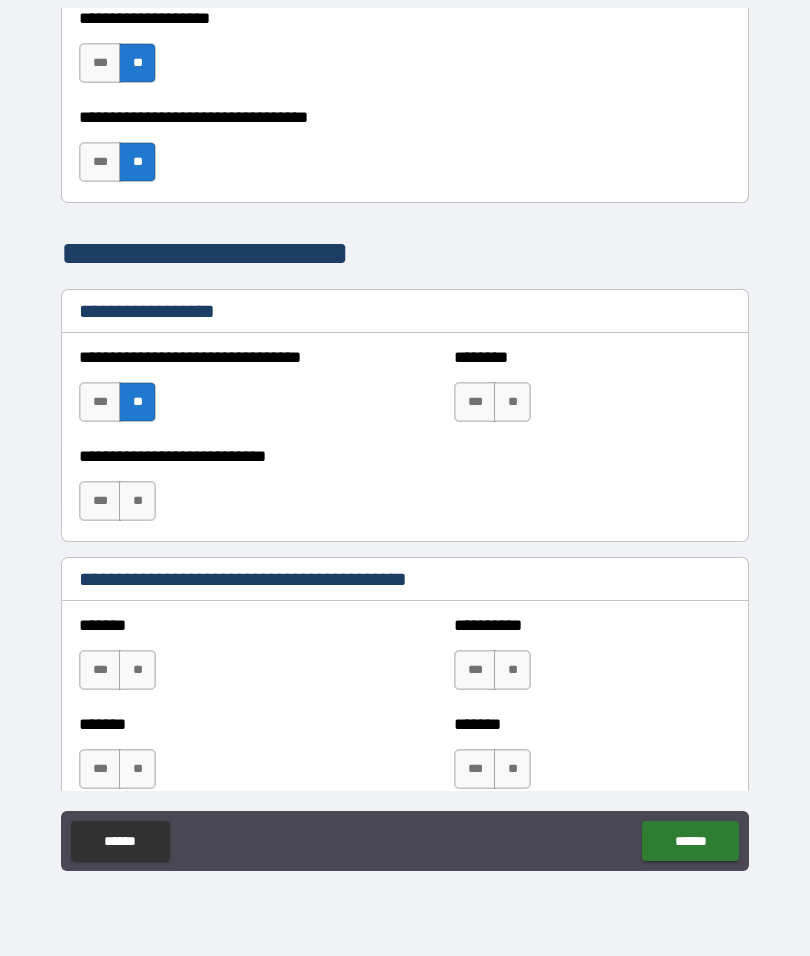 click on "**" at bounding box center (137, 501) 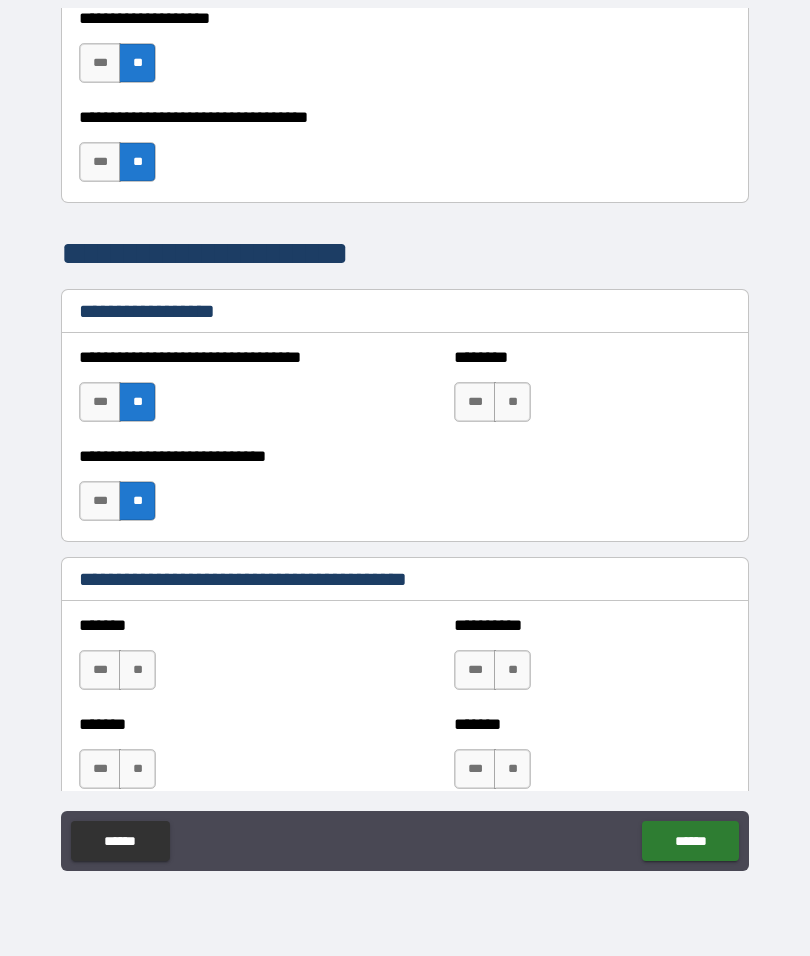 click on "**" at bounding box center (137, 670) 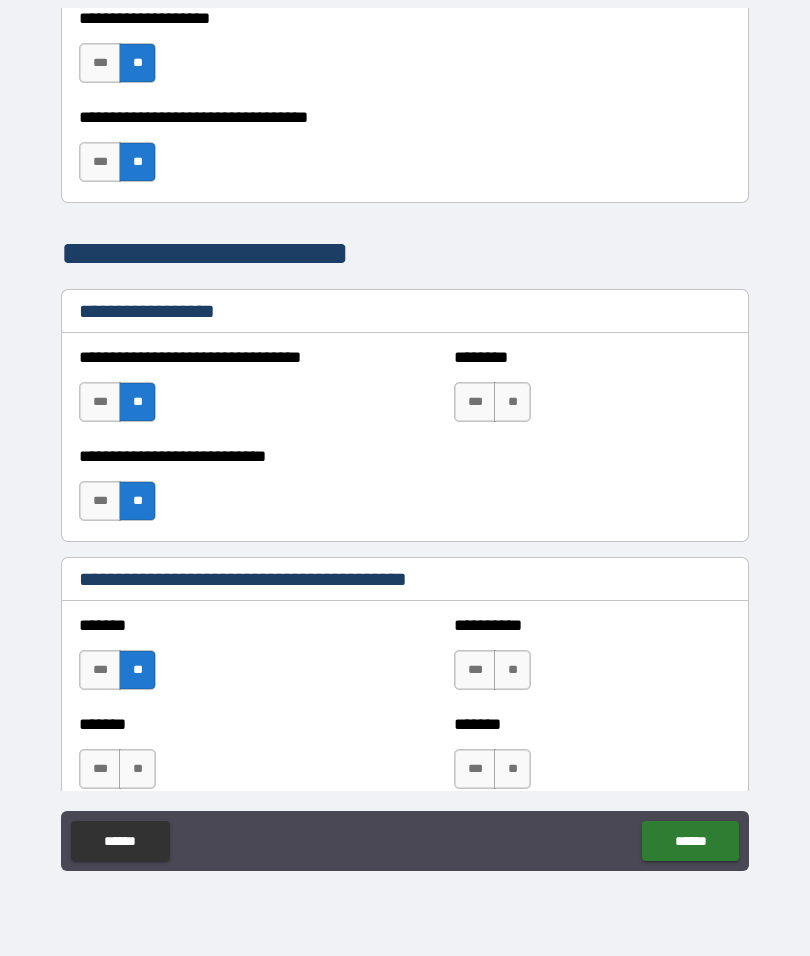 click on "**" at bounding box center (137, 769) 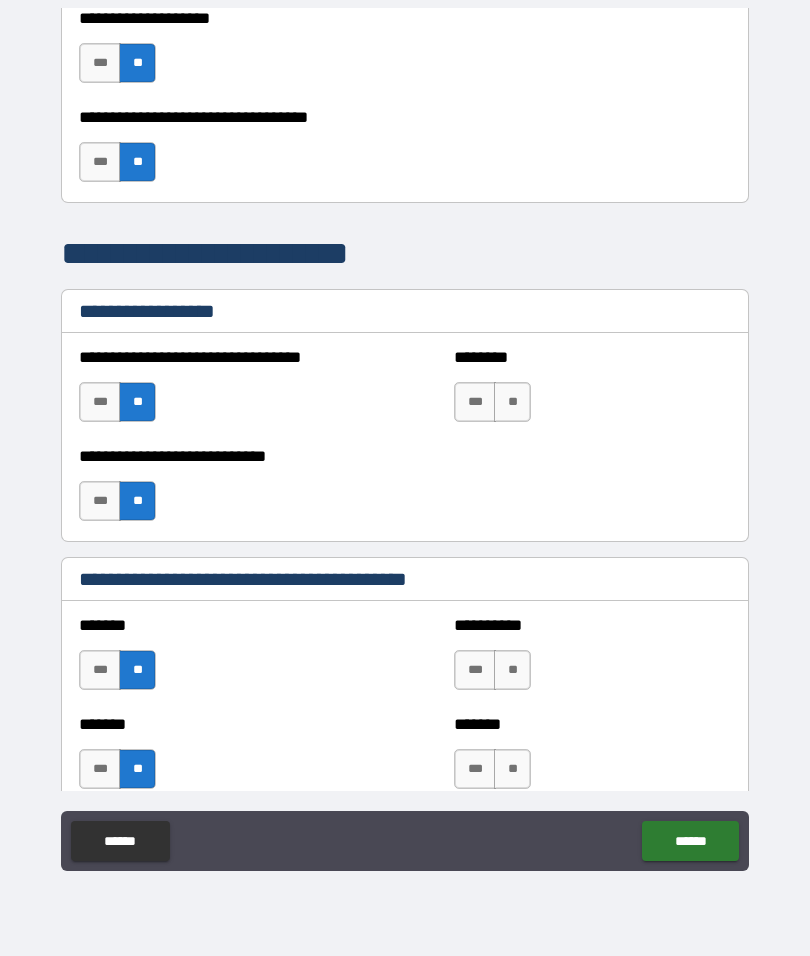 click on "**" at bounding box center [512, 670] 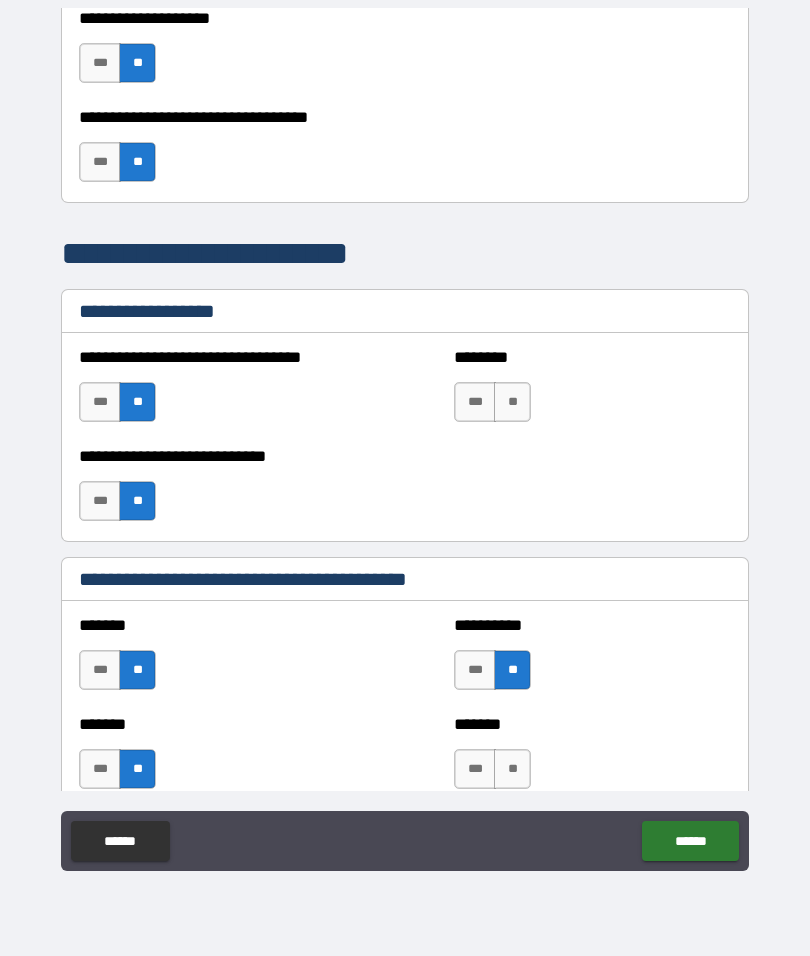 click on "**" at bounding box center (512, 769) 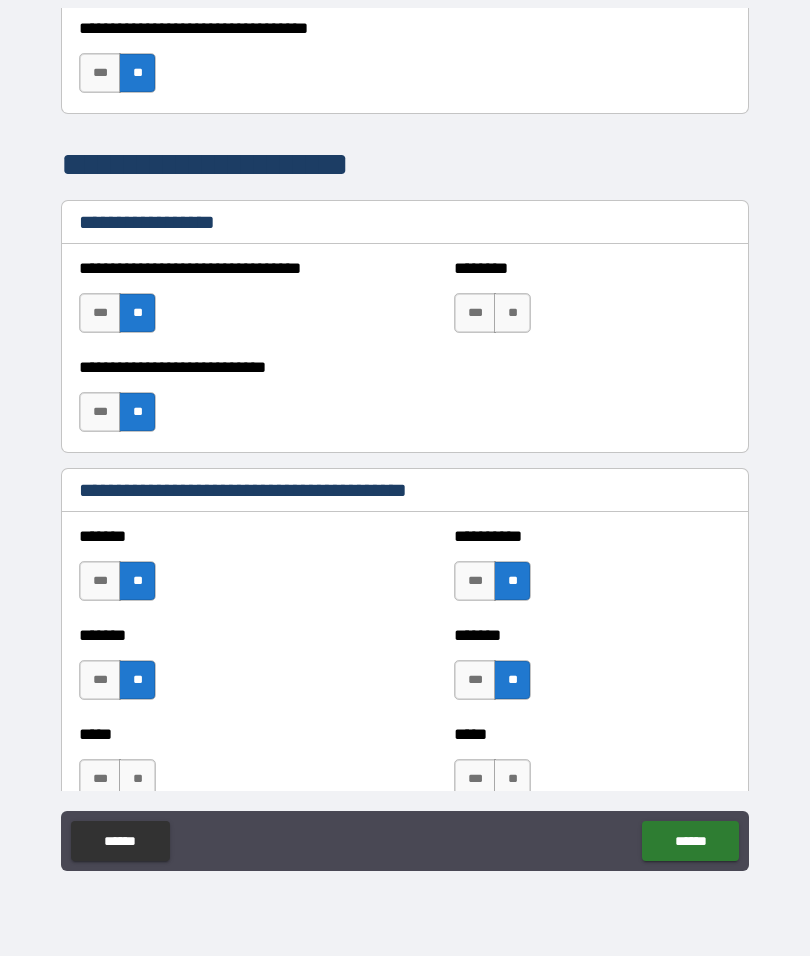 scroll, scrollTop: 1311, scrollLeft: 0, axis: vertical 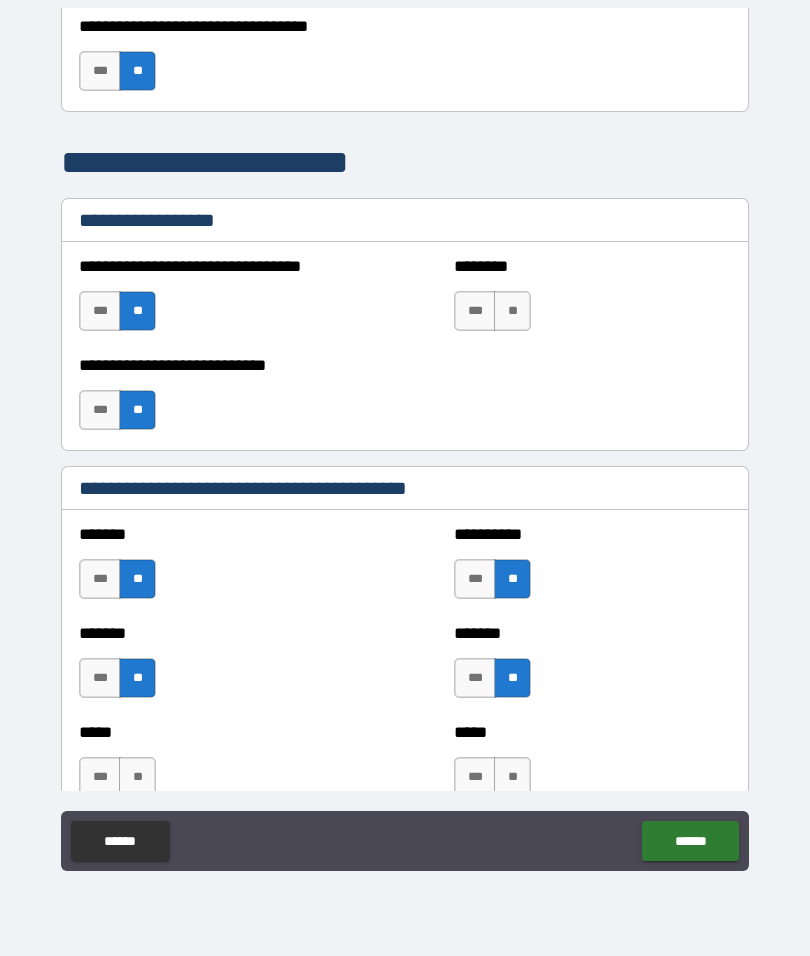 click on "**" at bounding box center (512, 311) 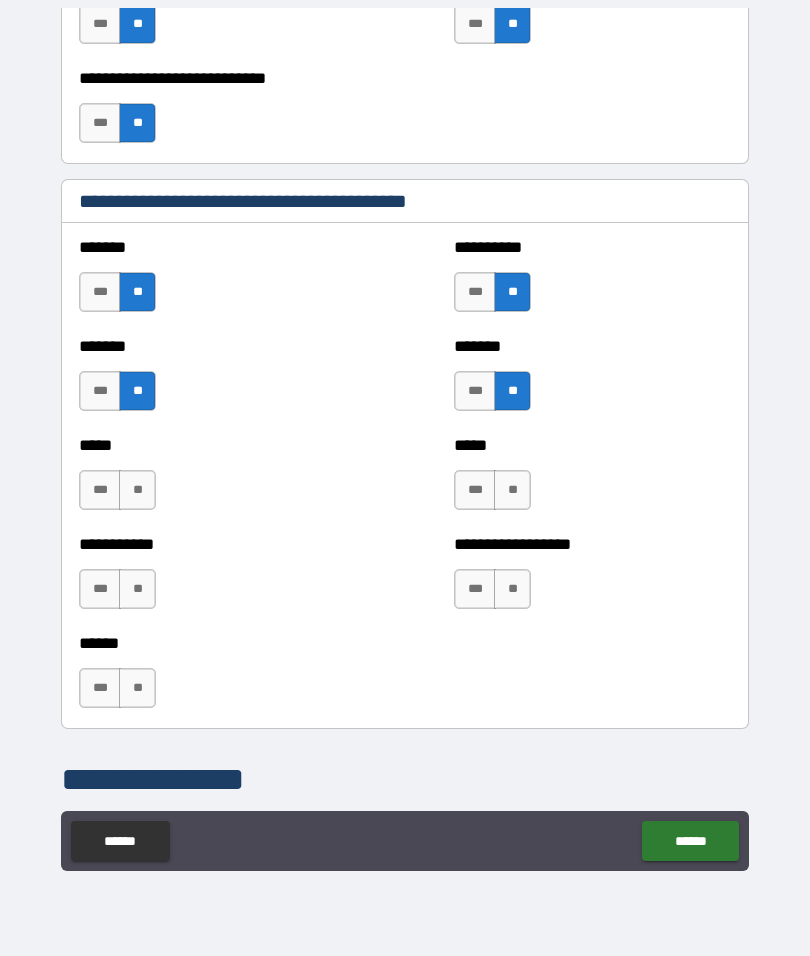 scroll, scrollTop: 1600, scrollLeft: 0, axis: vertical 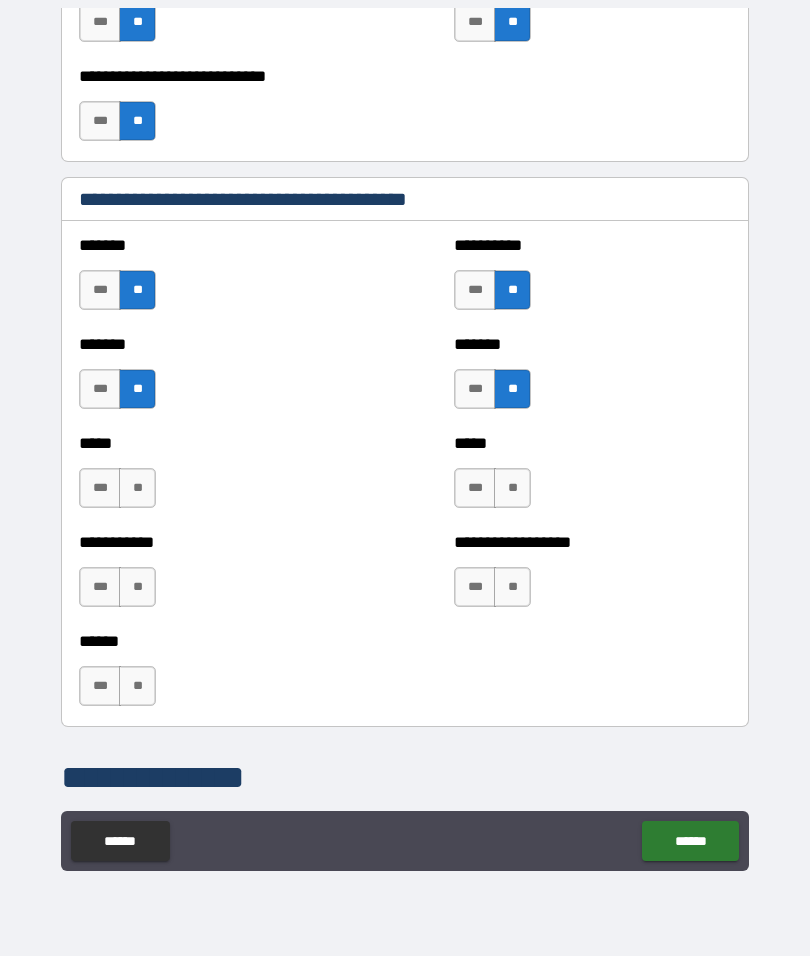click on "**" at bounding box center (137, 488) 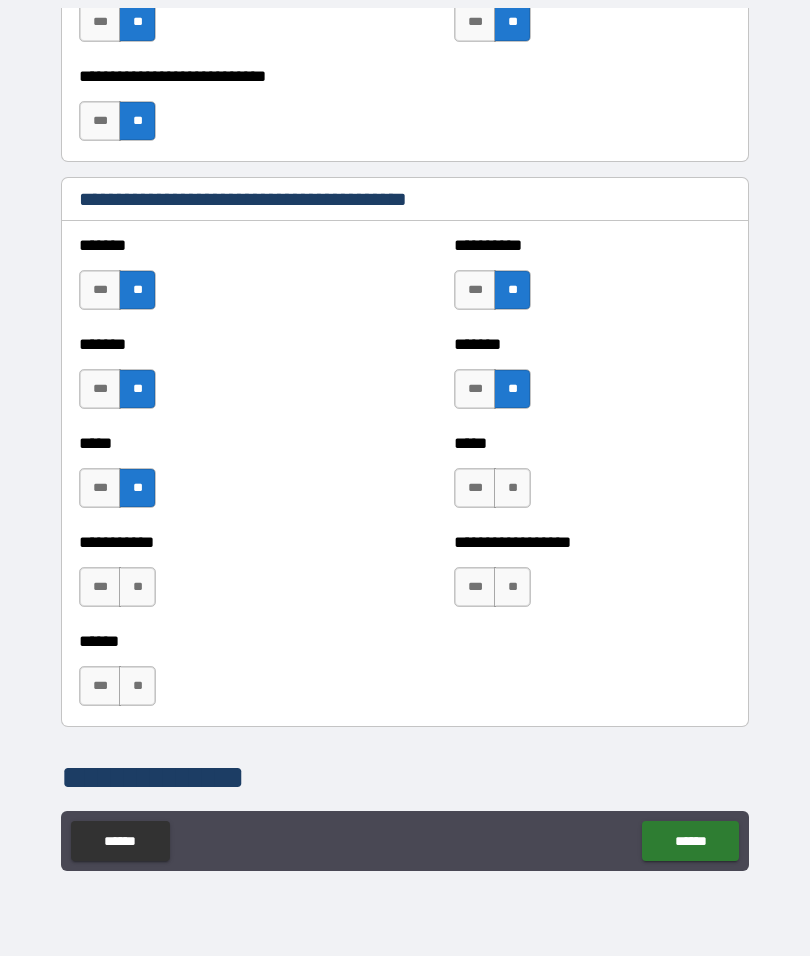 click on "**" at bounding box center [137, 587] 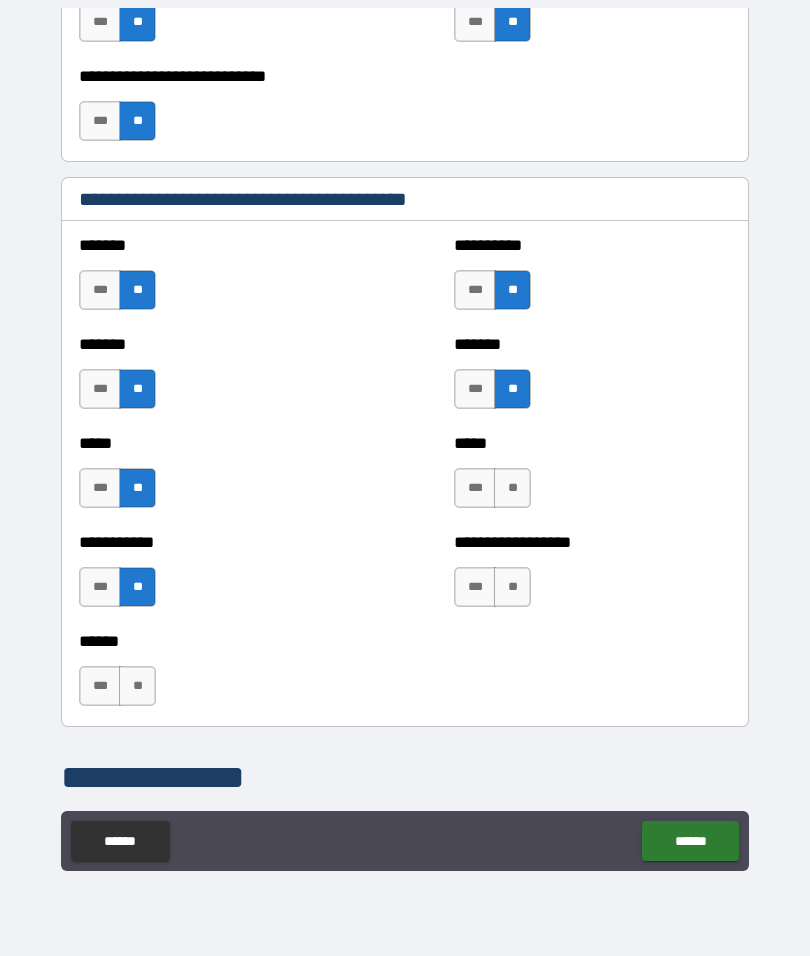 click on "**" at bounding box center (512, 488) 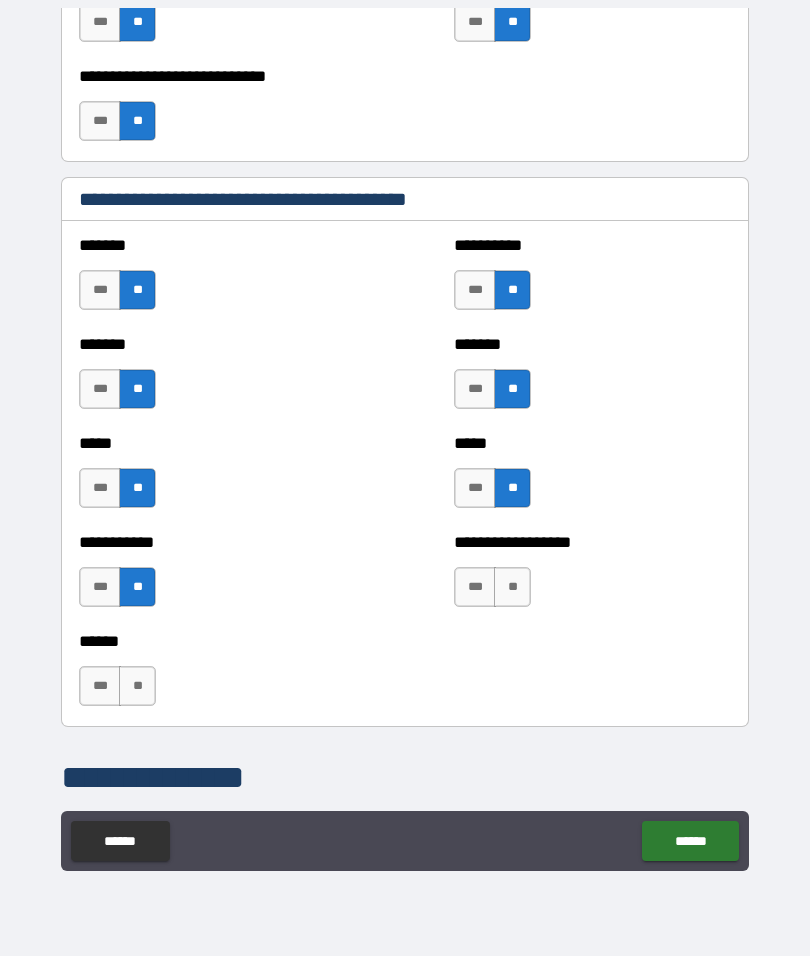 click on "**" at bounding box center [512, 587] 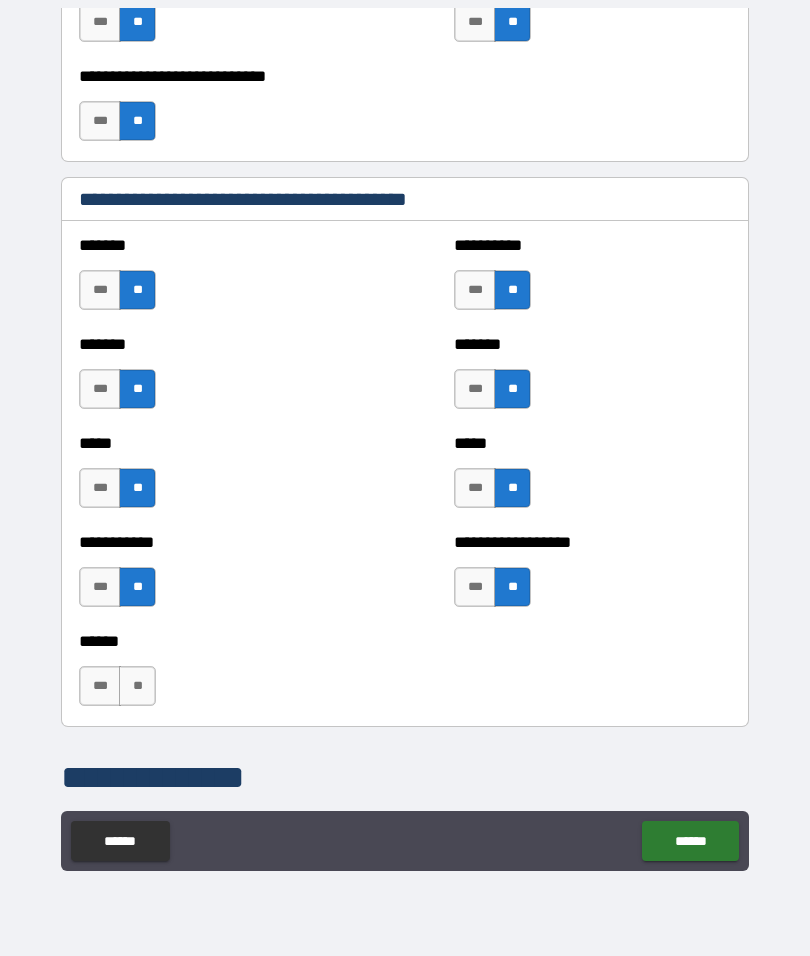 click on "***" at bounding box center [100, 686] 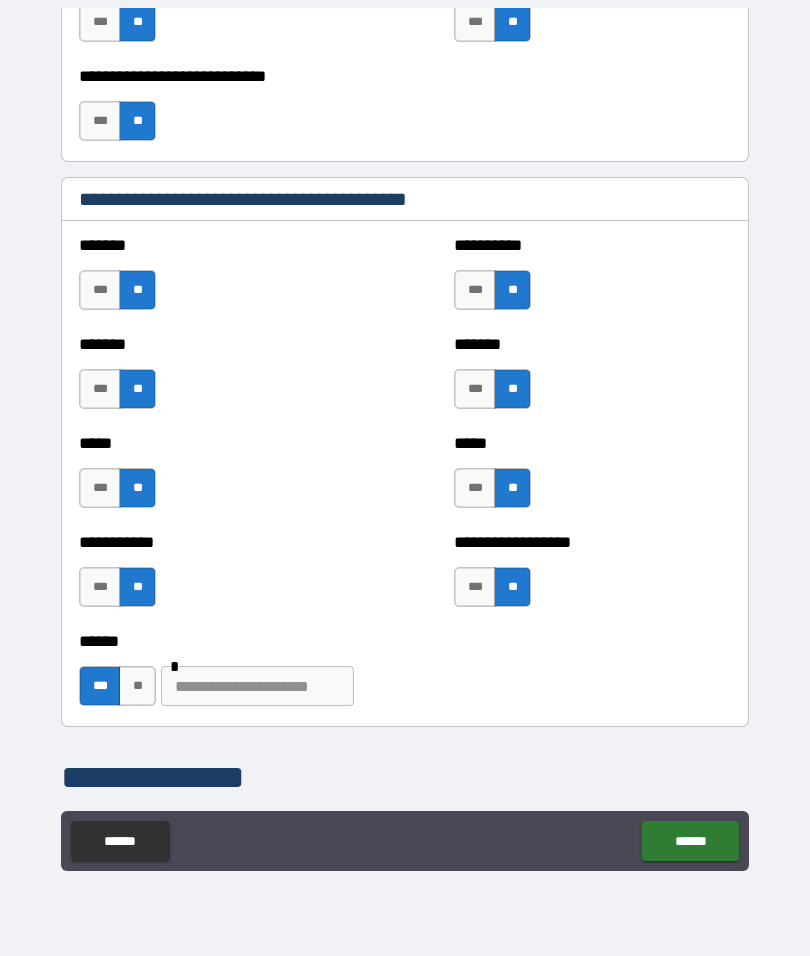 click at bounding box center [257, 686] 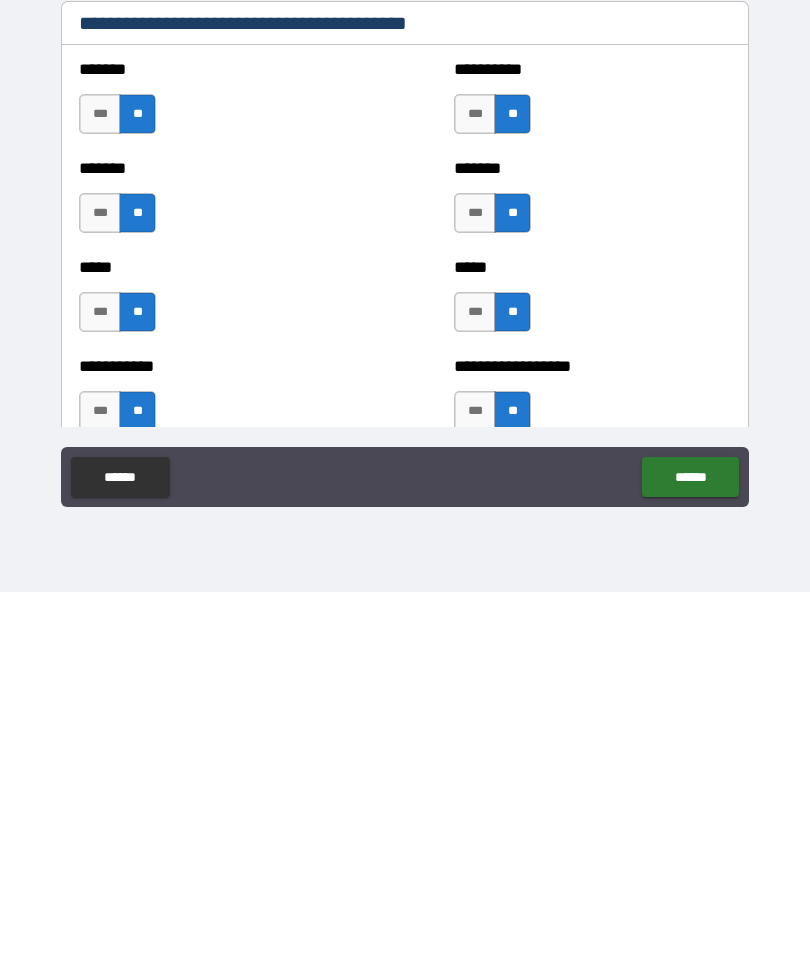 scroll, scrollTop: 1418, scrollLeft: 0, axis: vertical 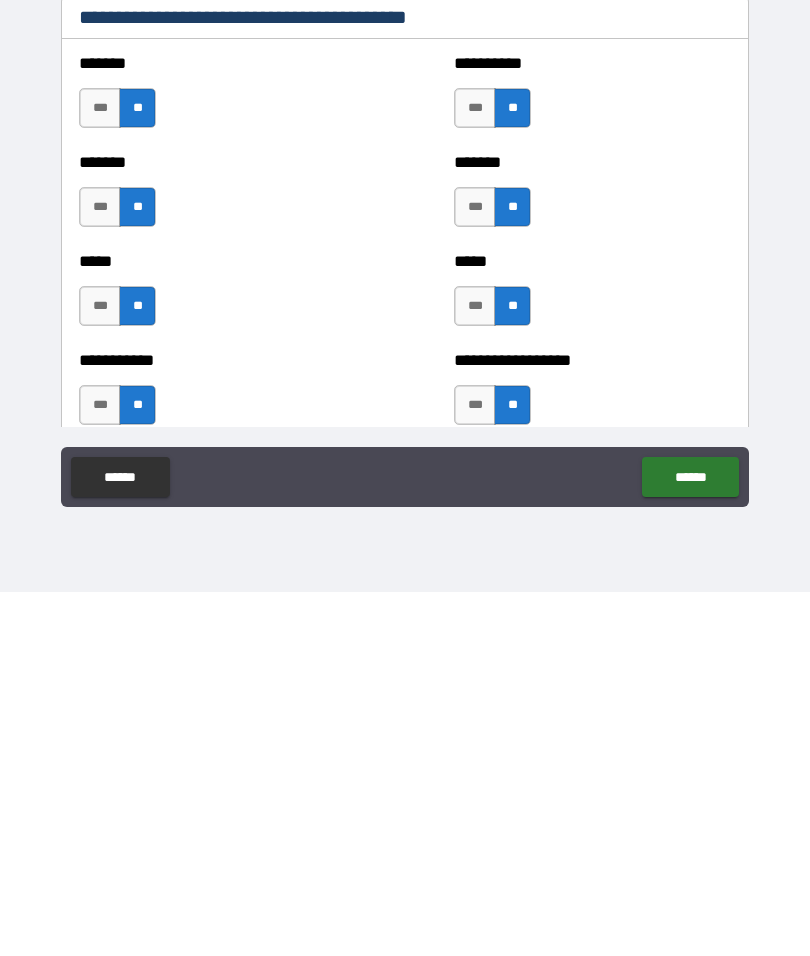 type on "**********" 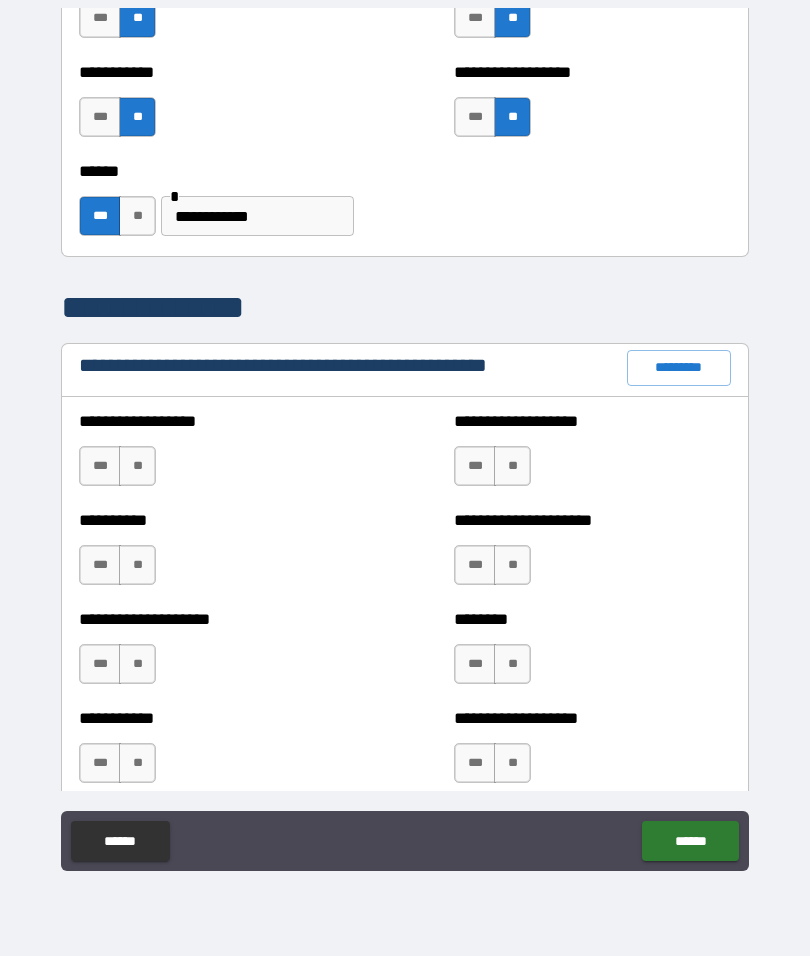 scroll, scrollTop: 2073, scrollLeft: 0, axis: vertical 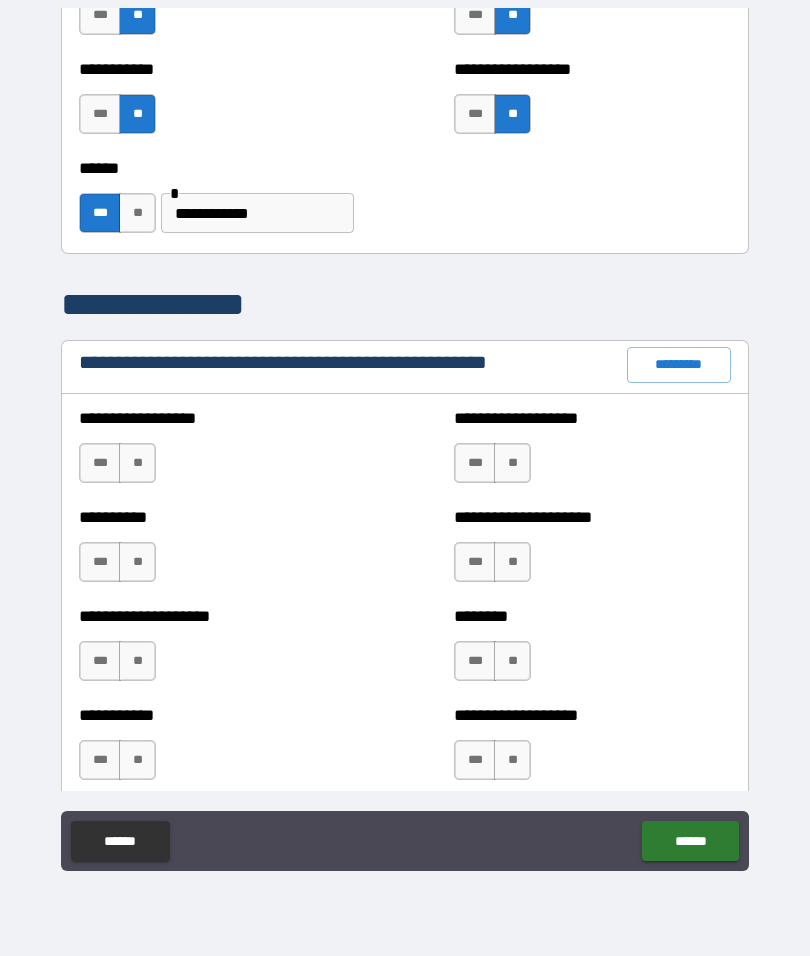click on "**" at bounding box center (137, 463) 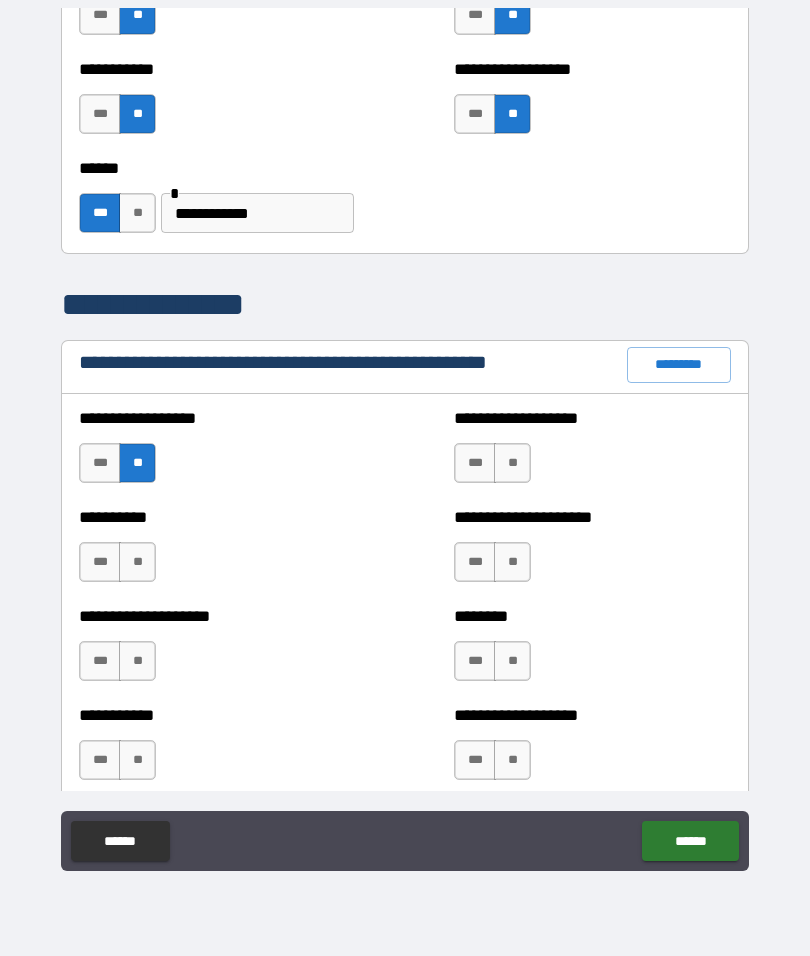 click on "**" at bounding box center [137, 562] 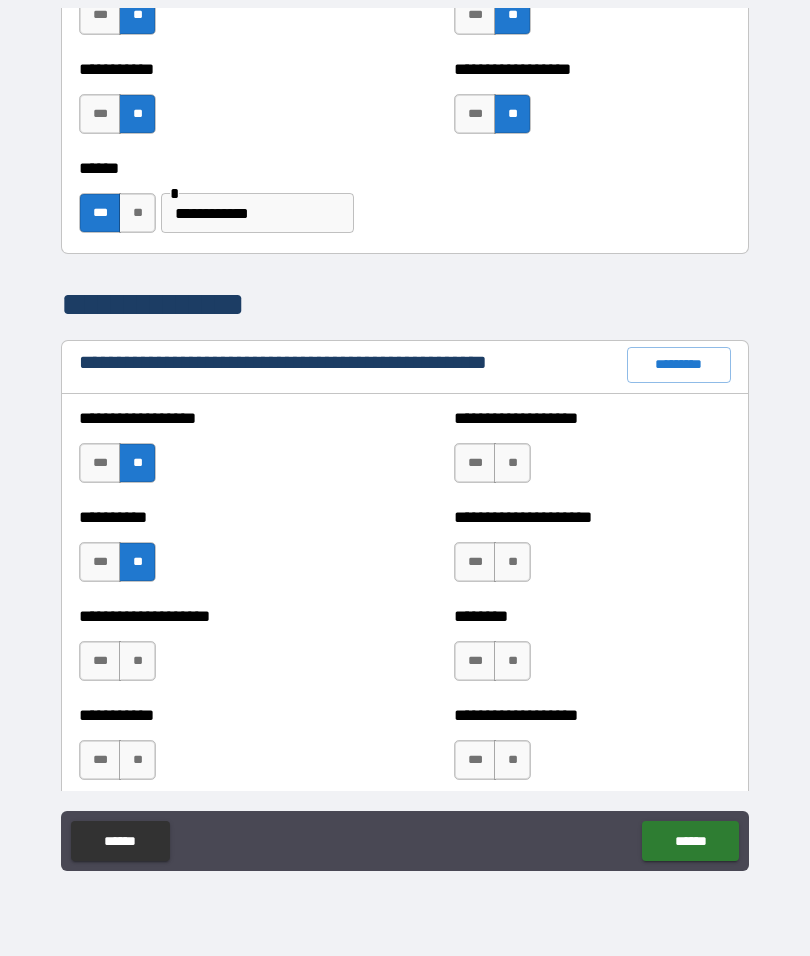click on "**" at bounding box center [137, 661] 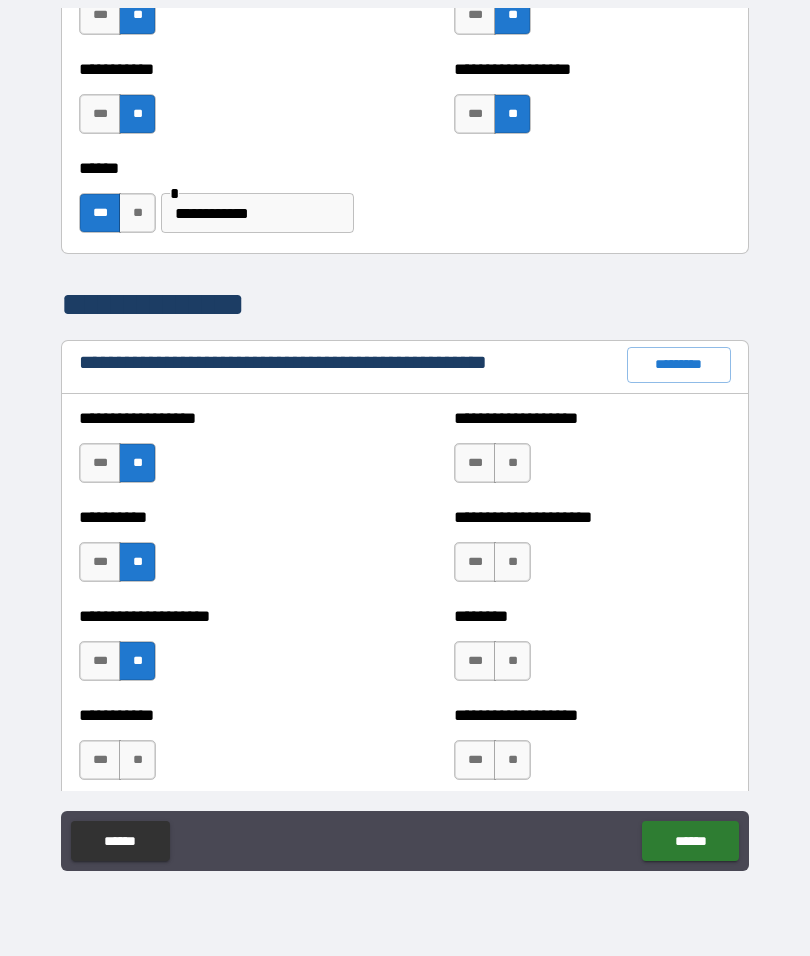 click on "**" at bounding box center [137, 760] 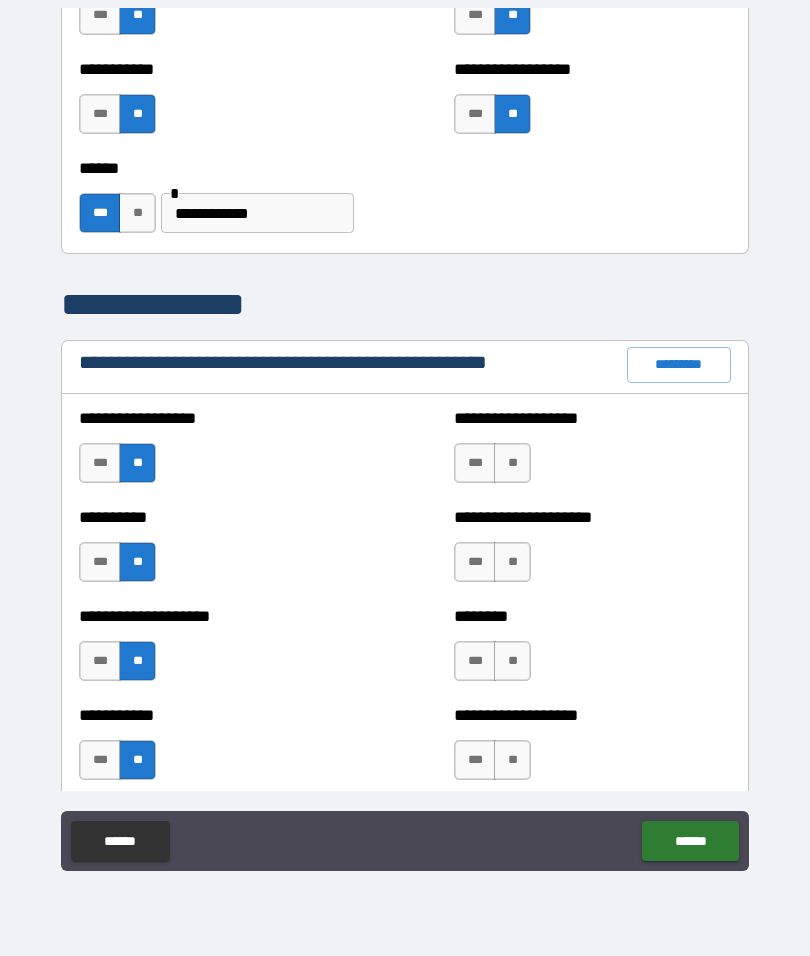 click on "**" at bounding box center [512, 463] 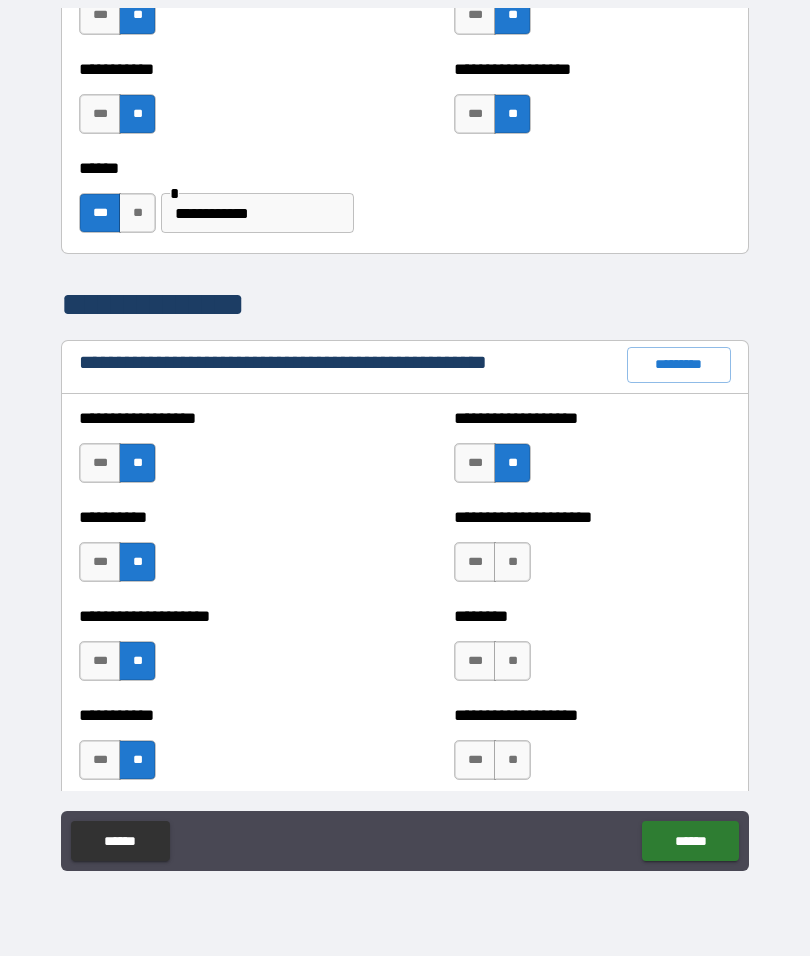 click on "**" at bounding box center (512, 562) 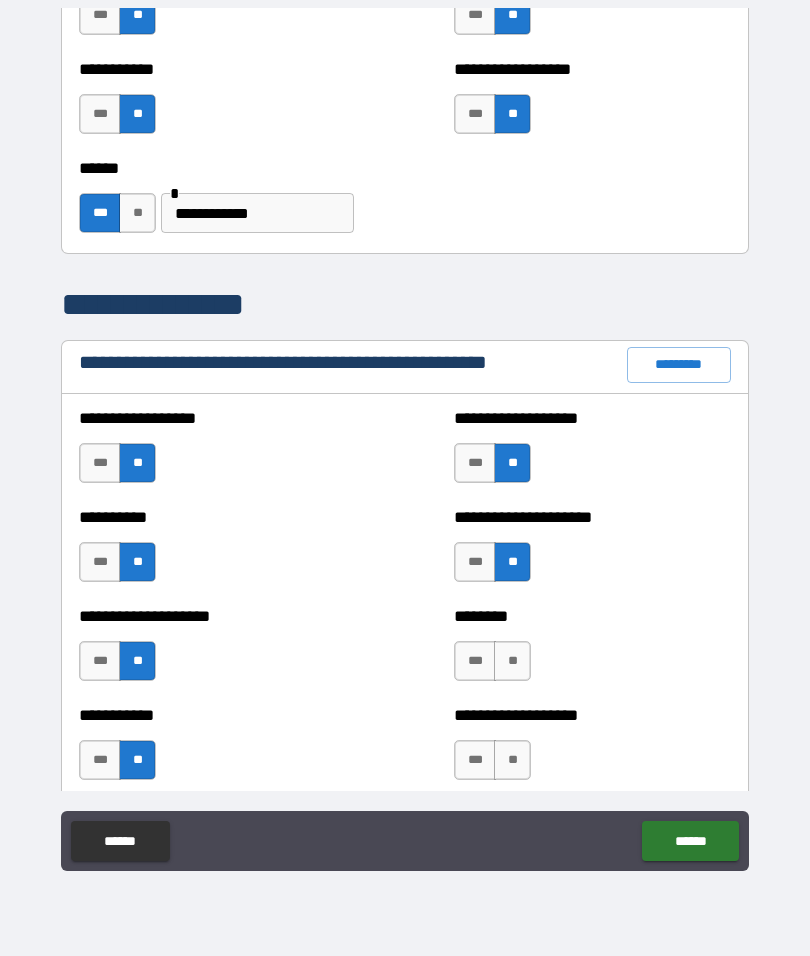 click on "**" at bounding box center [512, 661] 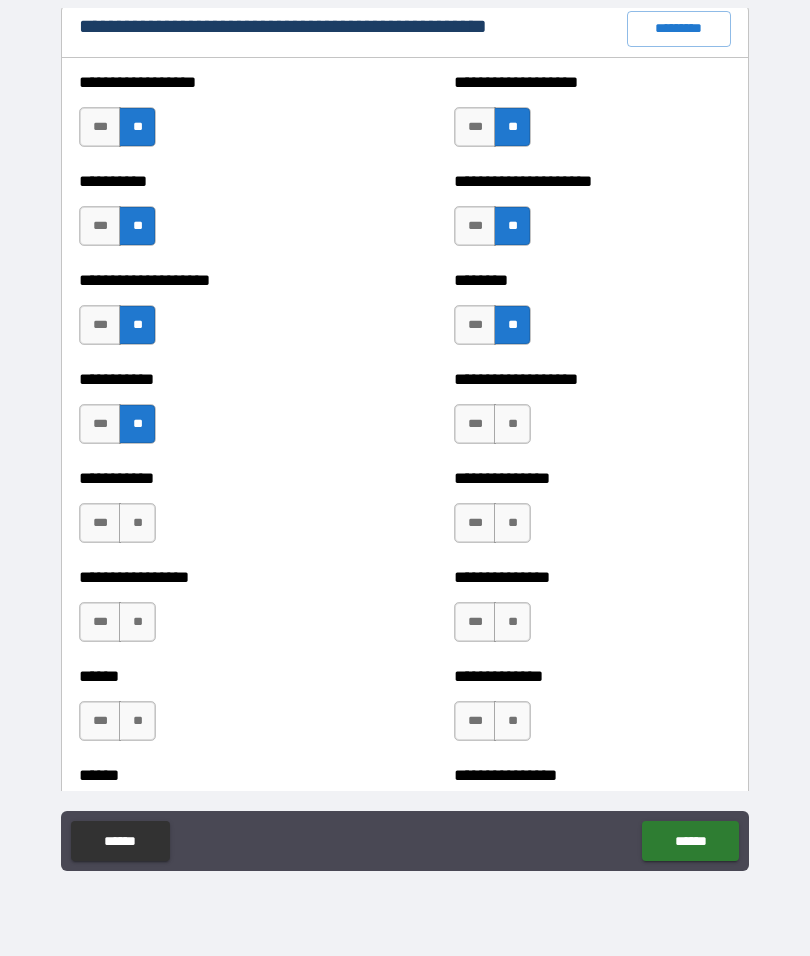 scroll, scrollTop: 2414, scrollLeft: 0, axis: vertical 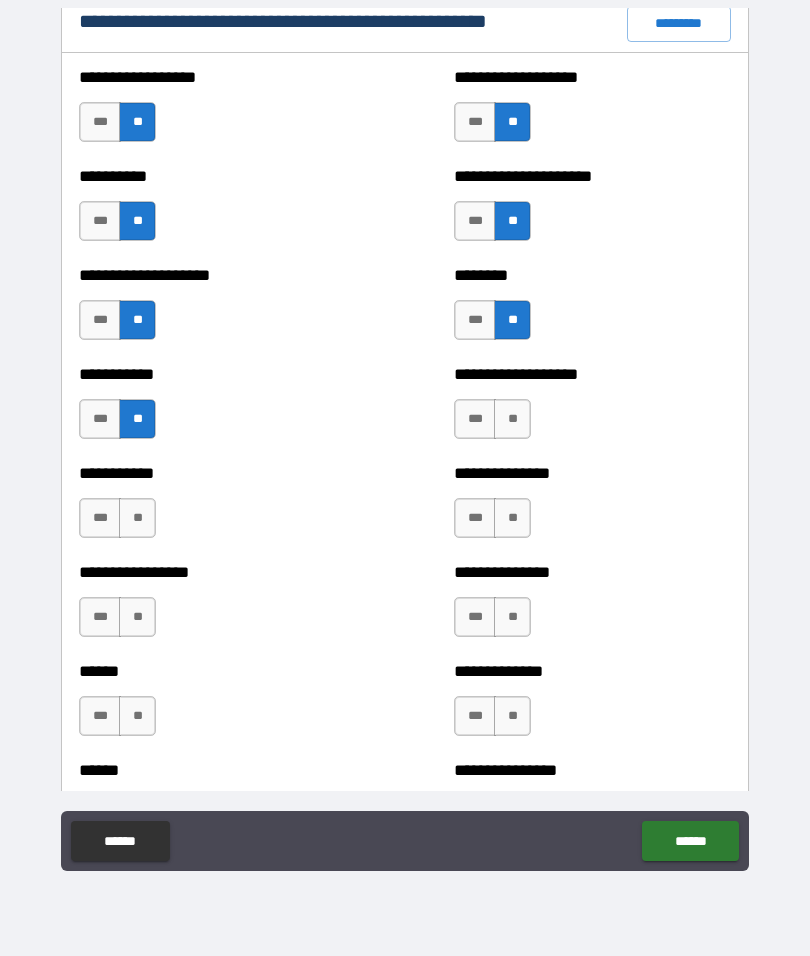 click on "***" at bounding box center (475, 419) 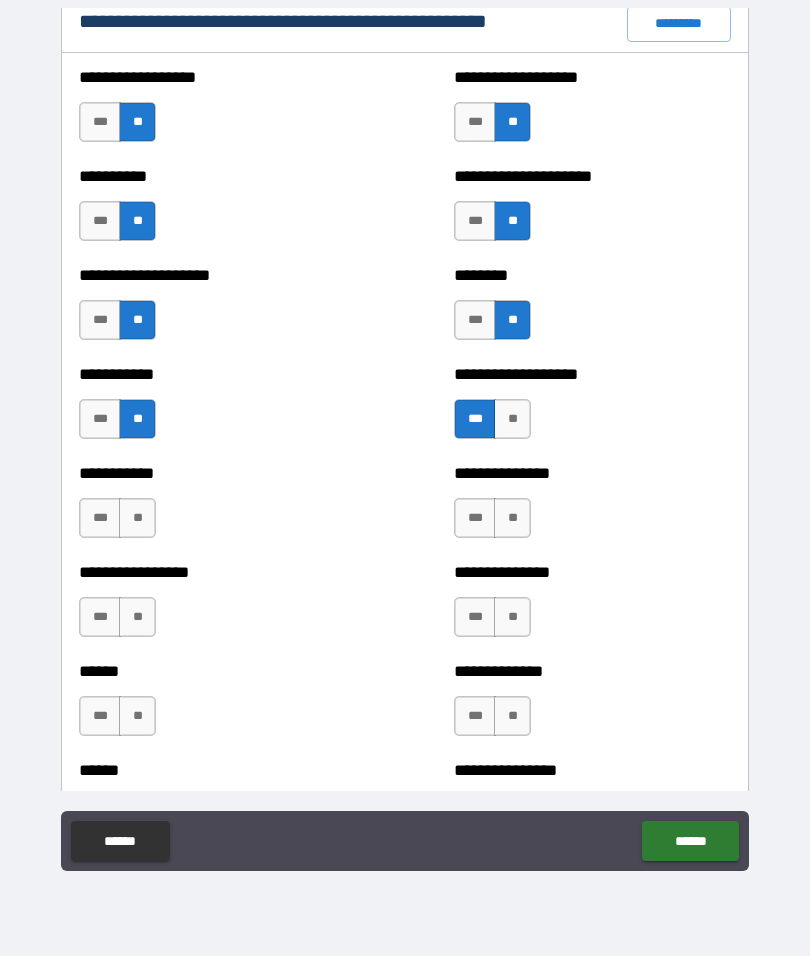 click on "***" at bounding box center [100, 518] 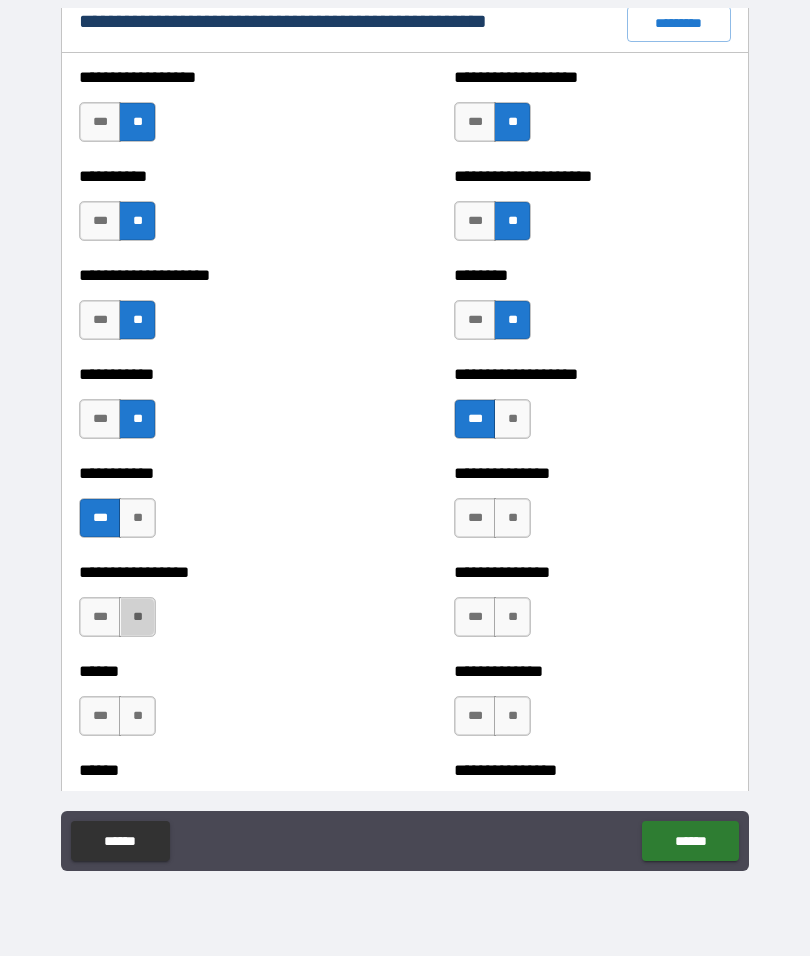 click on "**" at bounding box center [137, 617] 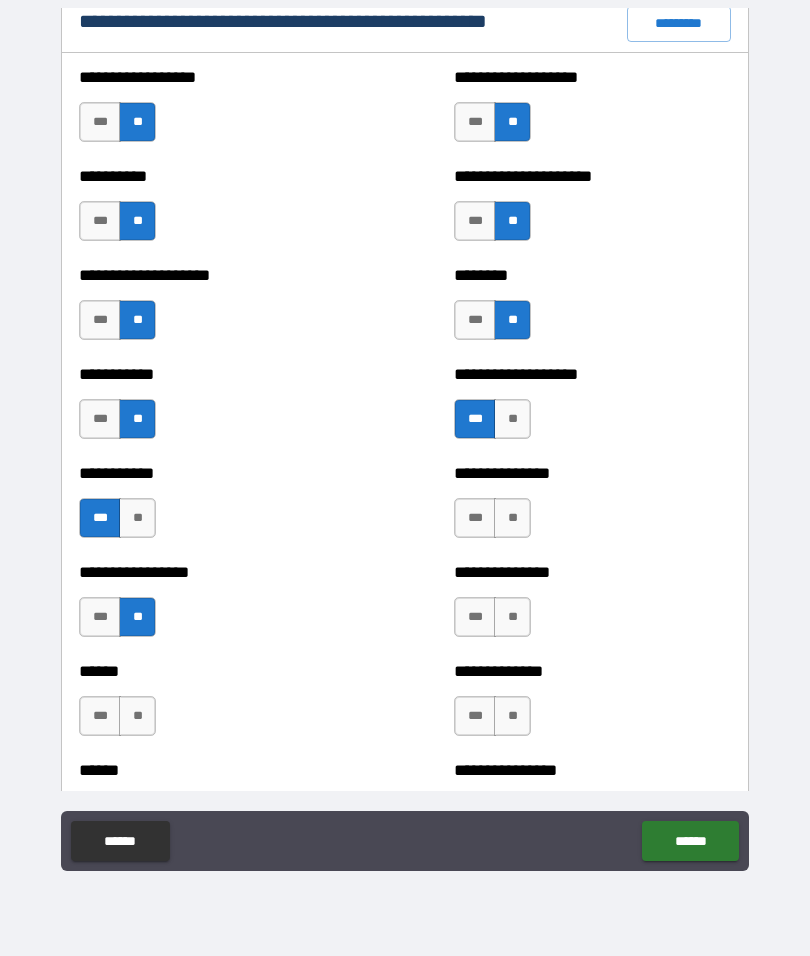 click on "**" at bounding box center [512, 518] 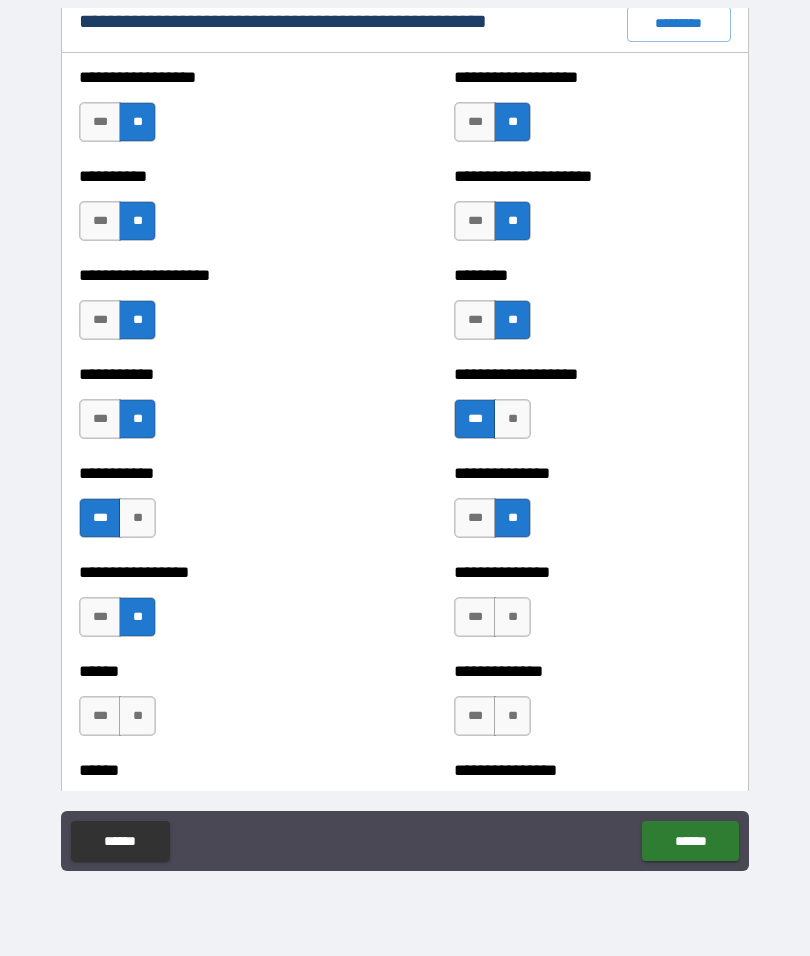 click on "**" at bounding box center (512, 617) 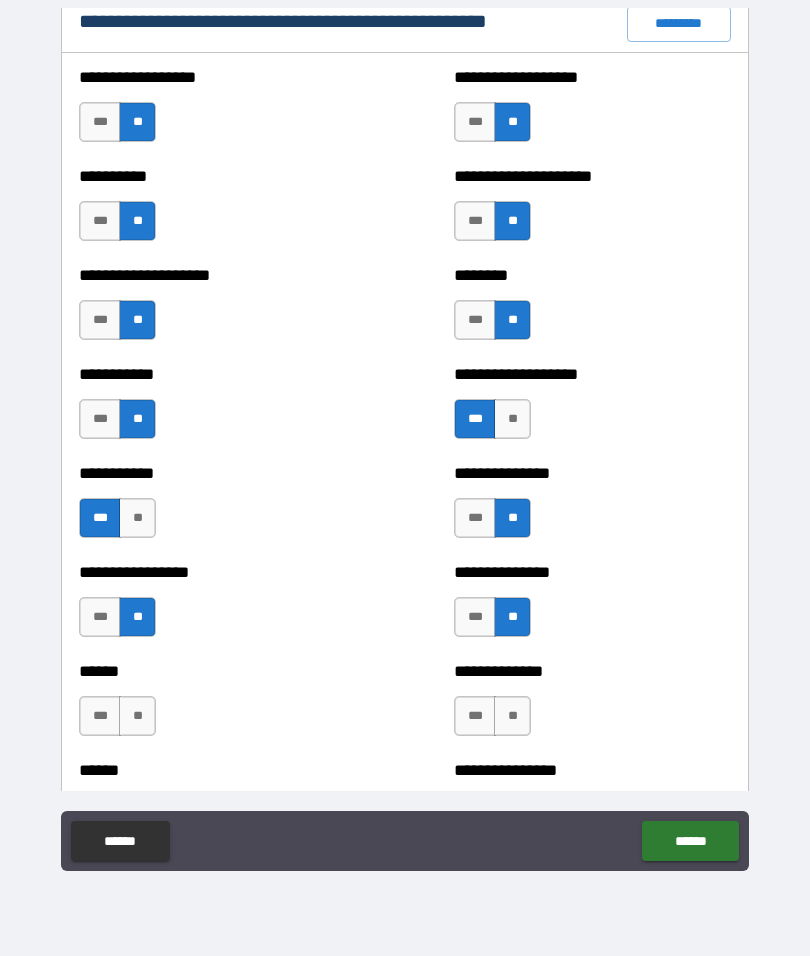 click on "**" at bounding box center [512, 716] 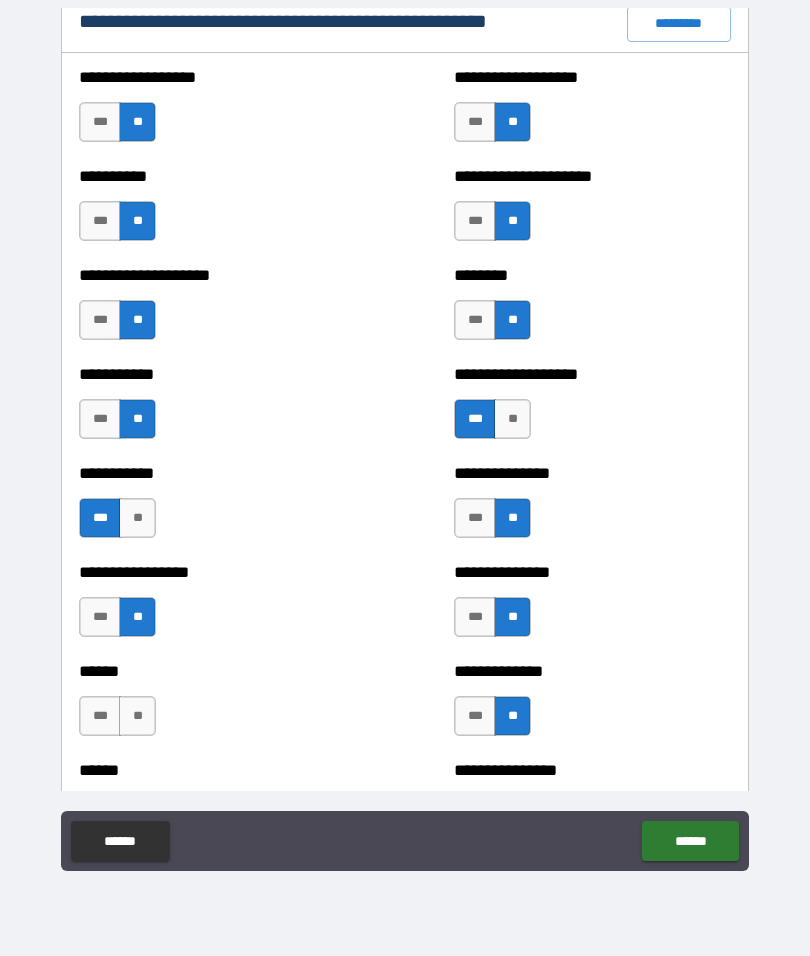 click on "**" at bounding box center (137, 716) 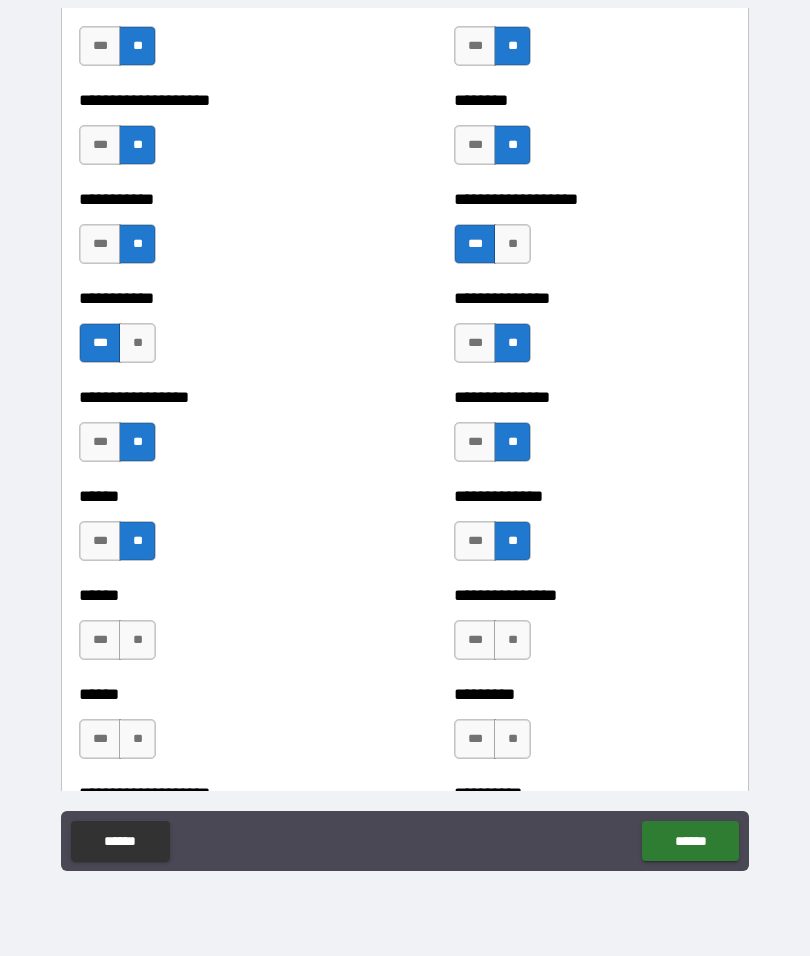 scroll, scrollTop: 2591, scrollLeft: 0, axis: vertical 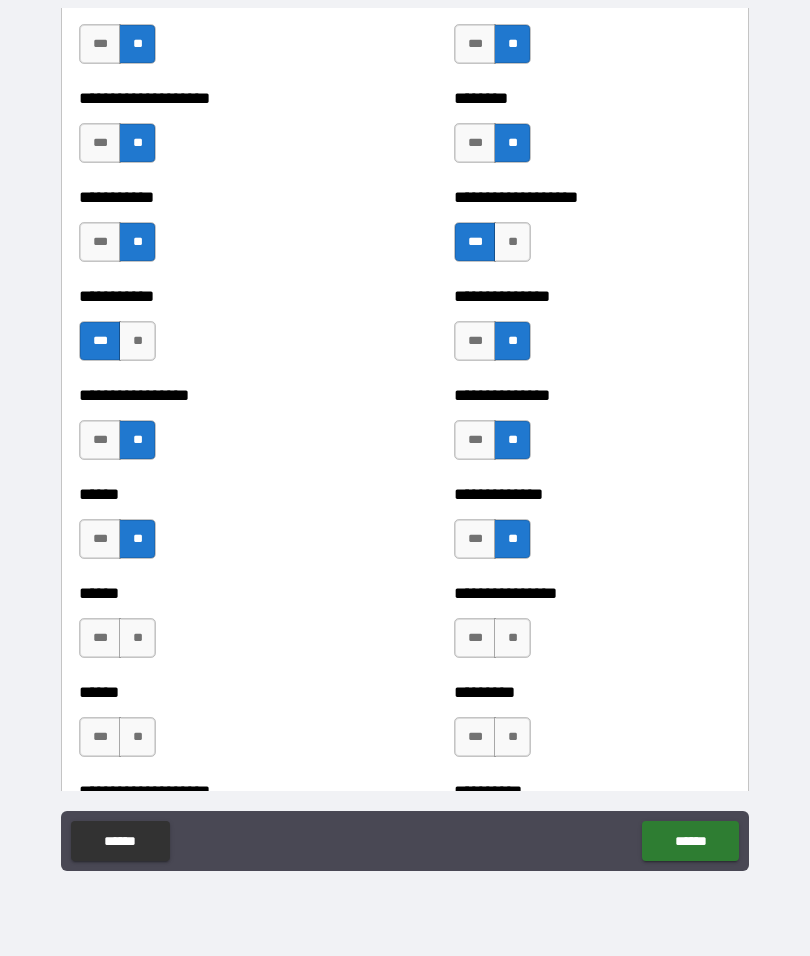 click on "***" at bounding box center [100, 638] 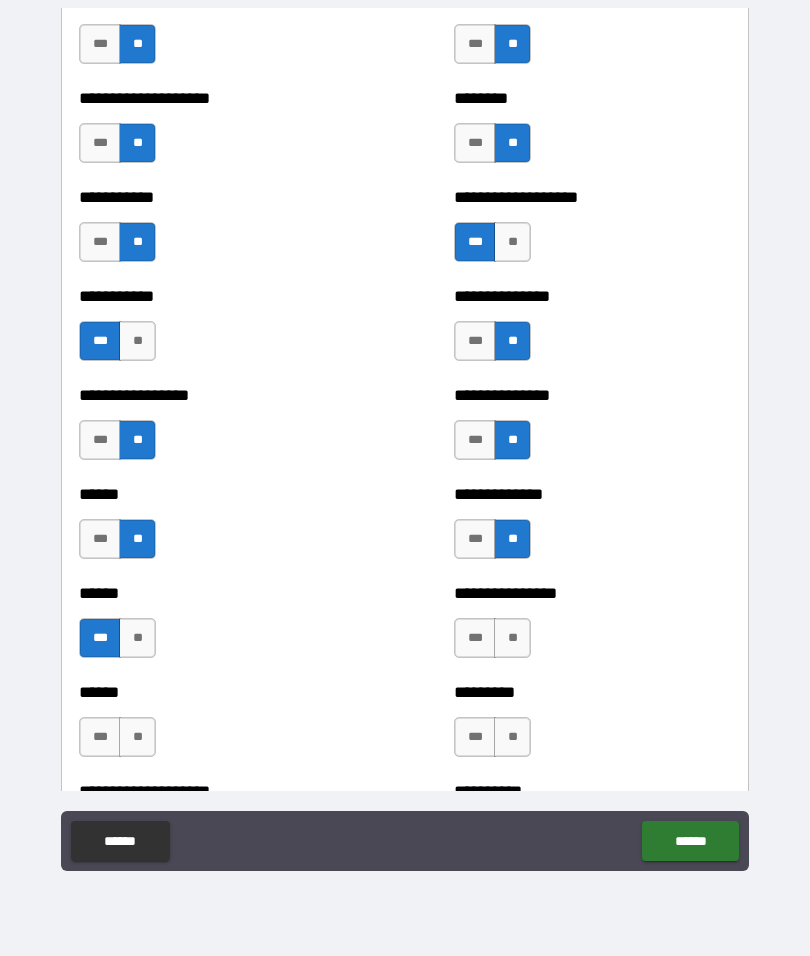 click on "**" at bounding box center (512, 638) 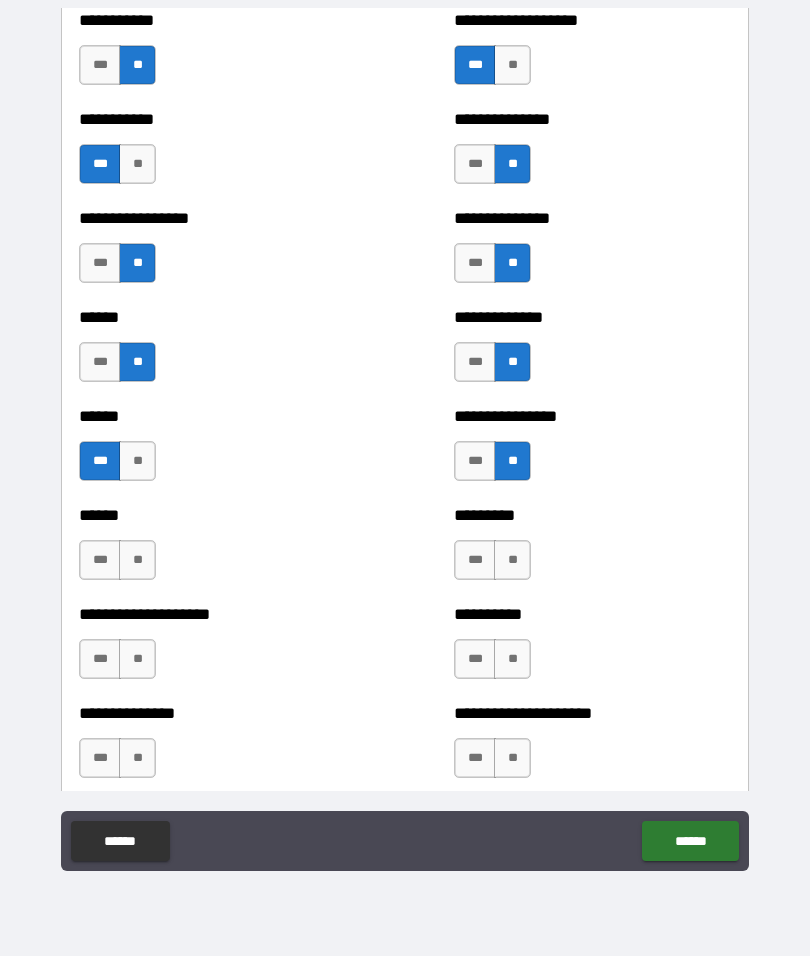 scroll, scrollTop: 2770, scrollLeft: 0, axis: vertical 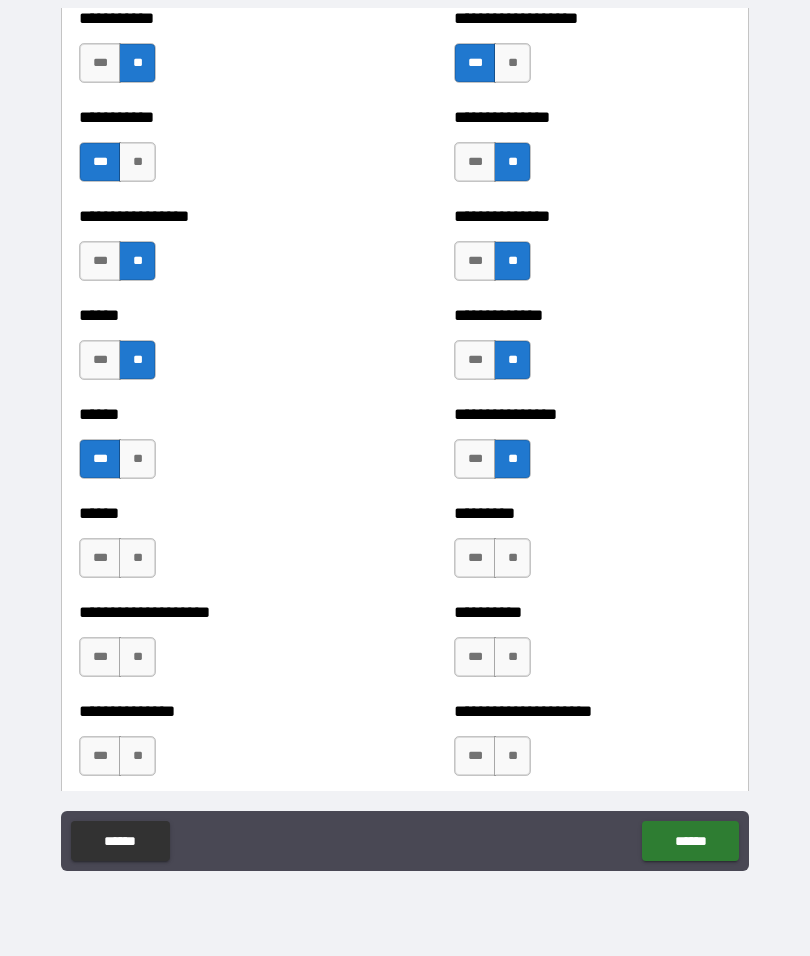 click on "**" at bounding box center [137, 558] 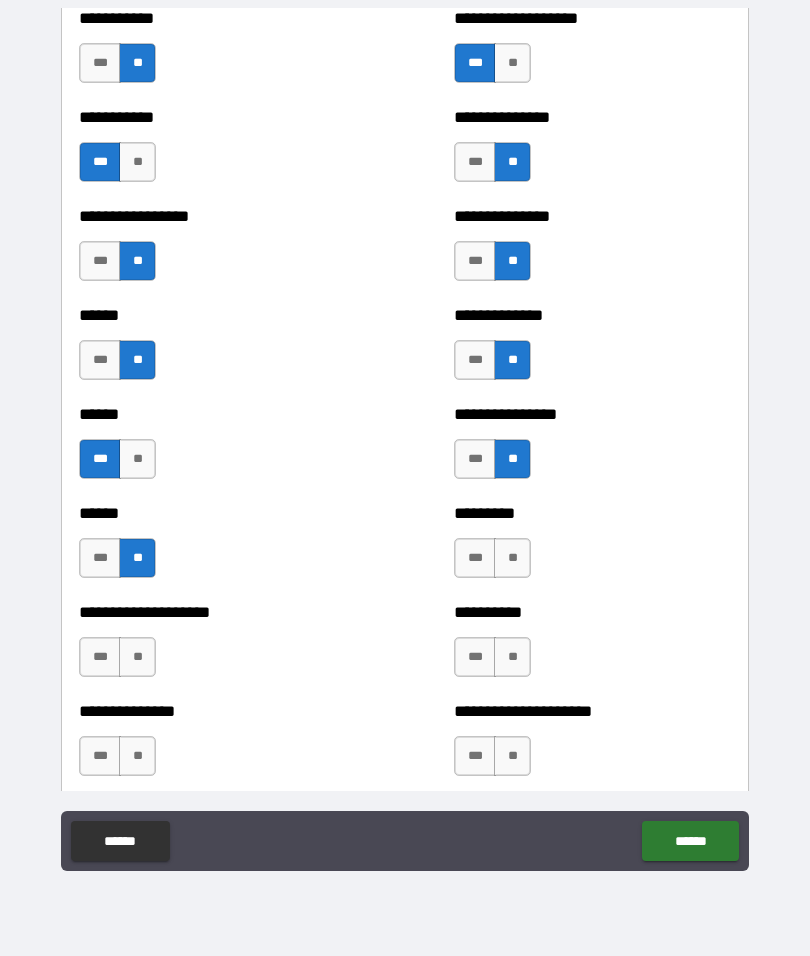 click on "**" at bounding box center (137, 657) 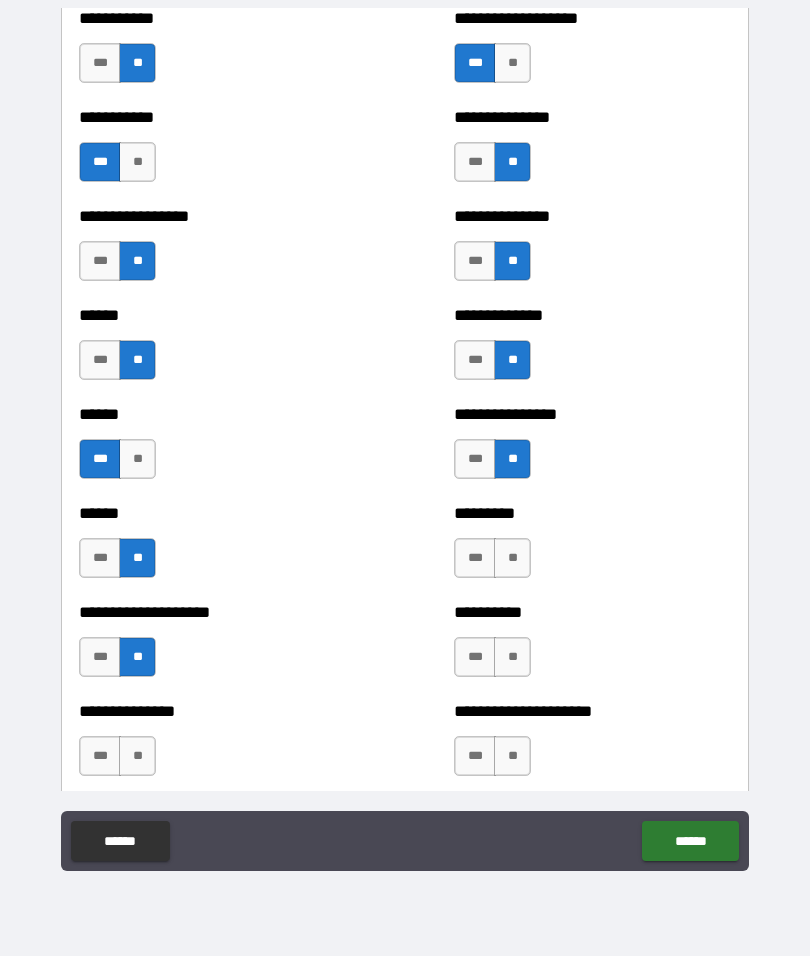 click on "**" at bounding box center (137, 756) 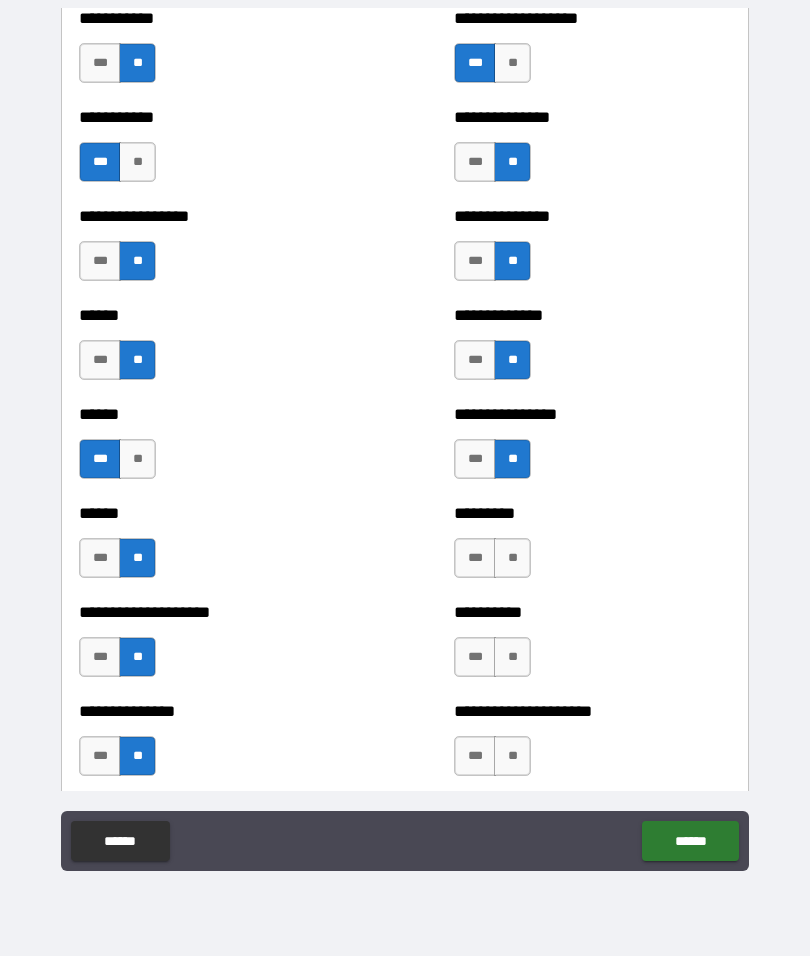 click on "**" at bounding box center [512, 558] 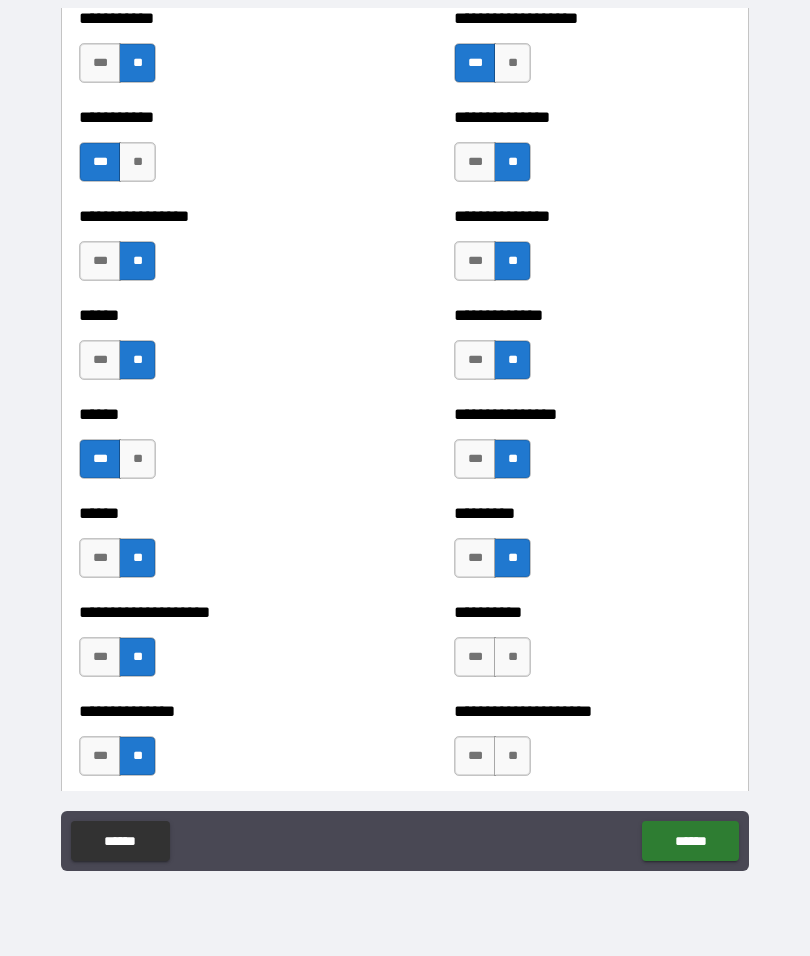 click on "**" at bounding box center [512, 657] 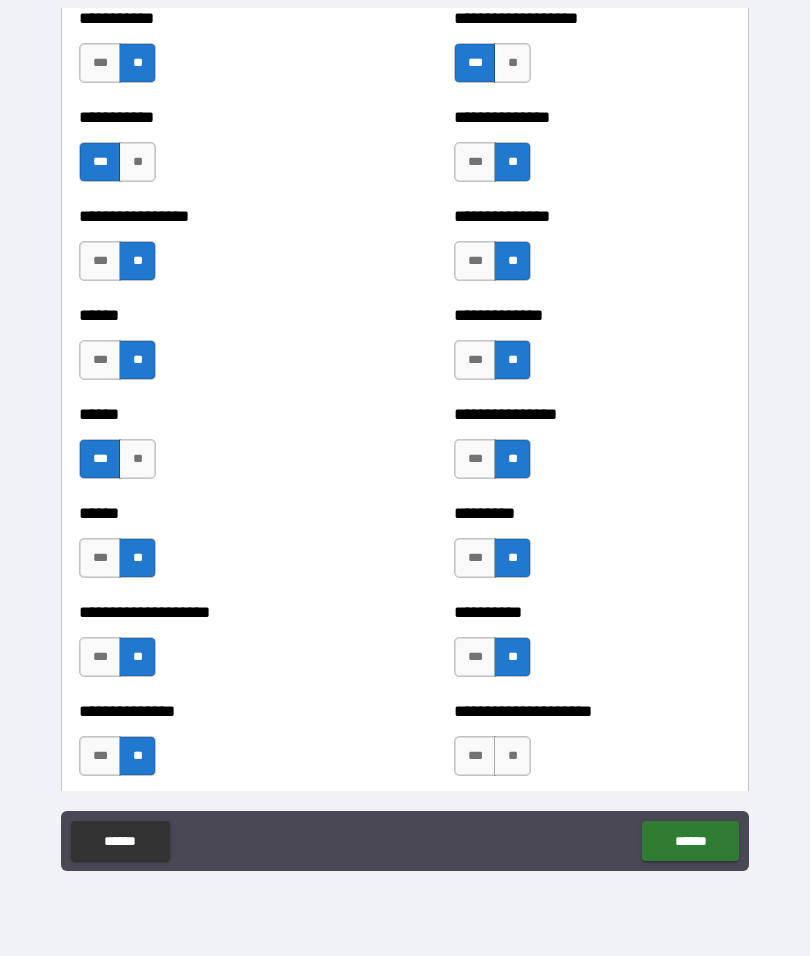 click on "**" at bounding box center (512, 756) 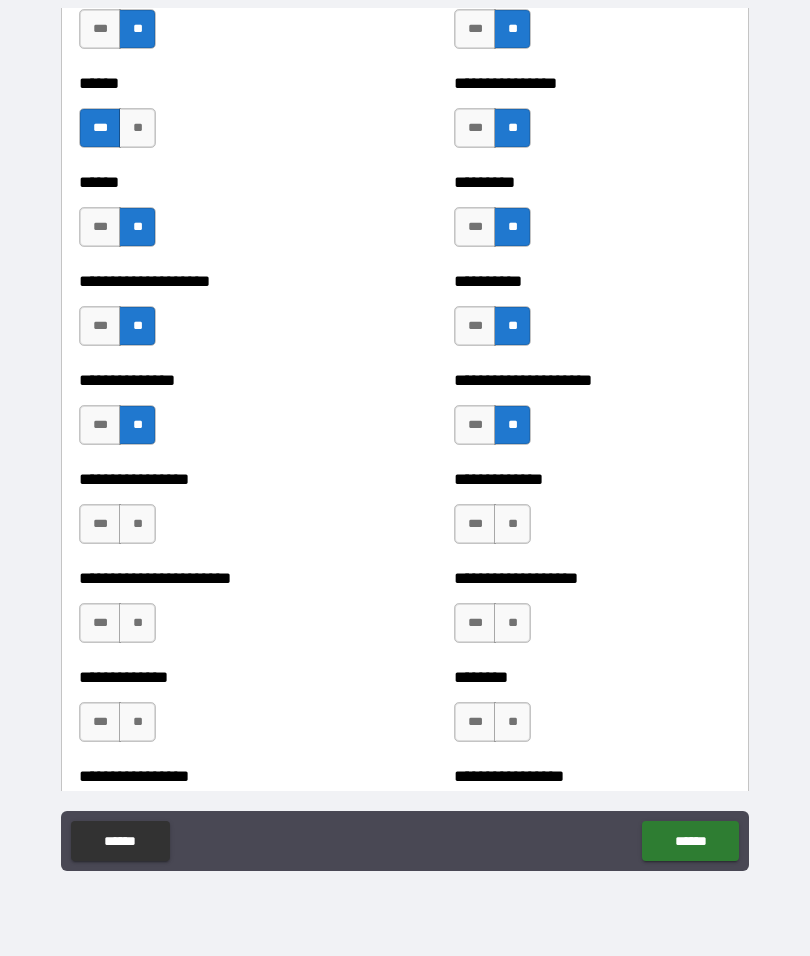 scroll, scrollTop: 3149, scrollLeft: 0, axis: vertical 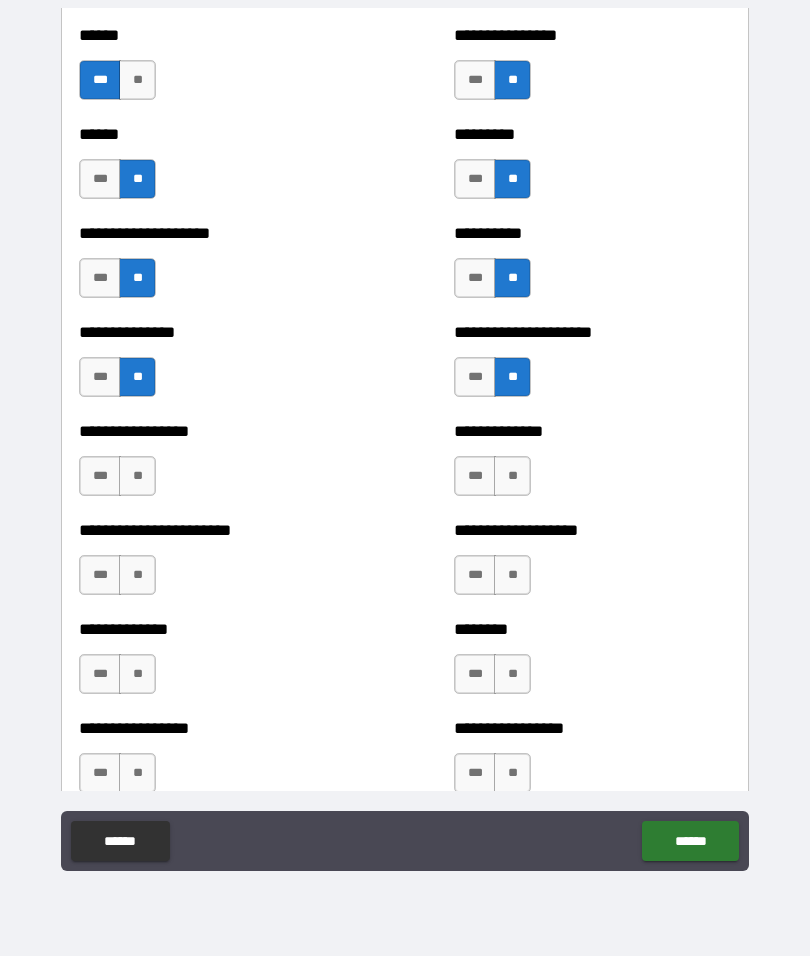 click on "***" at bounding box center [100, 476] 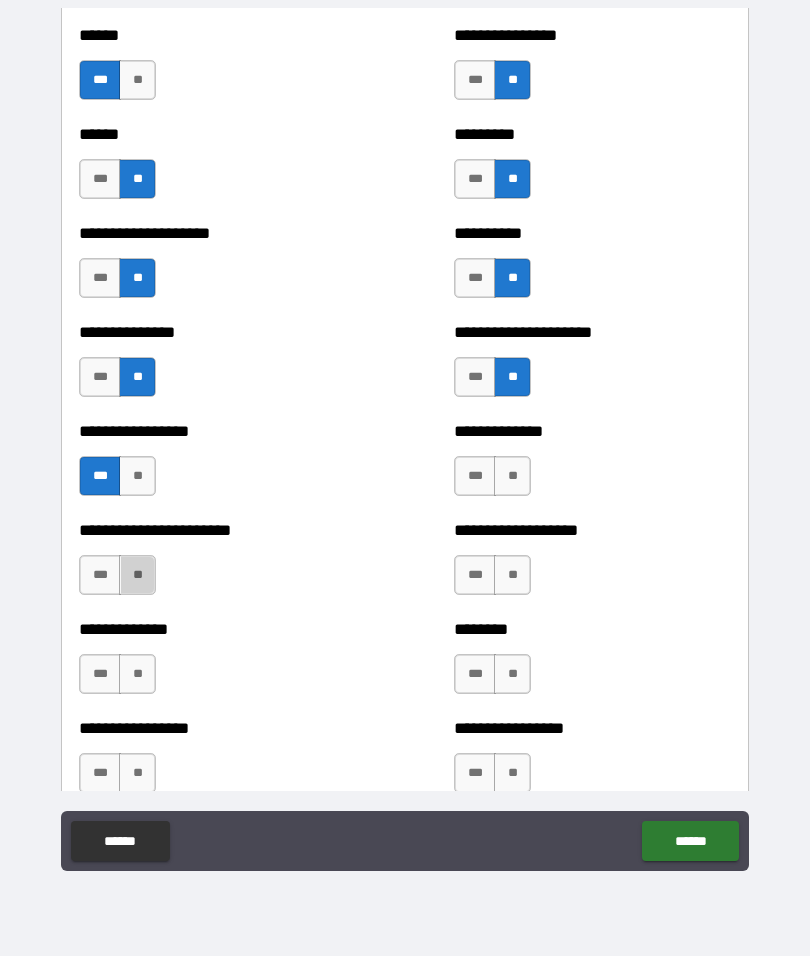 click on "**" at bounding box center [137, 575] 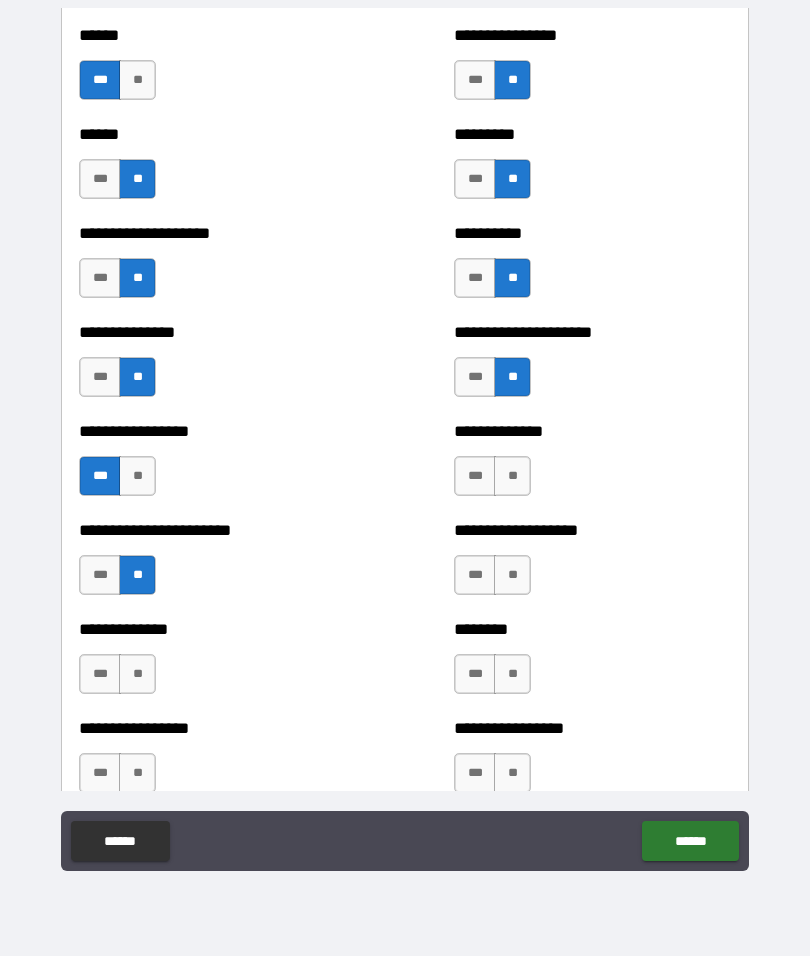 click on "**" at bounding box center (137, 674) 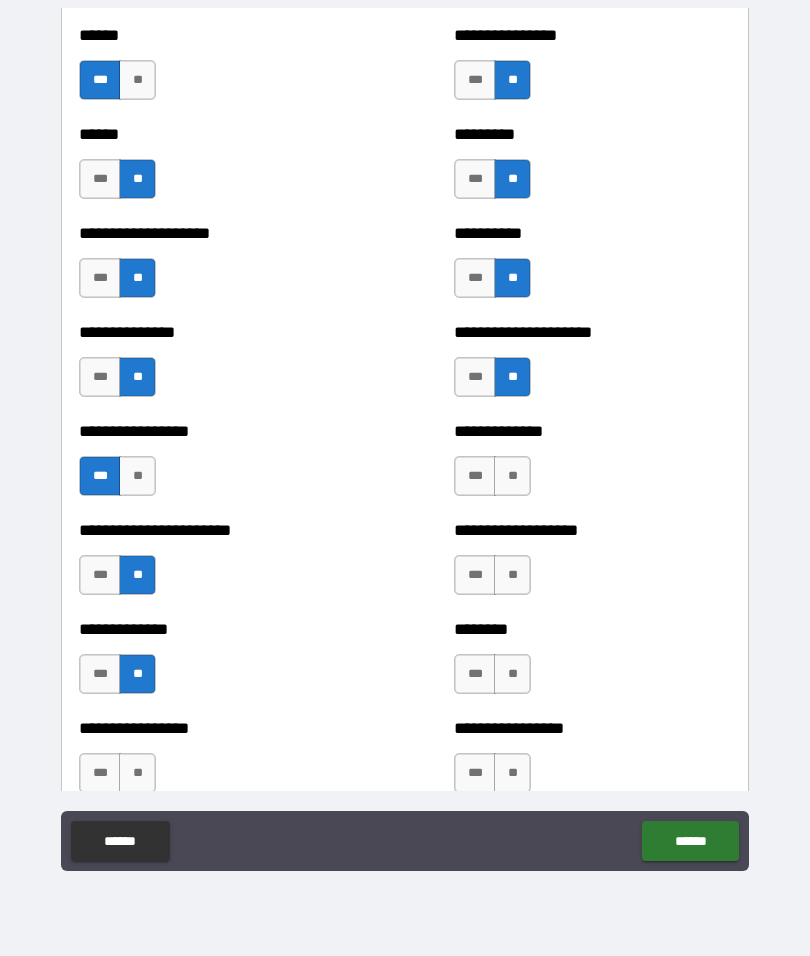 click on "**" at bounding box center (137, 773) 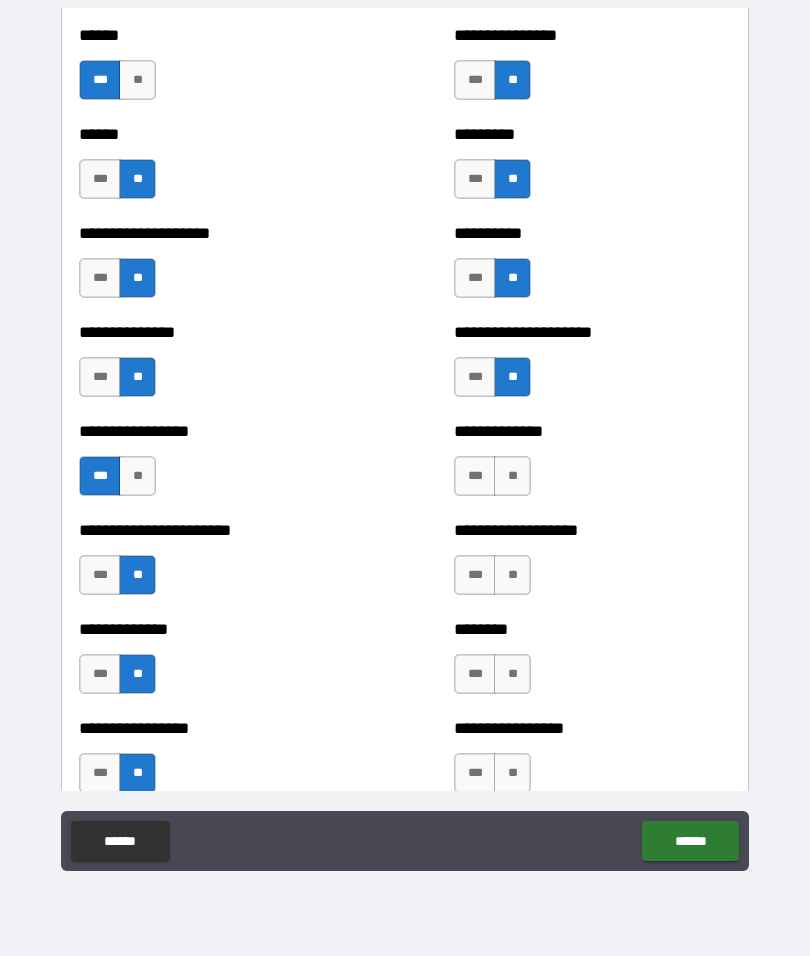 click on "**" at bounding box center [512, 476] 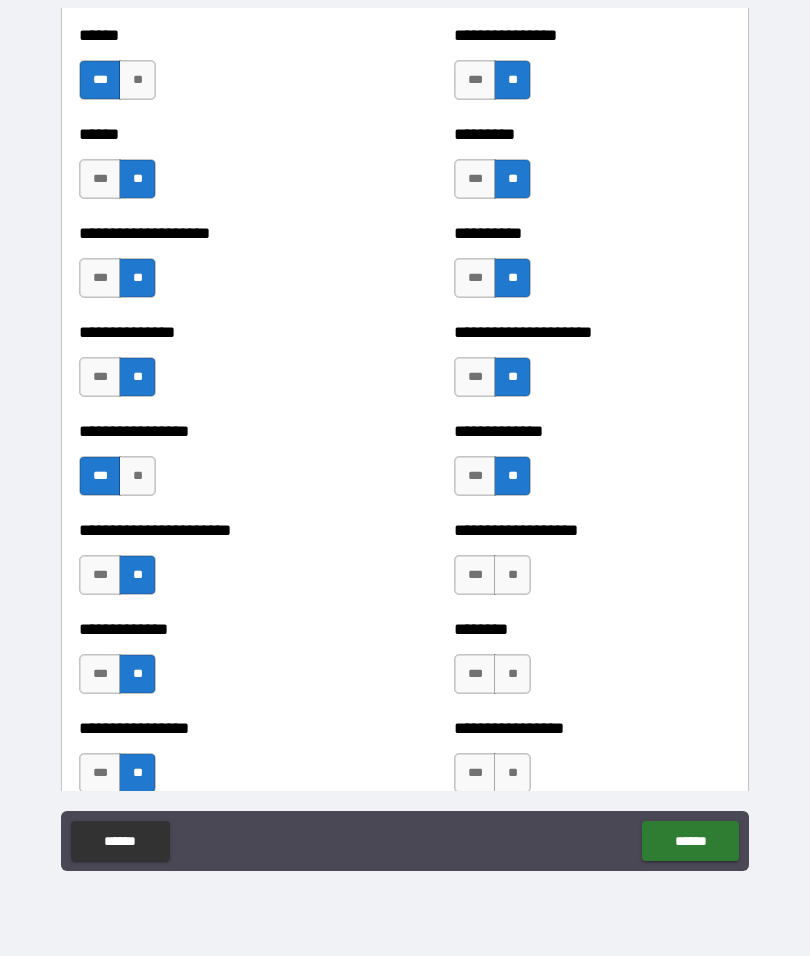 click on "**" at bounding box center [512, 575] 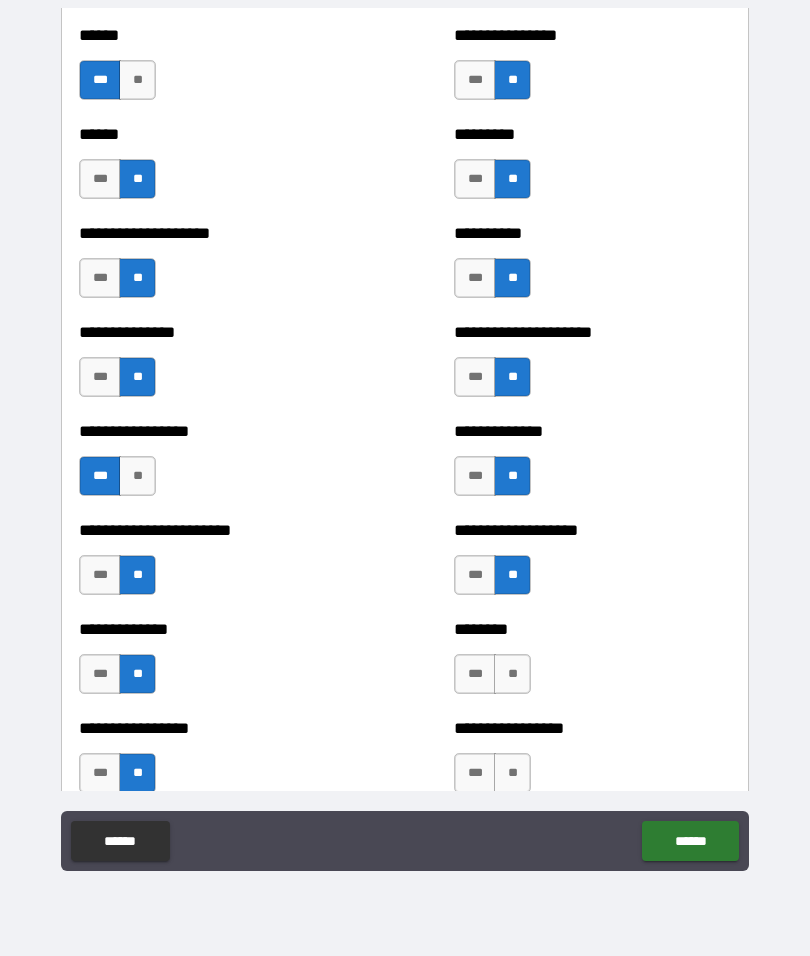click on "***" at bounding box center [475, 674] 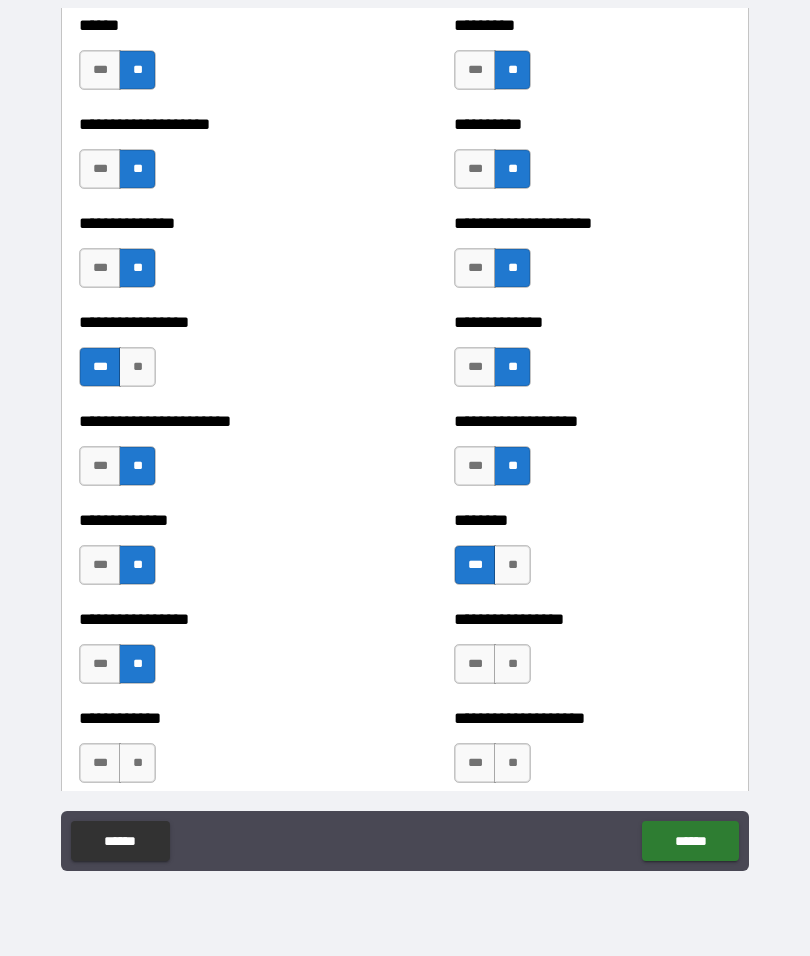 scroll, scrollTop: 3257, scrollLeft: 0, axis: vertical 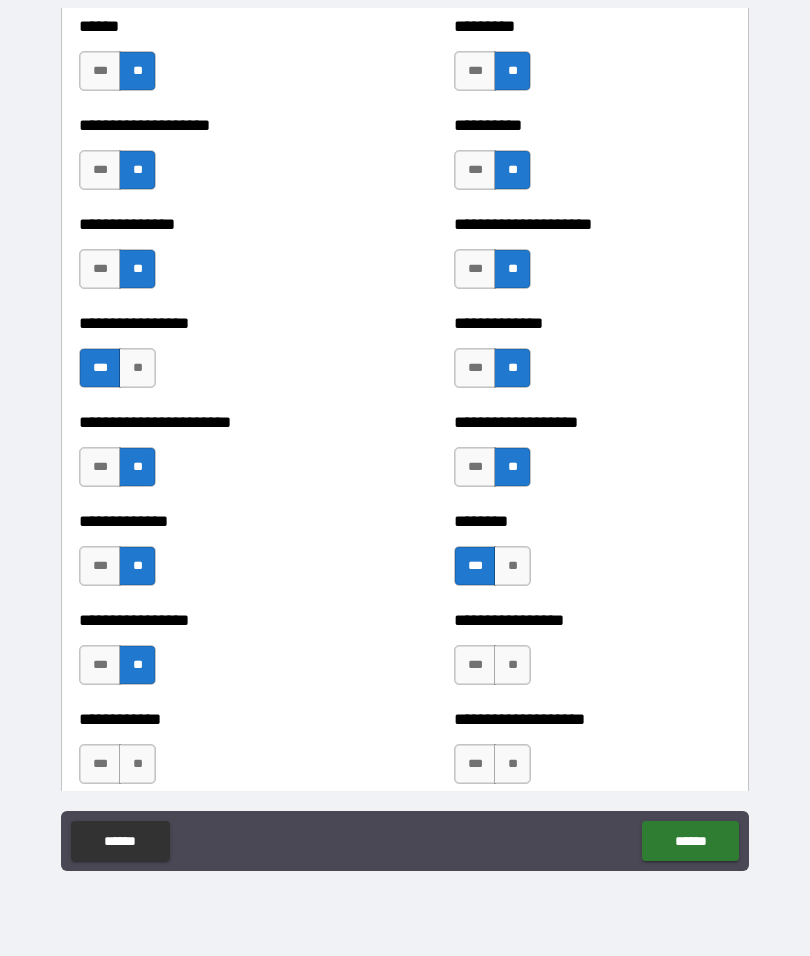 click on "**" at bounding box center (512, 566) 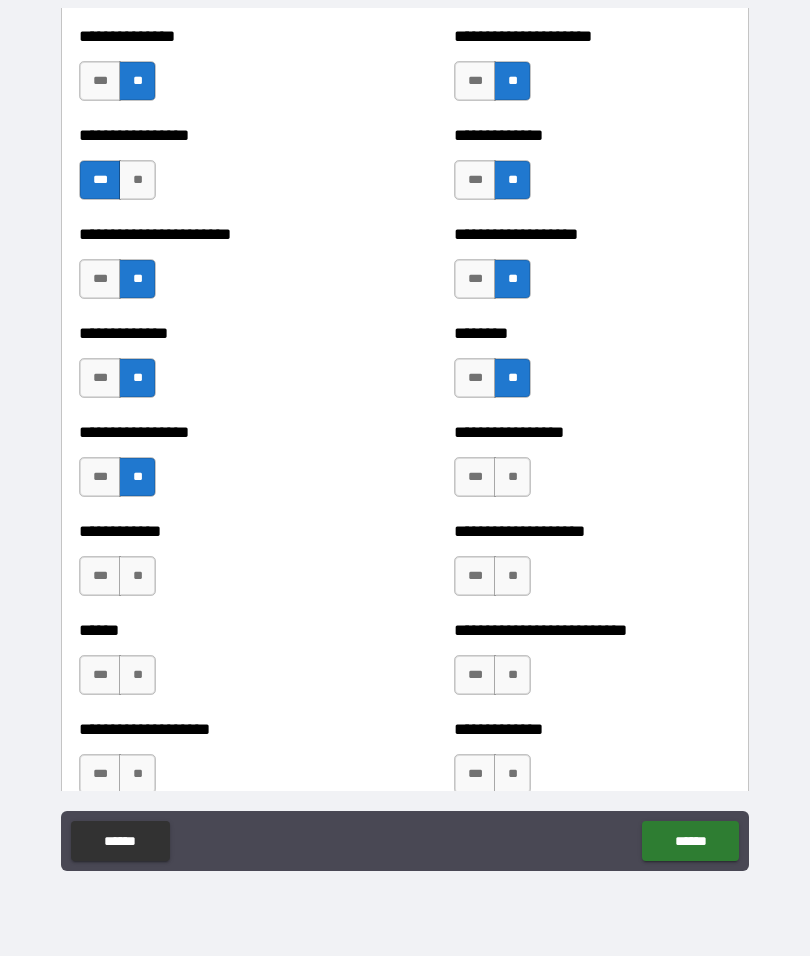scroll, scrollTop: 3450, scrollLeft: 0, axis: vertical 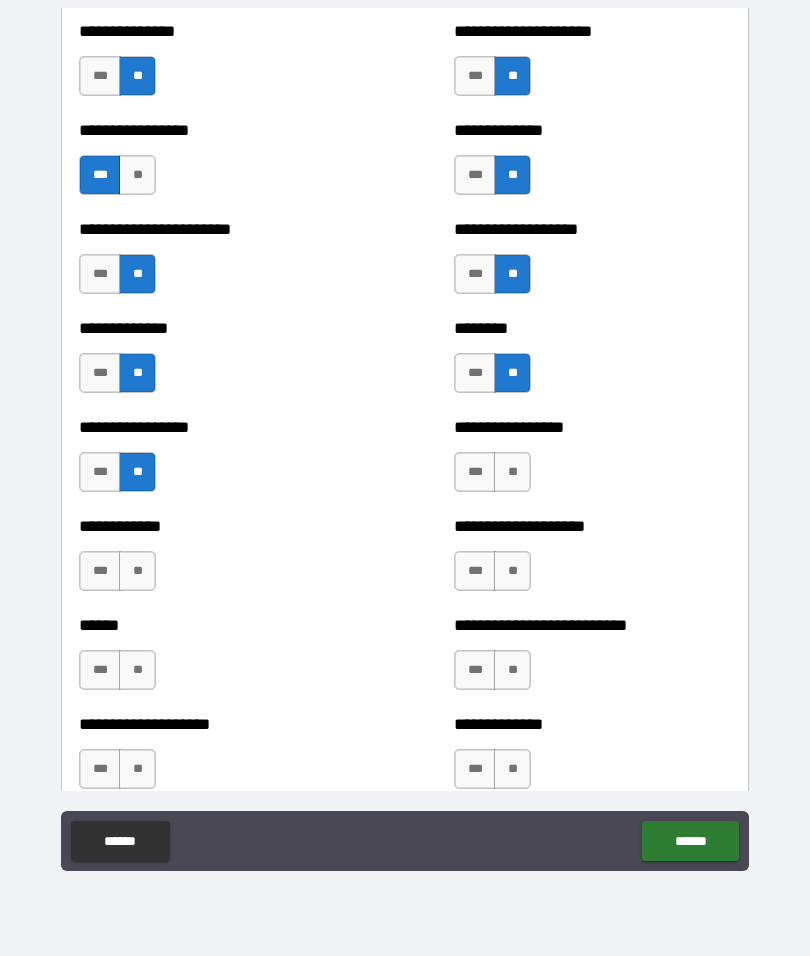 click on "**" at bounding box center (512, 472) 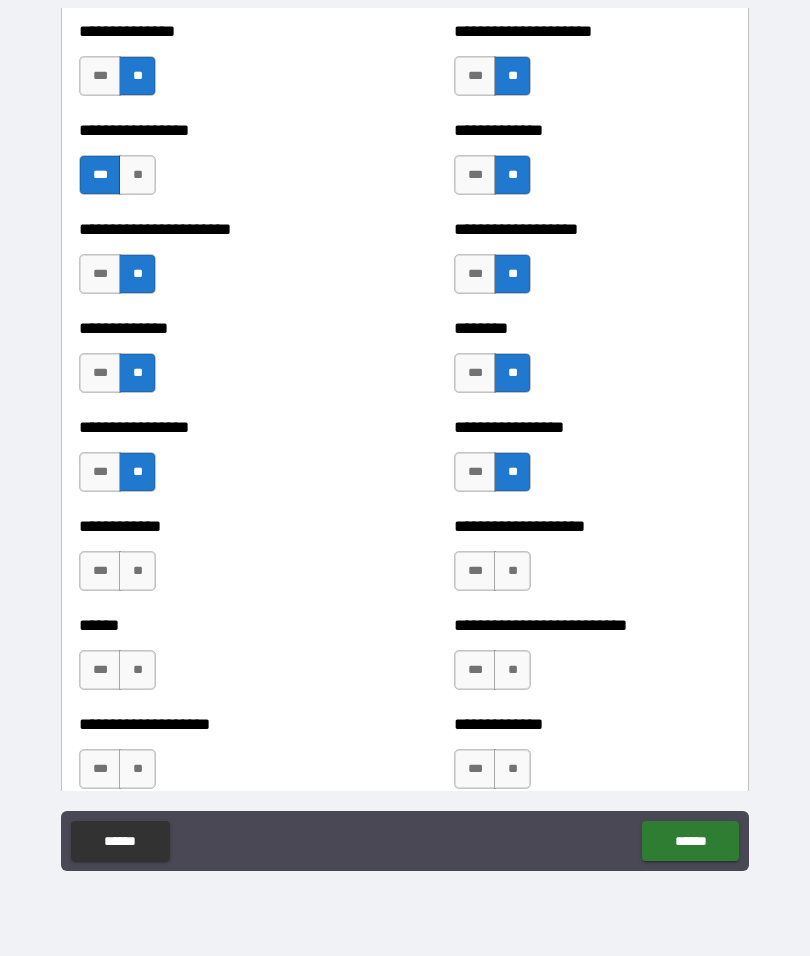 click on "**" at bounding box center (137, 571) 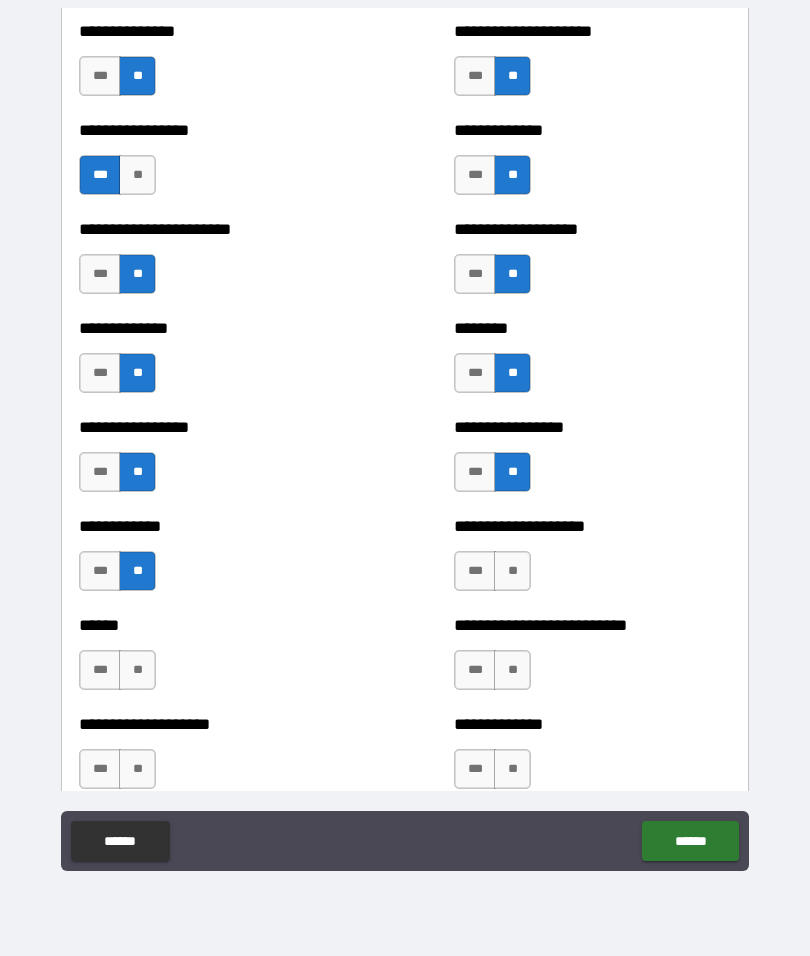 click on "**" at bounding box center (137, 670) 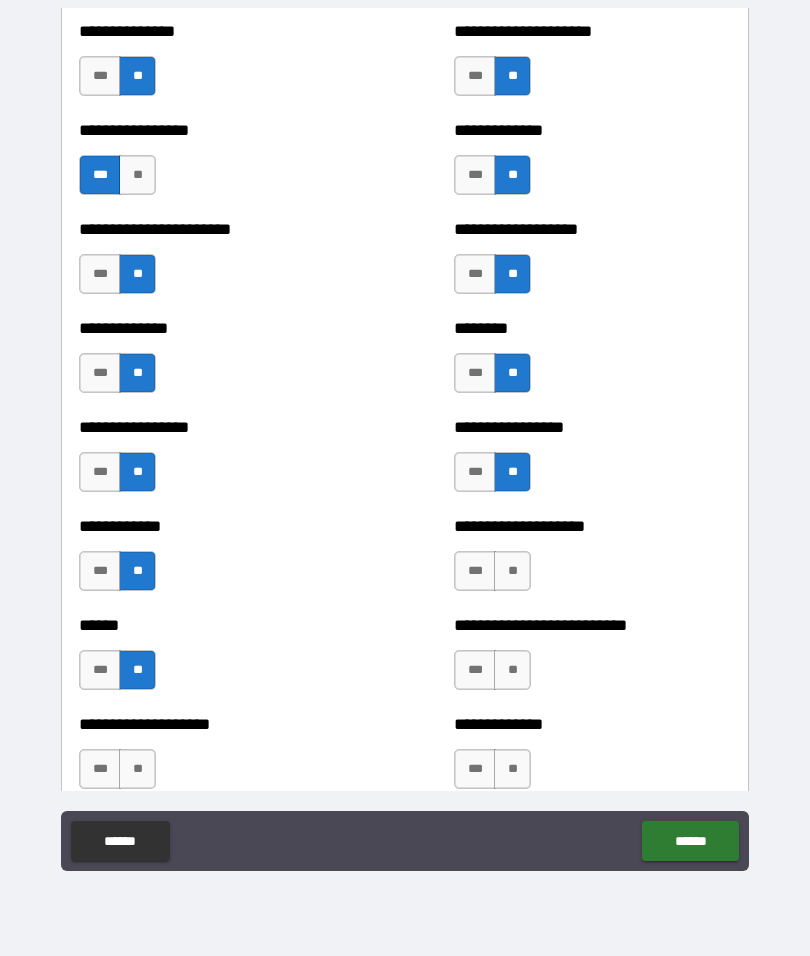 click on "**" at bounding box center [137, 769] 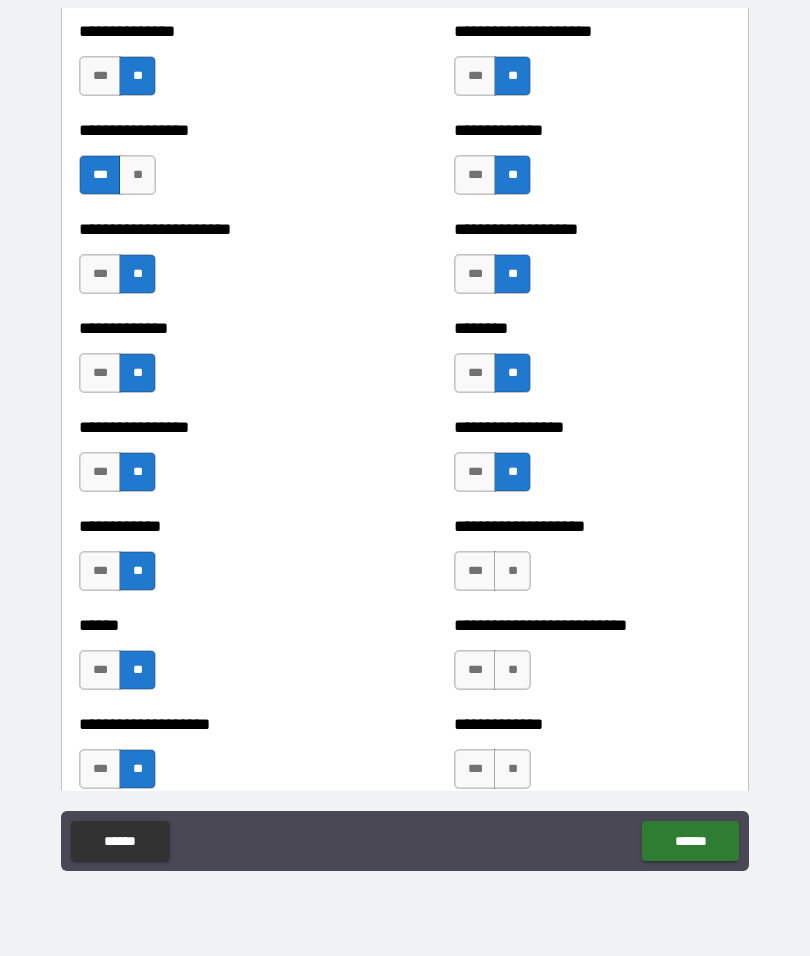 click on "**" at bounding box center [512, 571] 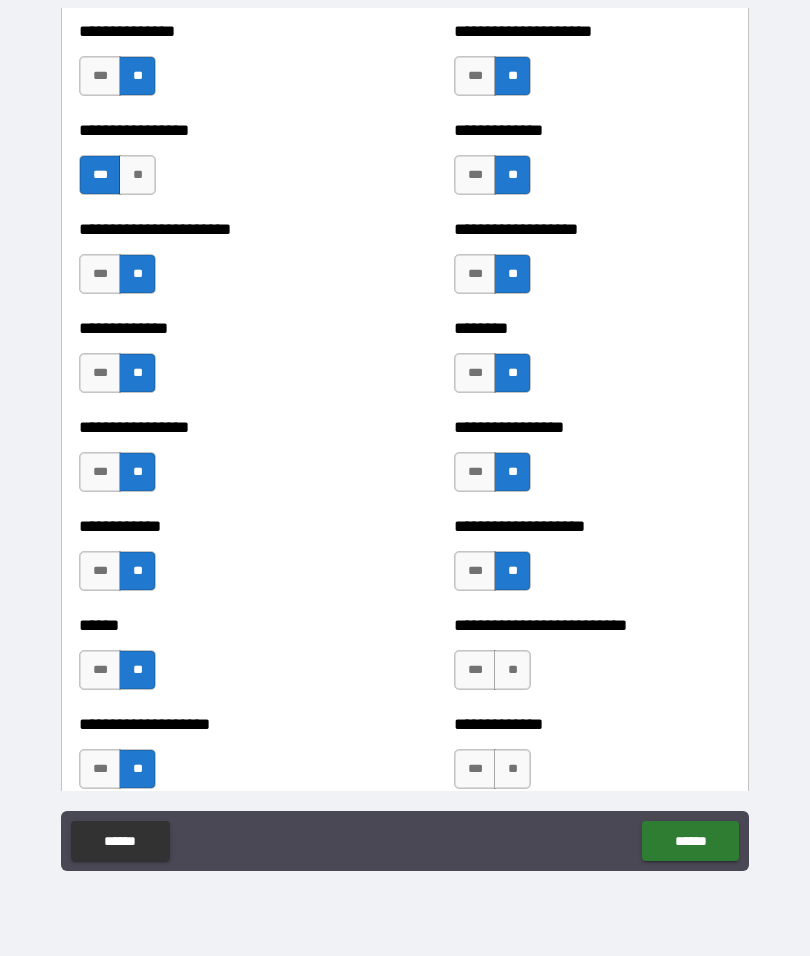 click on "**" at bounding box center [512, 670] 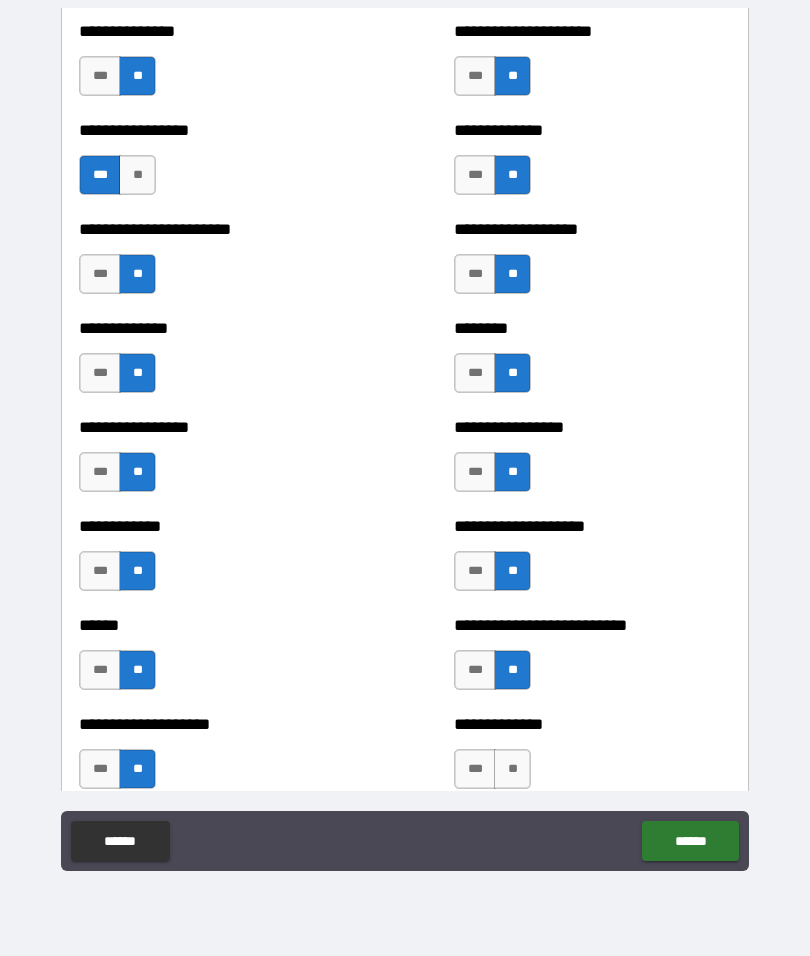 click on "**" at bounding box center [512, 769] 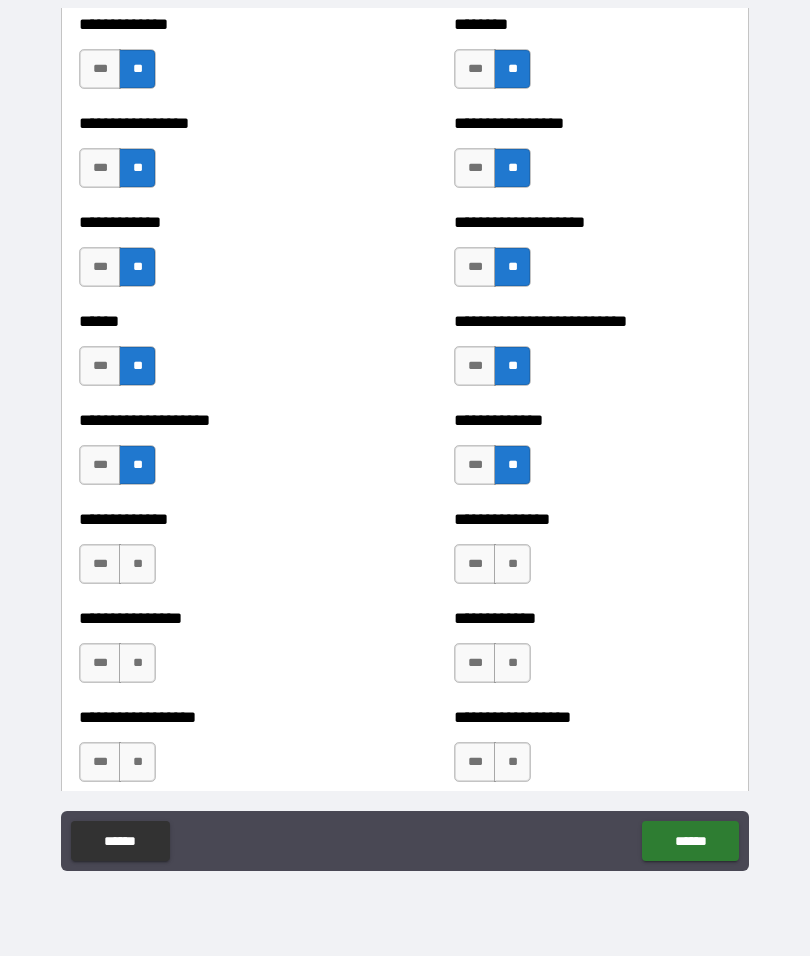 scroll, scrollTop: 3758, scrollLeft: 0, axis: vertical 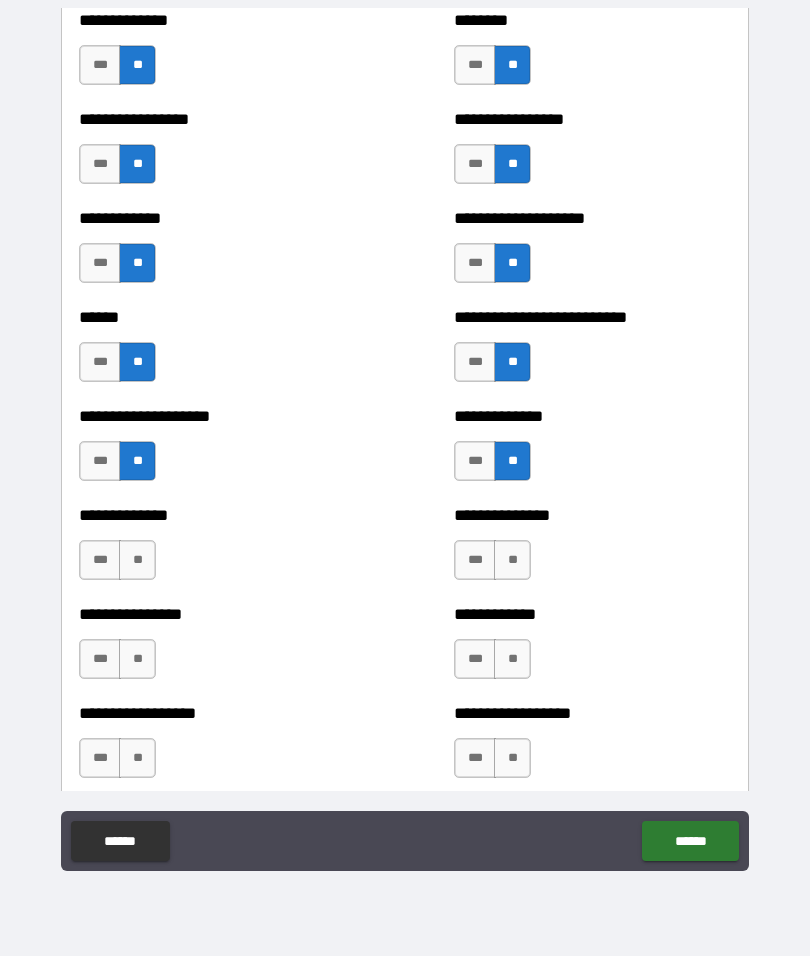 click on "**" at bounding box center (137, 560) 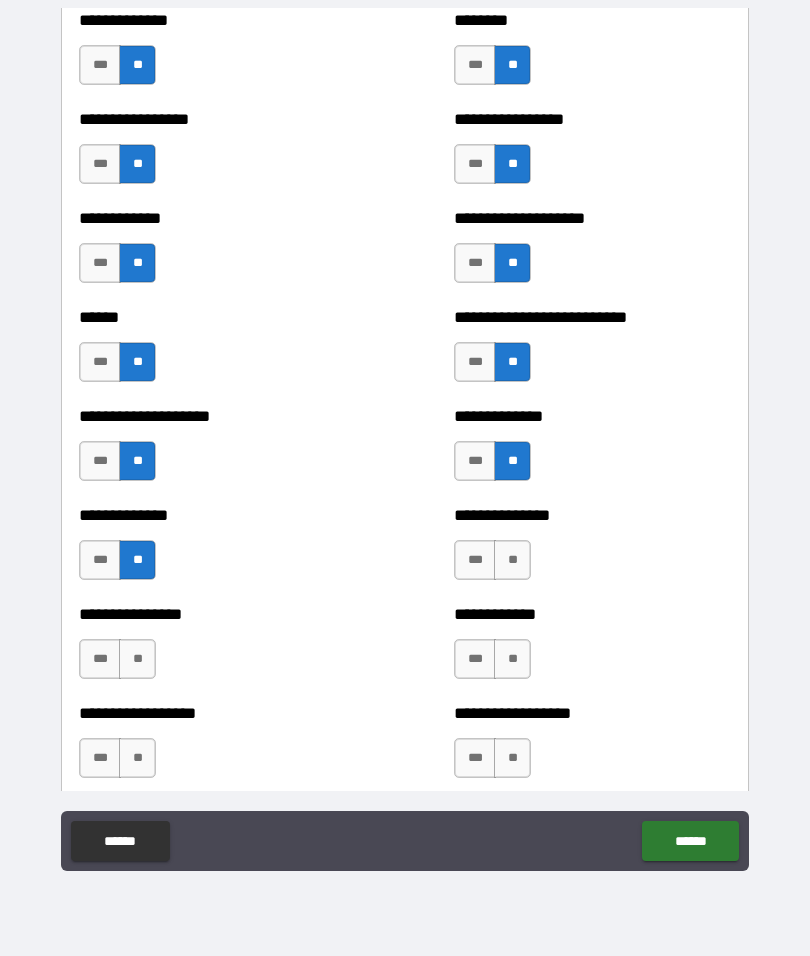 click on "**" at bounding box center (137, 659) 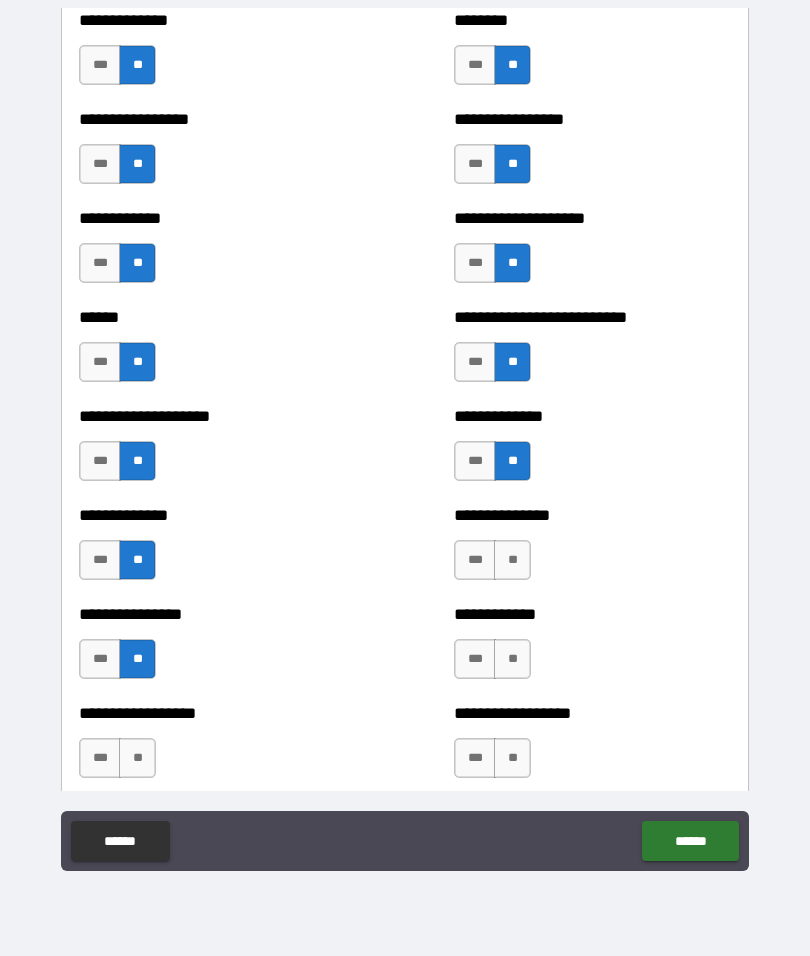 click on "**" at bounding box center (512, 560) 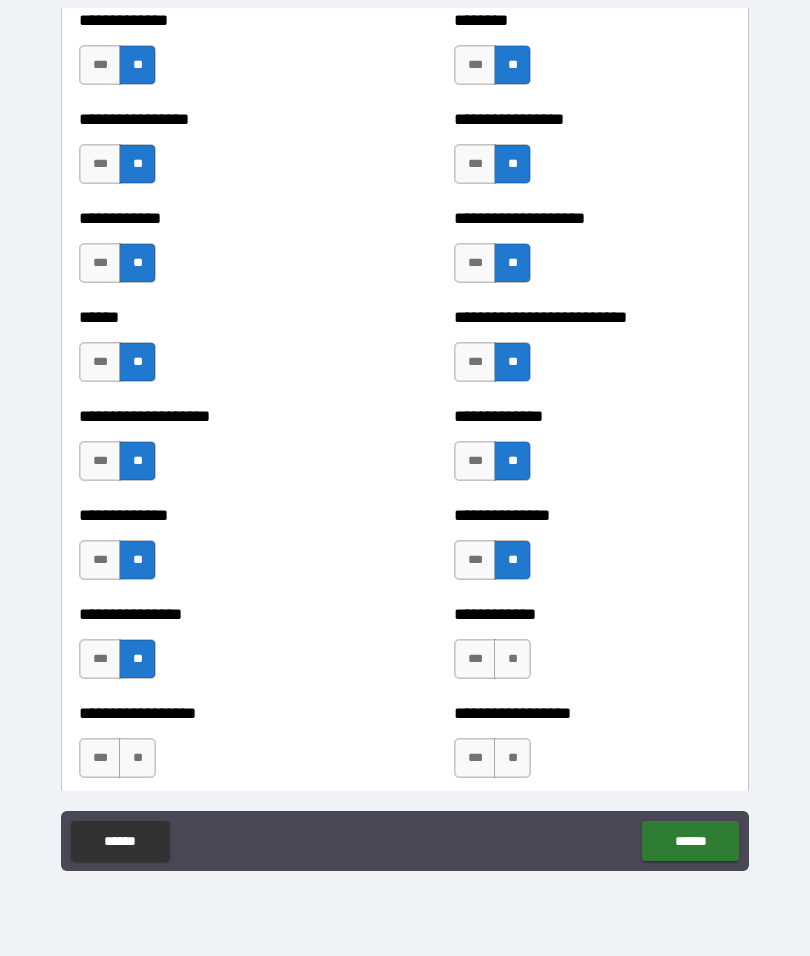 click on "**" at bounding box center (512, 659) 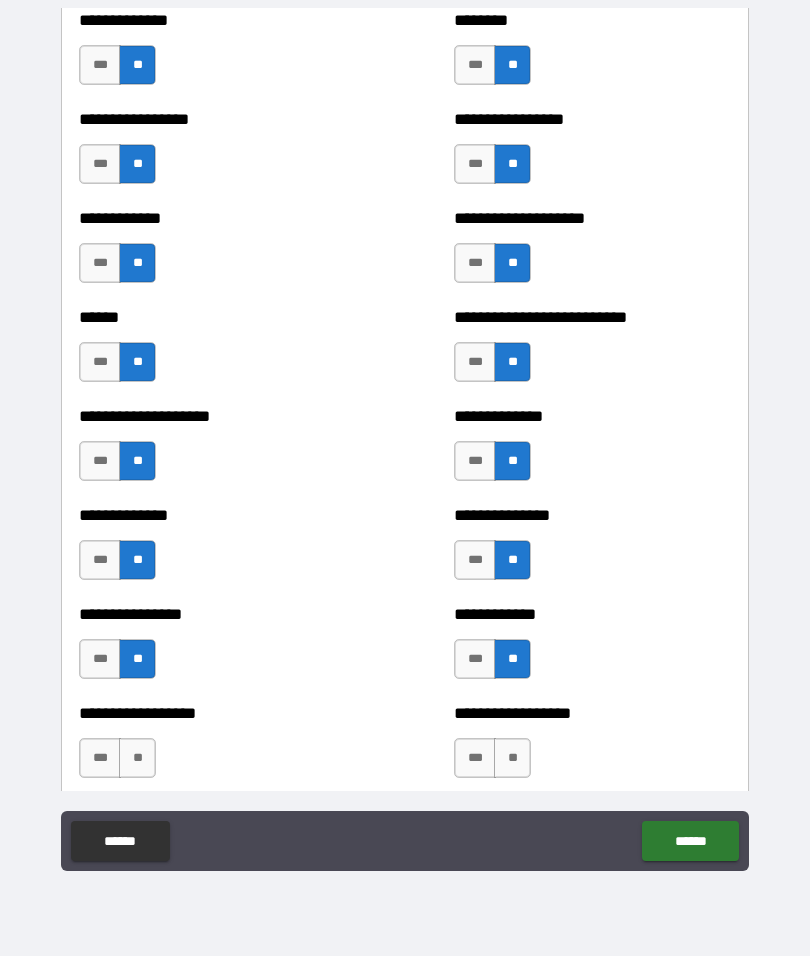 click on "**" at bounding box center [512, 758] 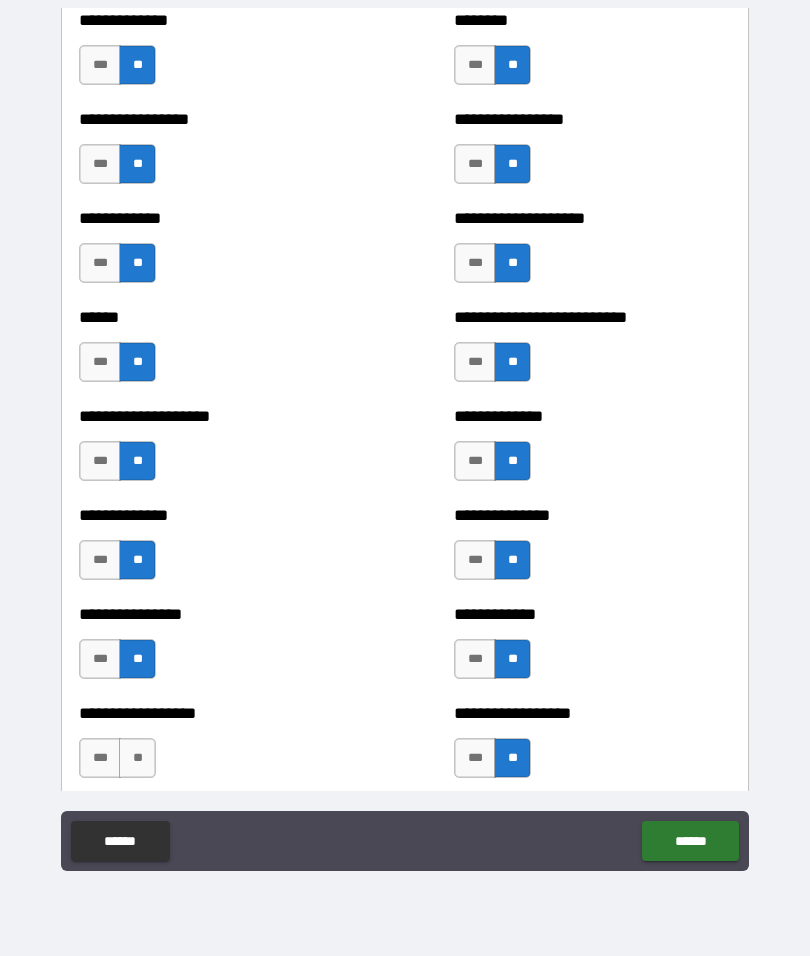 click on "**" at bounding box center [137, 758] 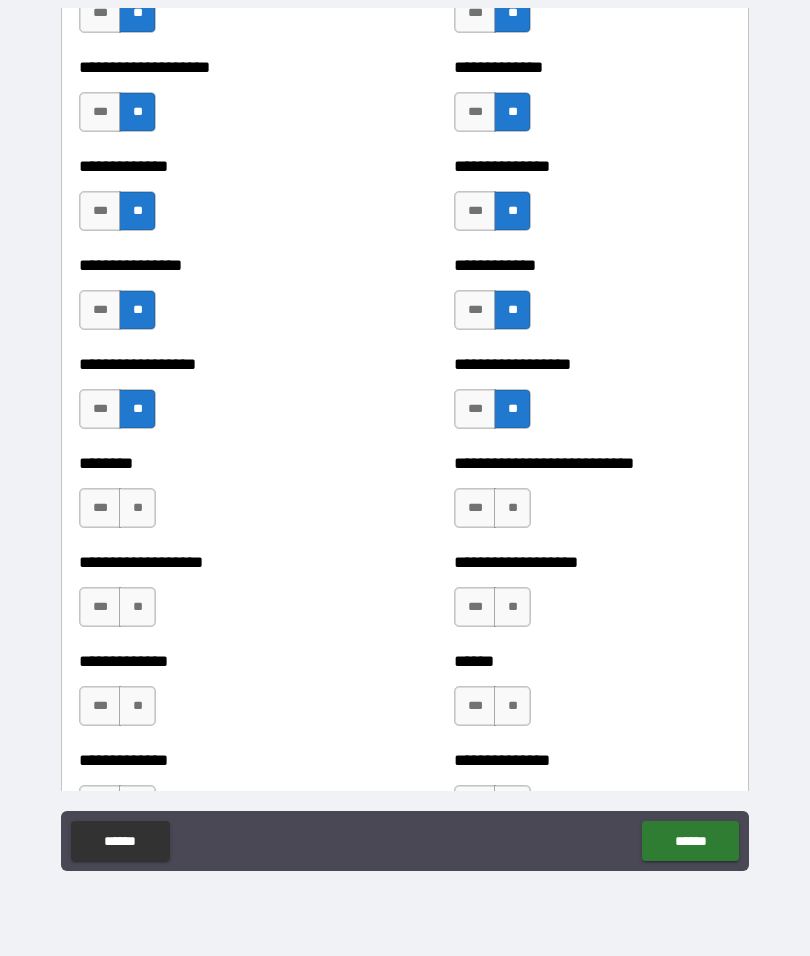 scroll, scrollTop: 4118, scrollLeft: 0, axis: vertical 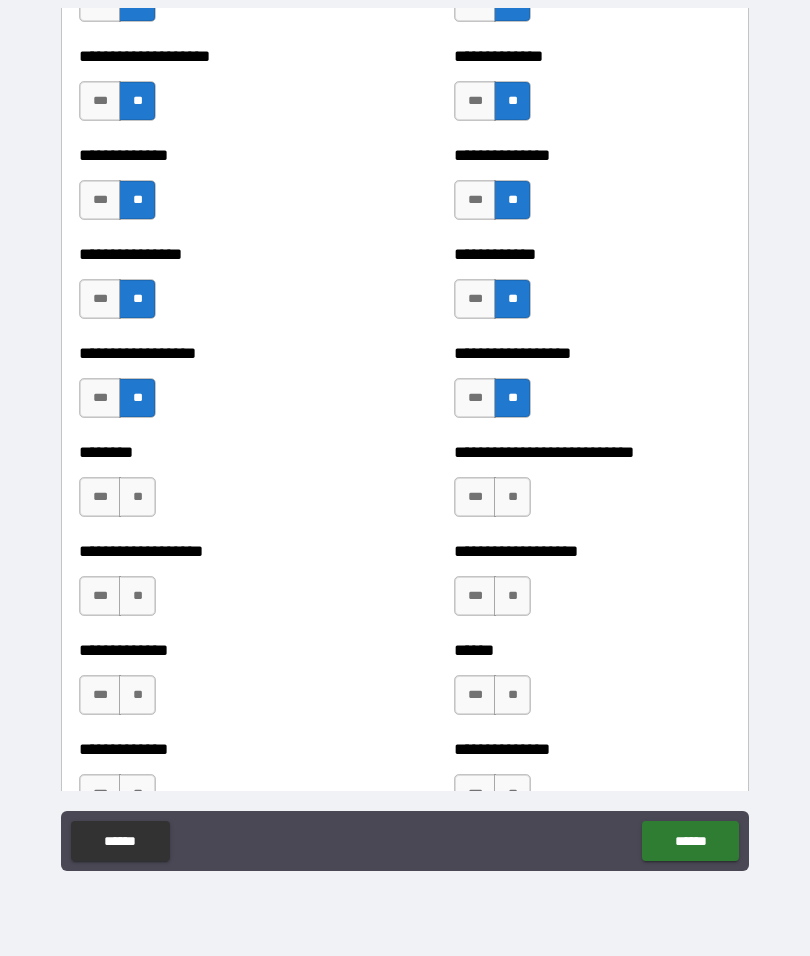 click on "**" at bounding box center (137, 497) 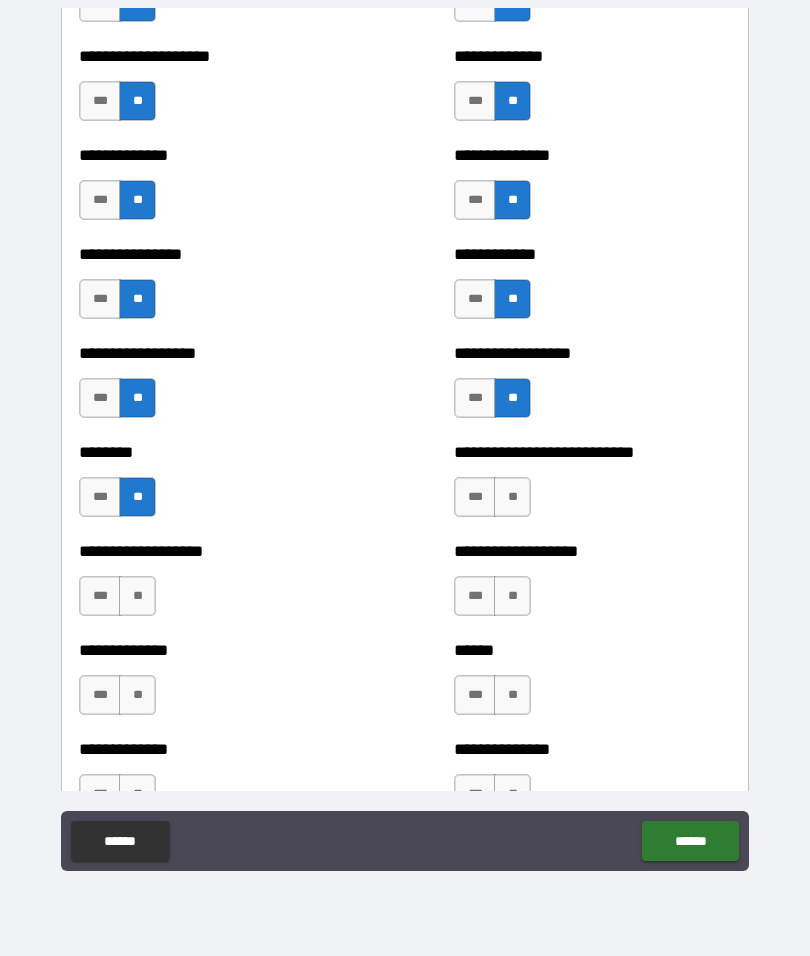 click on "**" at bounding box center [137, 596] 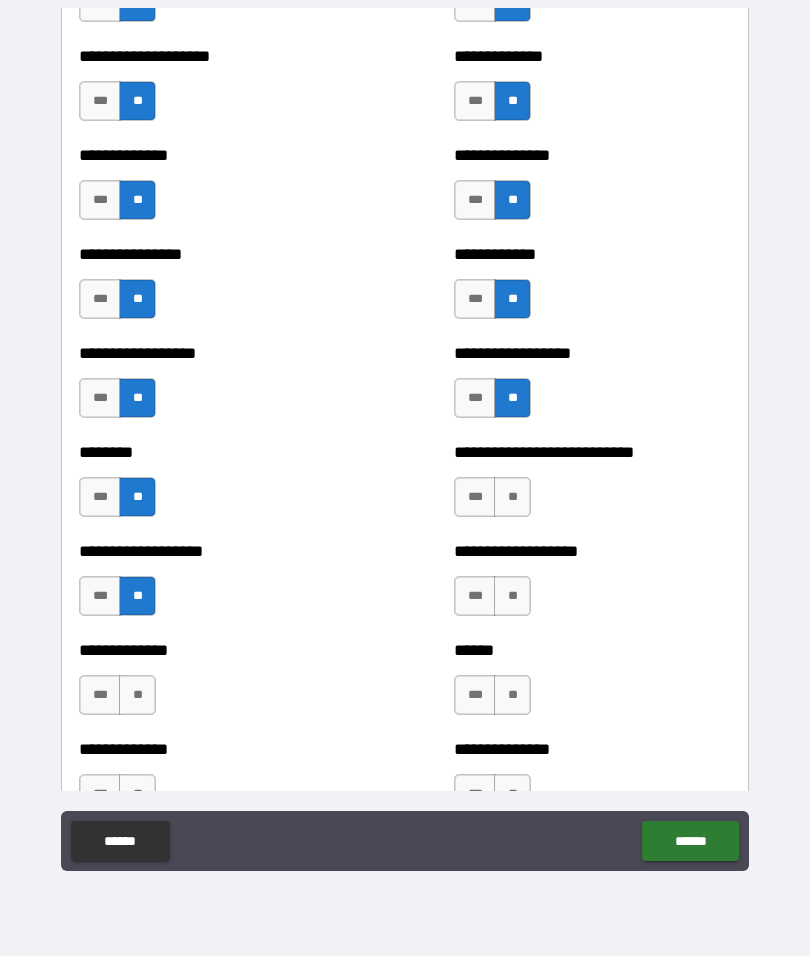 click on "**" at bounding box center (137, 695) 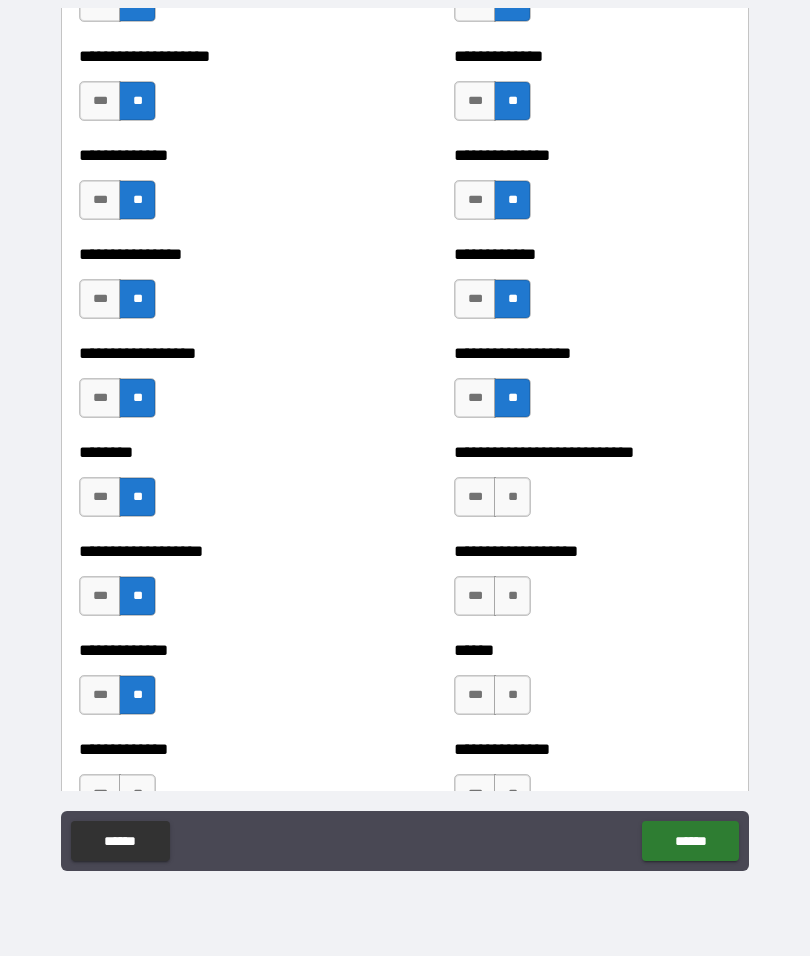 click on "**" at bounding box center (512, 497) 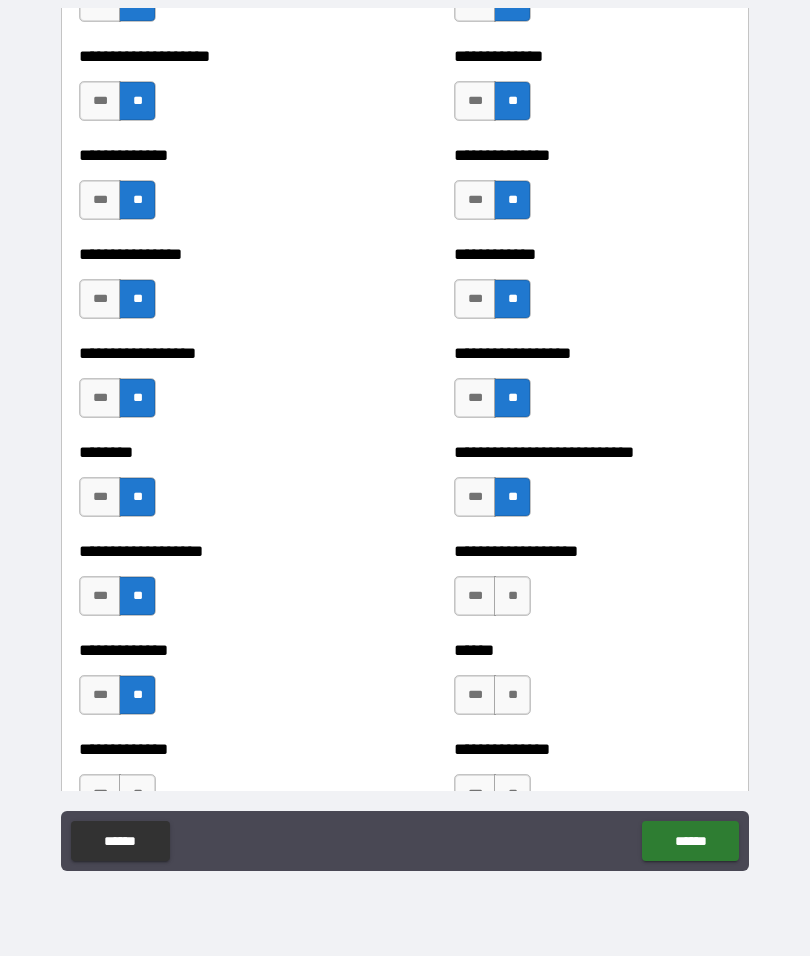 click on "**" at bounding box center (512, 596) 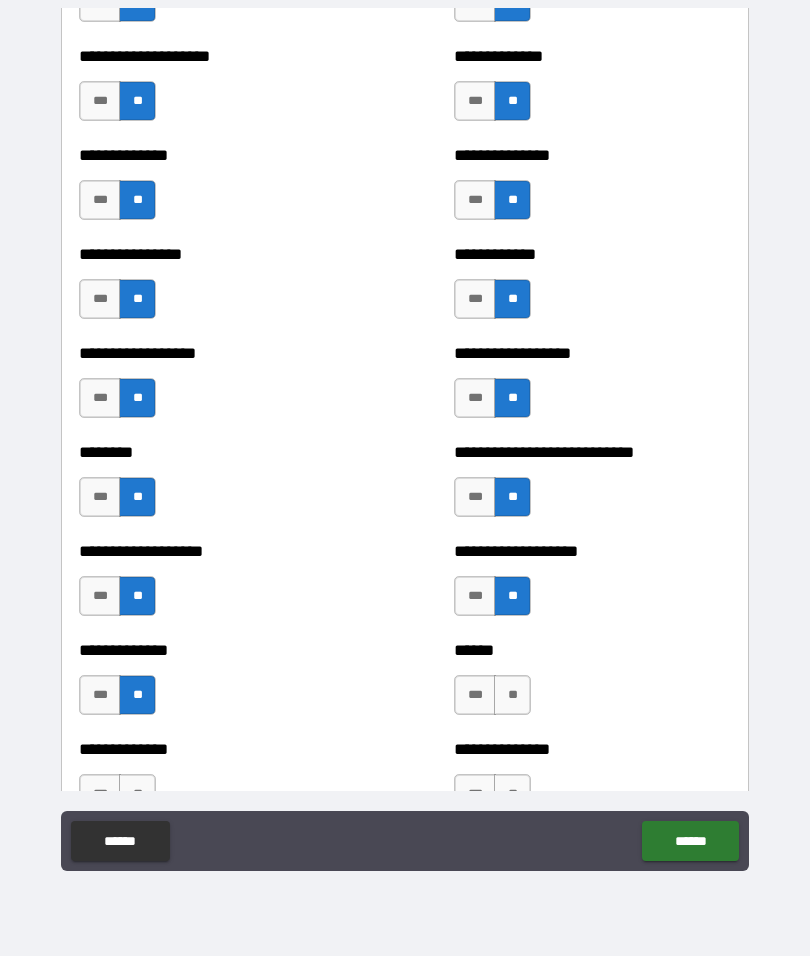 click on "**" at bounding box center (512, 695) 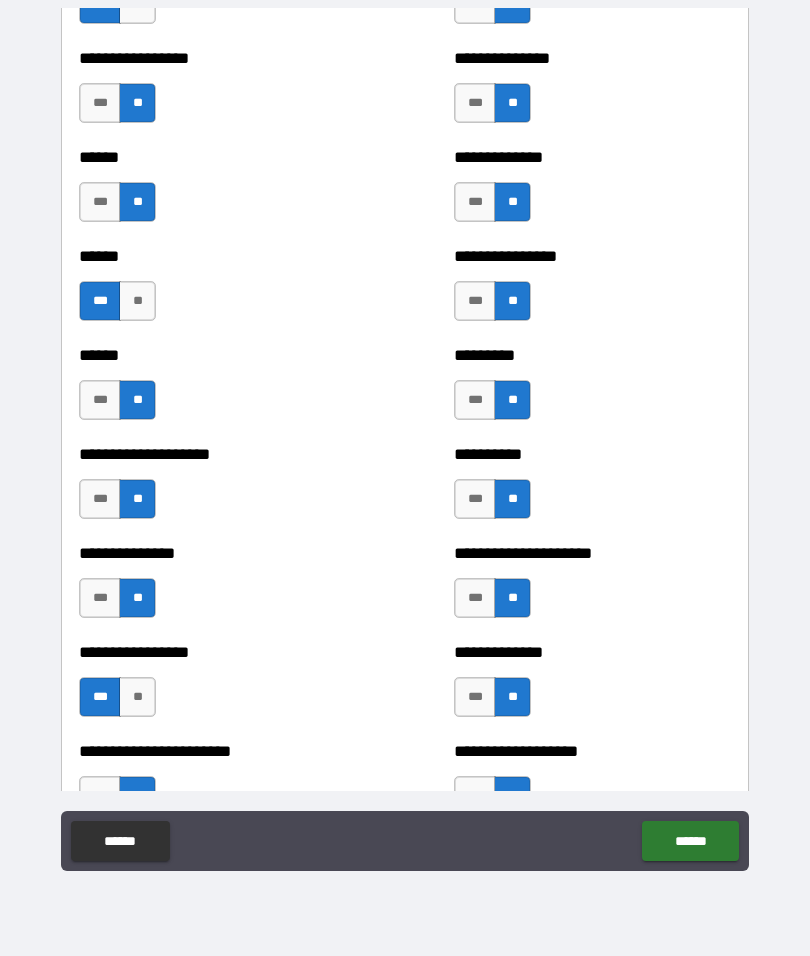 scroll, scrollTop: 2928, scrollLeft: 0, axis: vertical 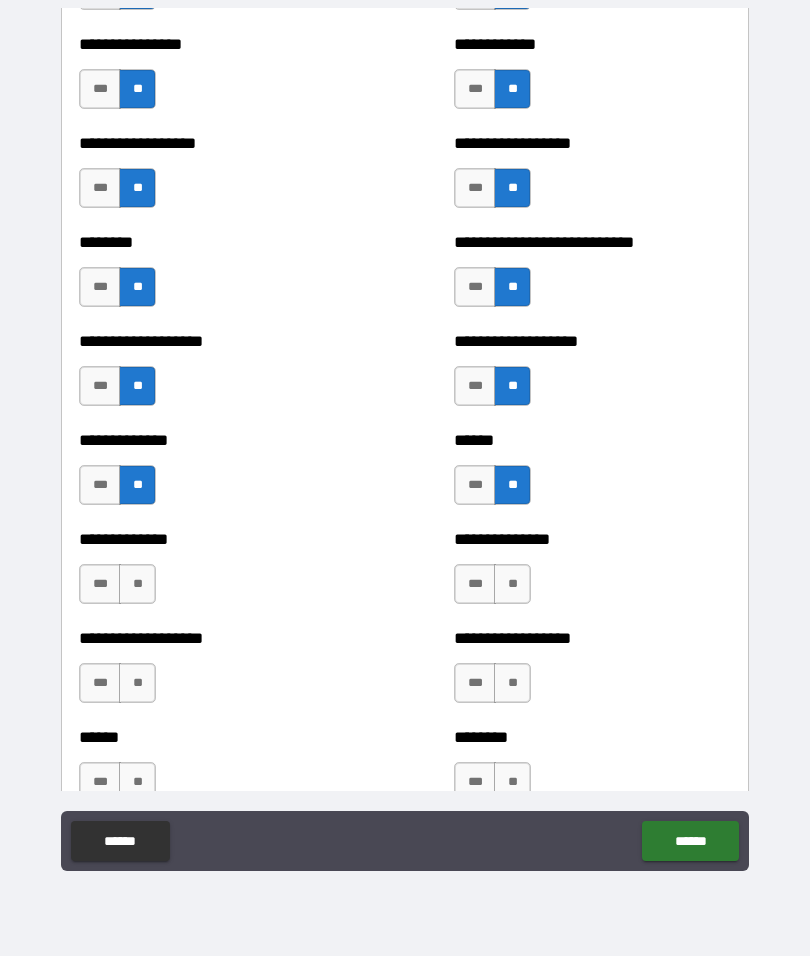 click on "**" at bounding box center [137, 584] 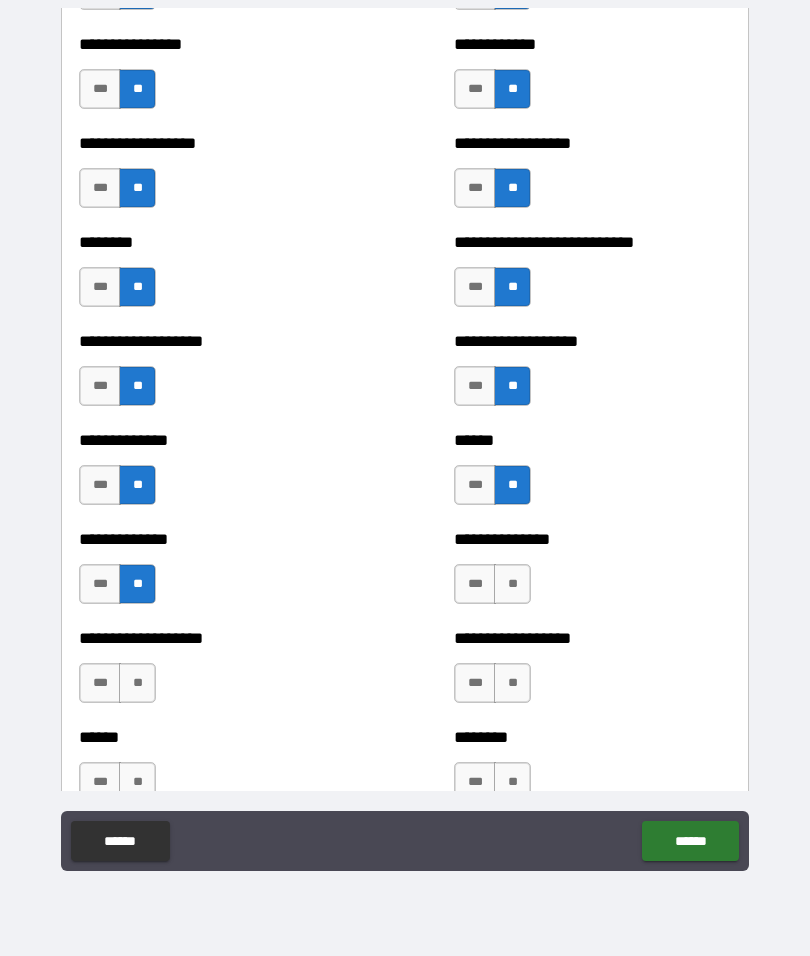 click on "**" at bounding box center (512, 584) 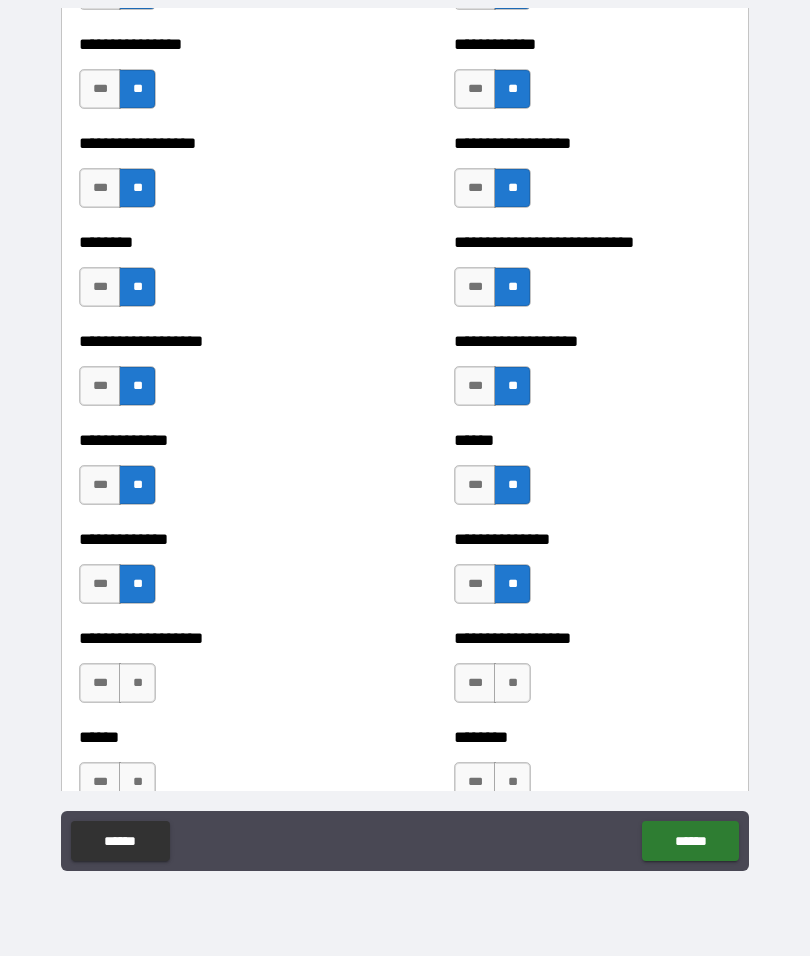 click on "**" at bounding box center (512, 683) 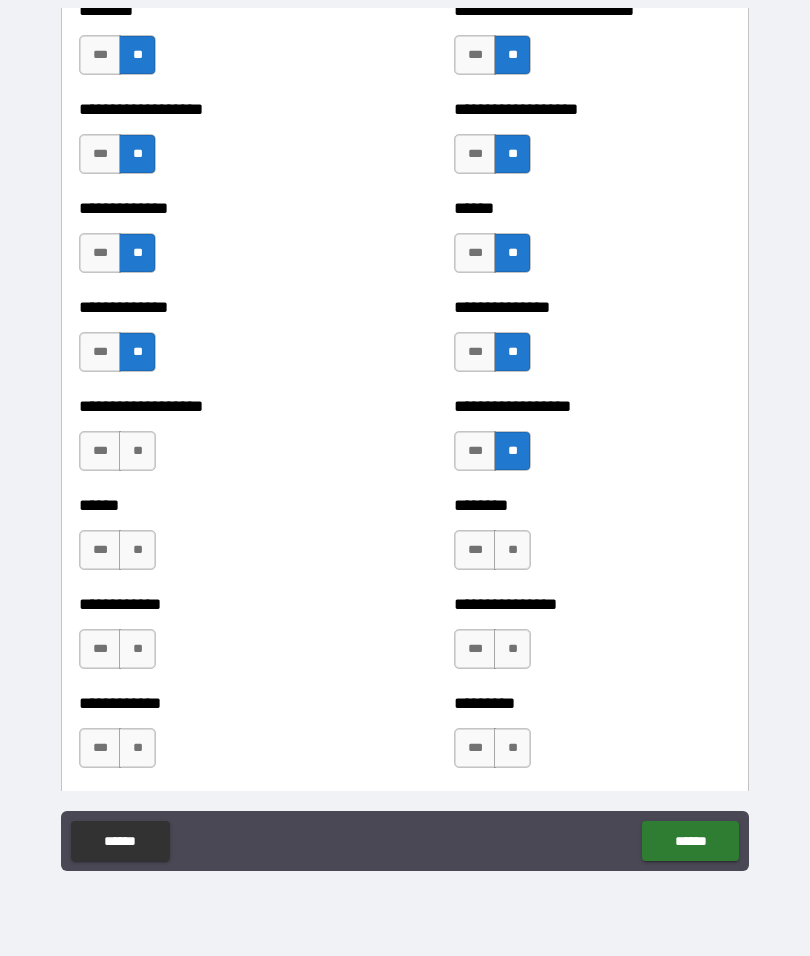 scroll, scrollTop: 4561, scrollLeft: 0, axis: vertical 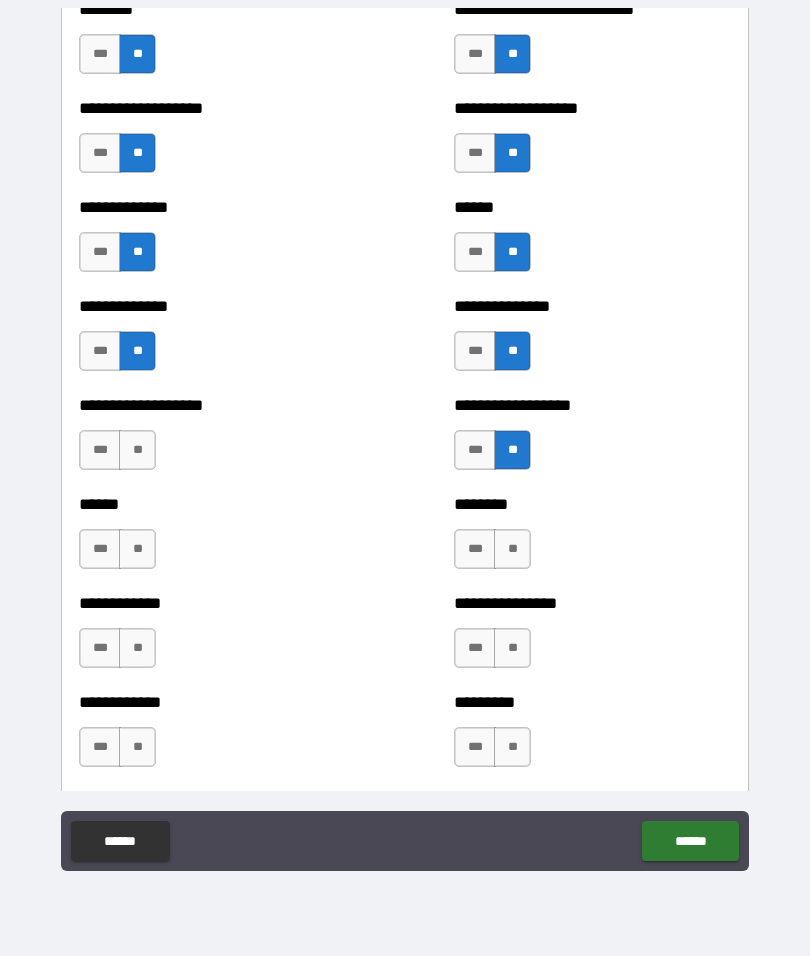 click on "***" at bounding box center [475, 351] 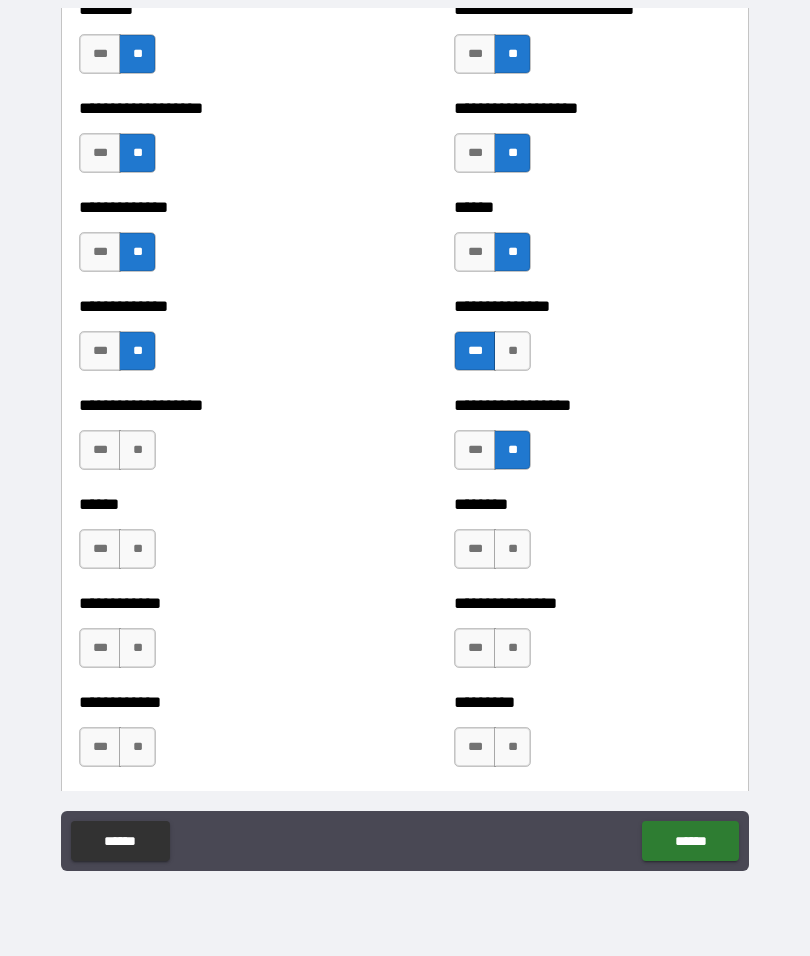 click on "**" at bounding box center (512, 549) 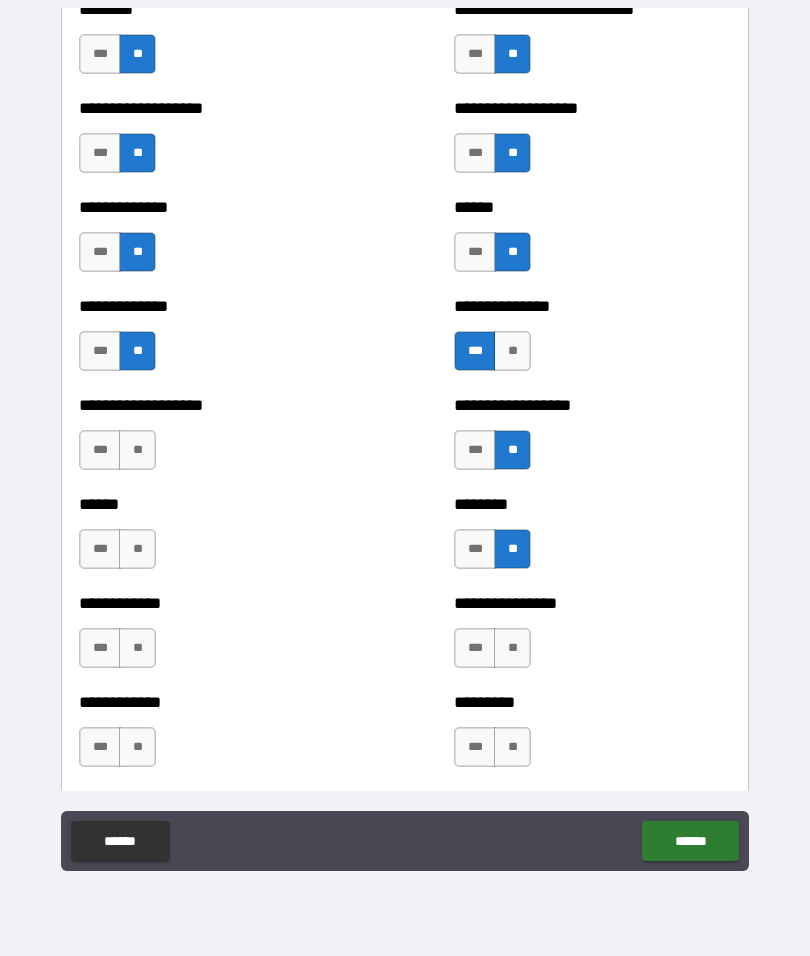 click on "**" at bounding box center [137, 450] 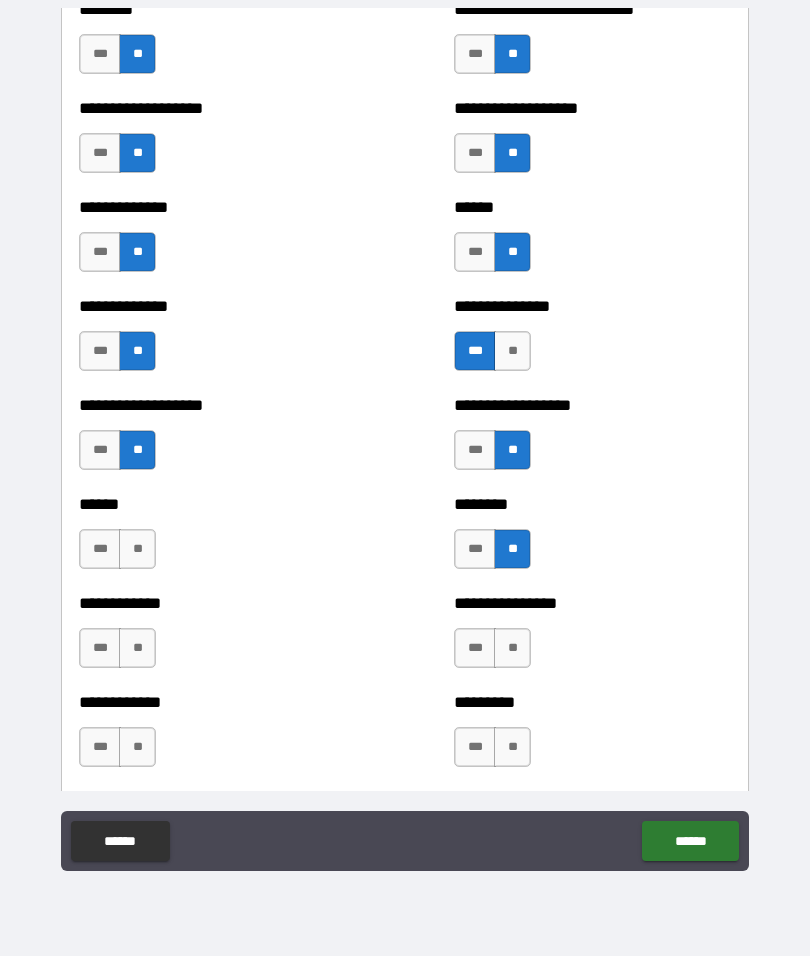 click on "**" at bounding box center (137, 549) 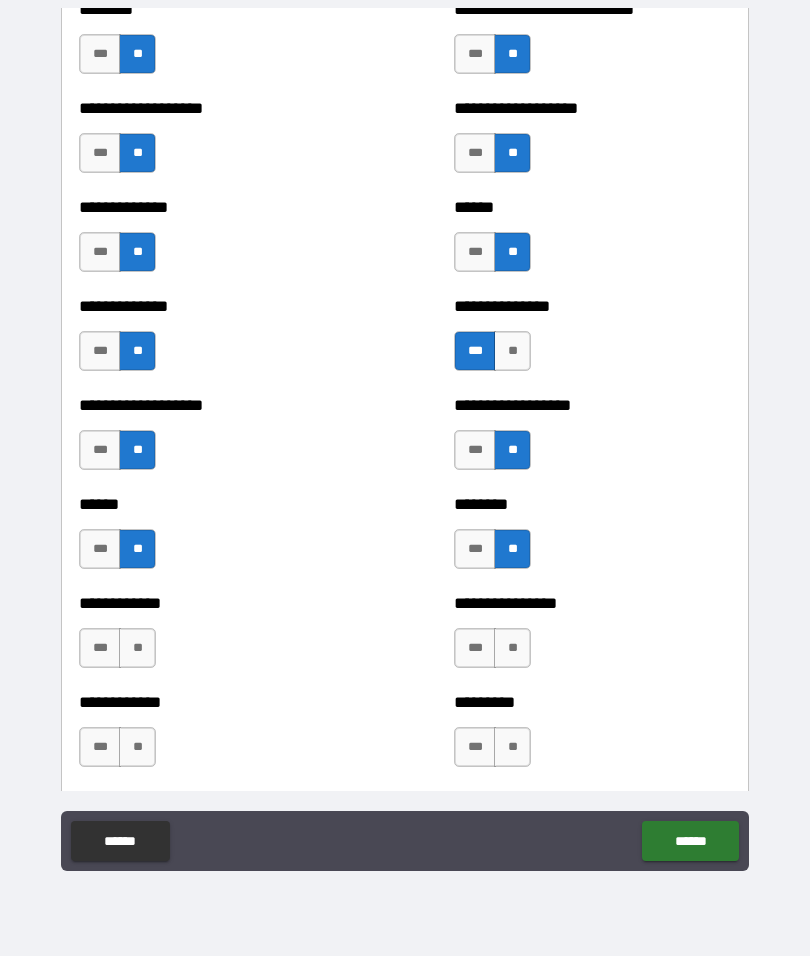 click on "**" at bounding box center (137, 648) 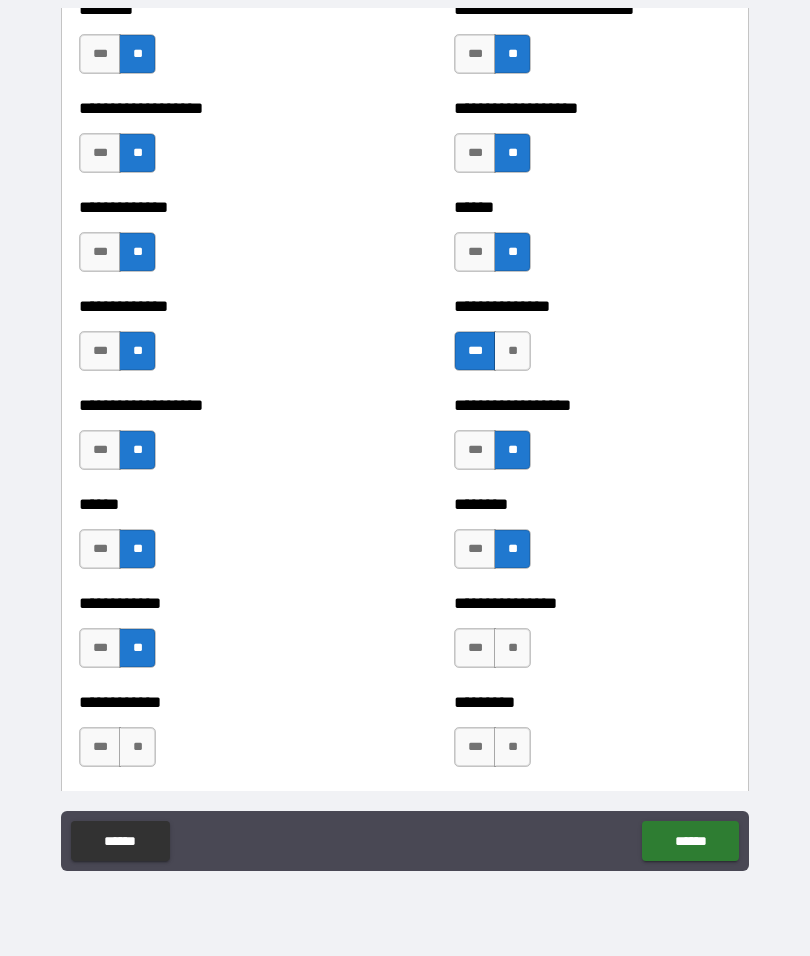 click on "**" at bounding box center (137, 747) 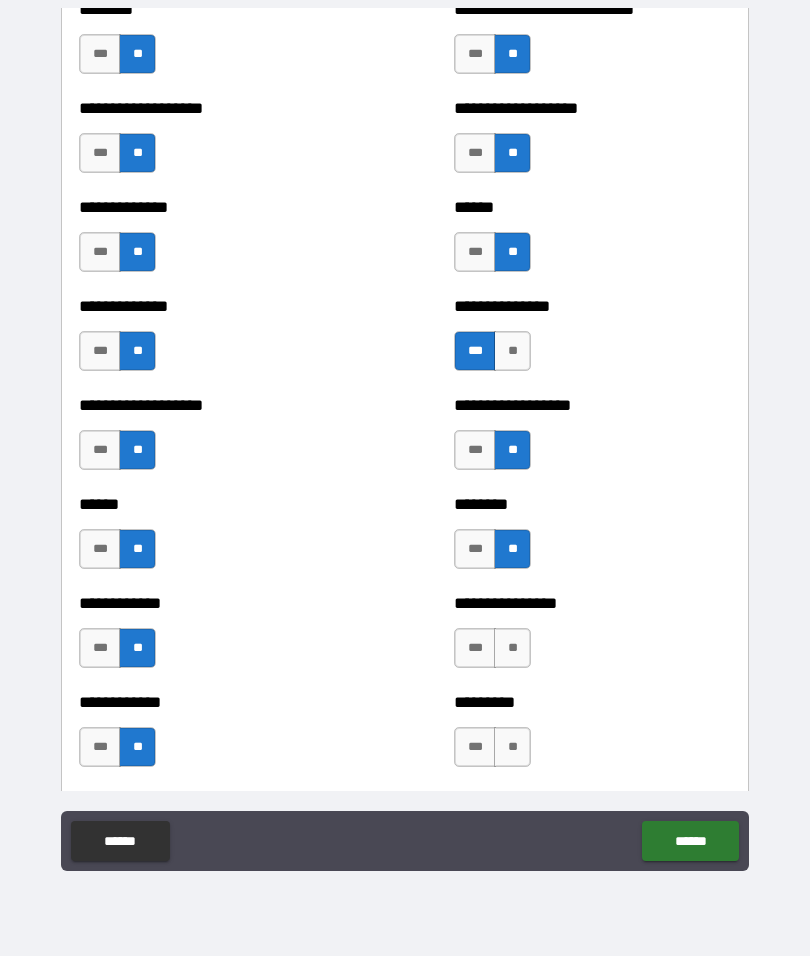 click on "***" at bounding box center [475, 648] 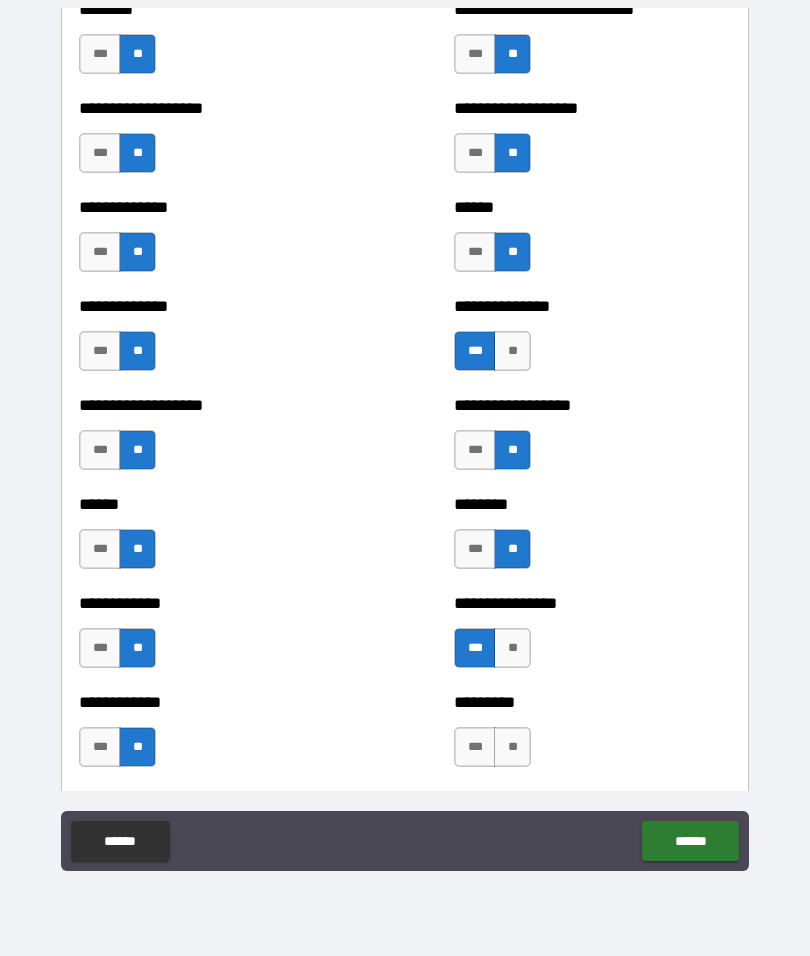 click on "**" at bounding box center (512, 747) 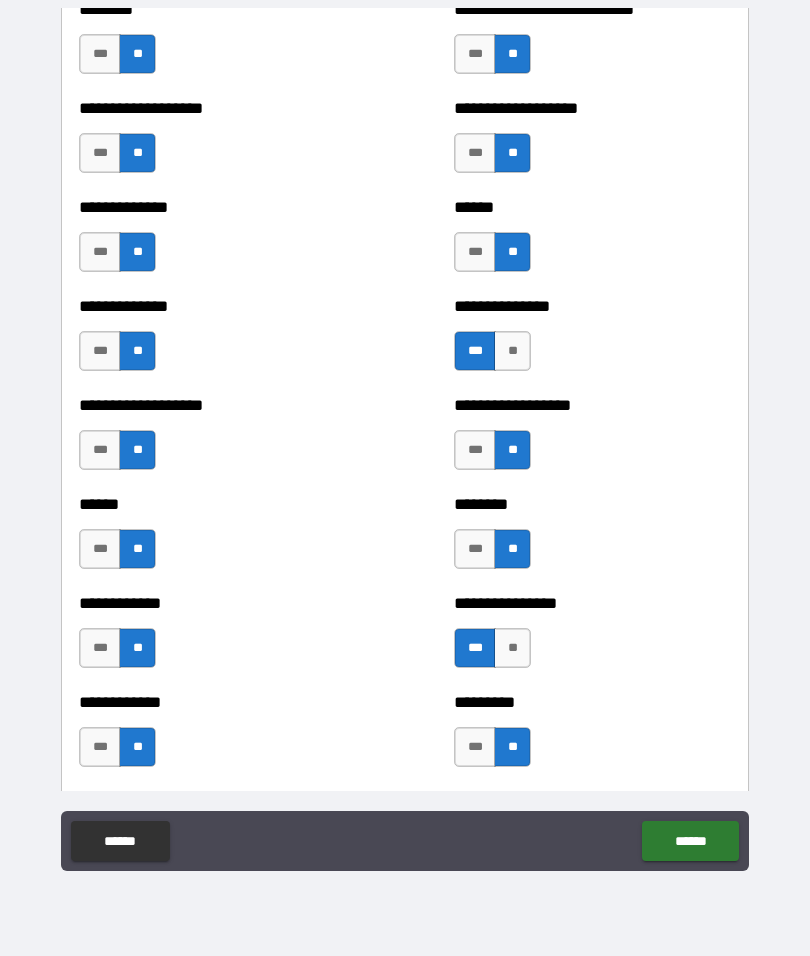 click on "**" at bounding box center [512, 351] 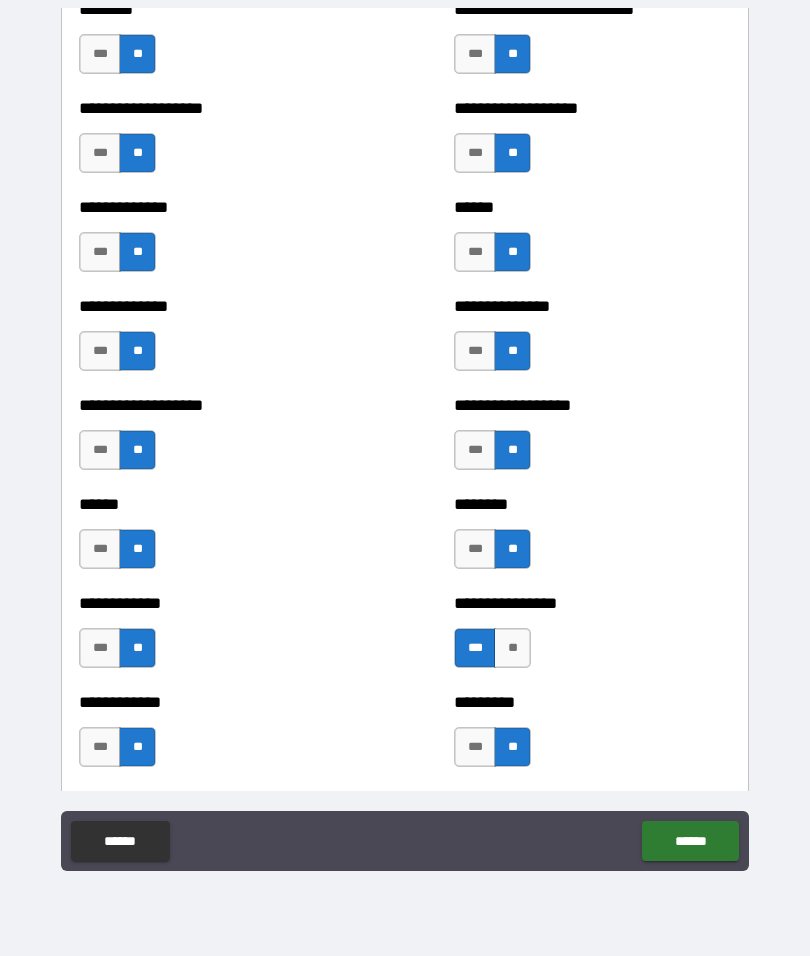 click on "***" at bounding box center [475, 351] 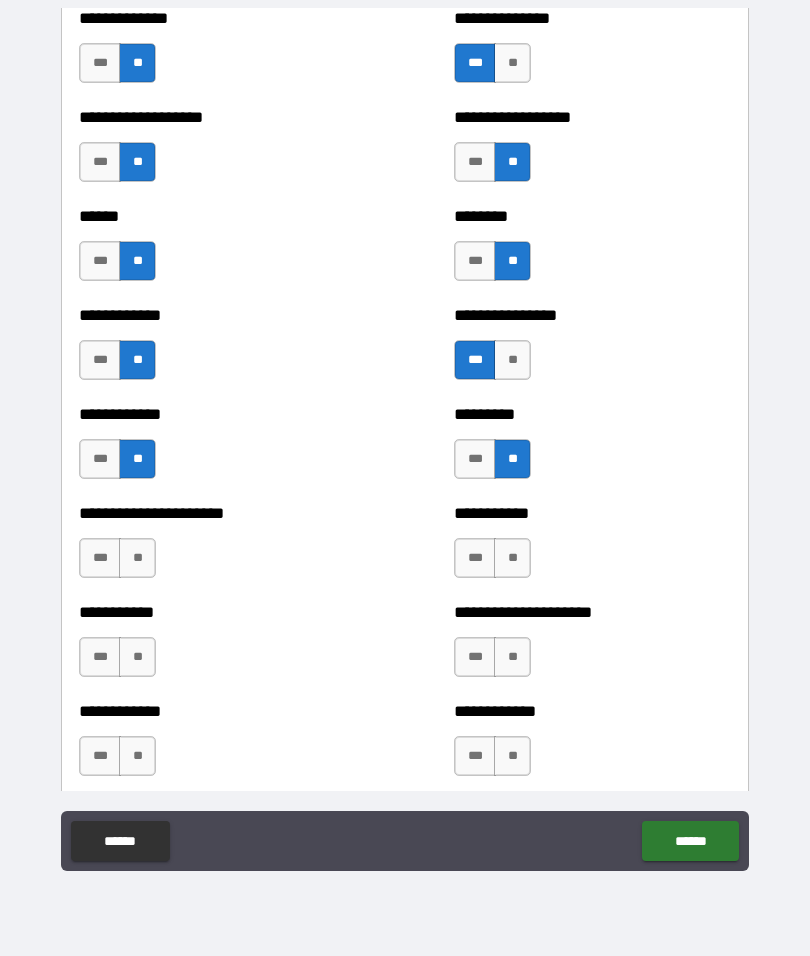 scroll, scrollTop: 4850, scrollLeft: 0, axis: vertical 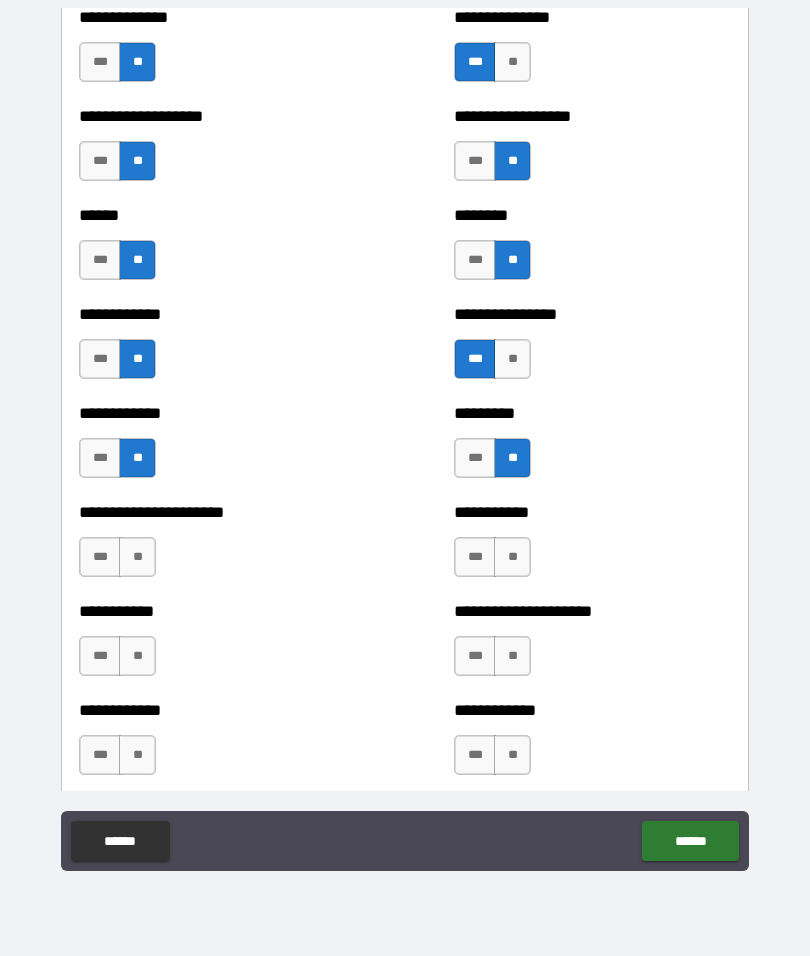 click on "**" at bounding box center [137, 557] 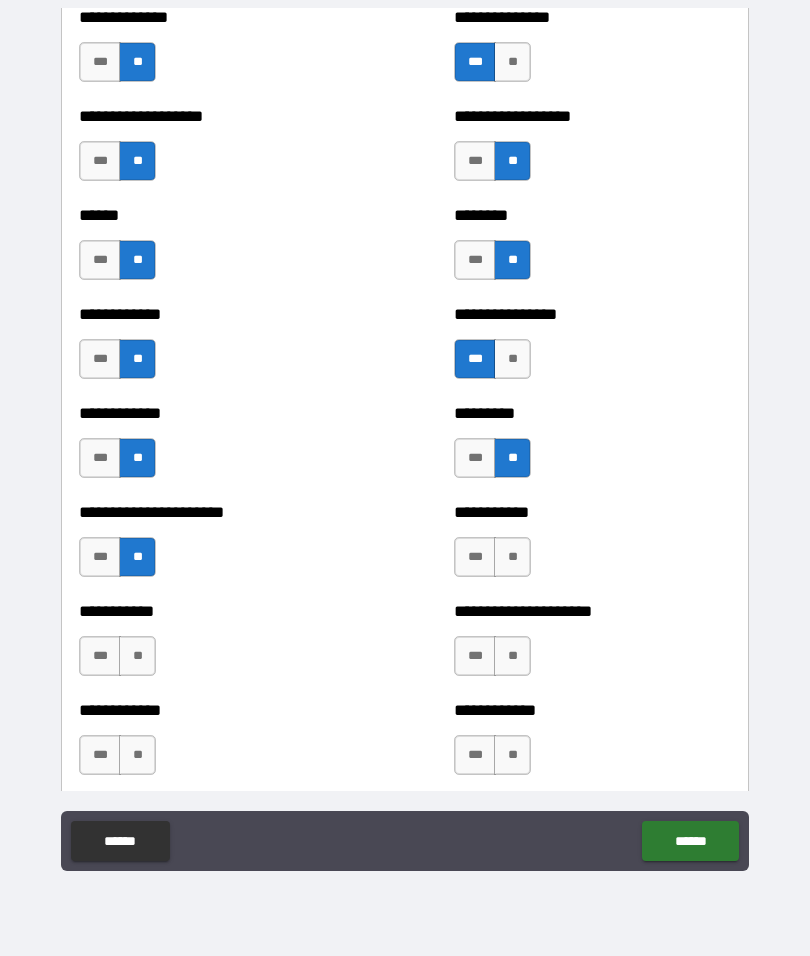 click on "**" at bounding box center [137, 656] 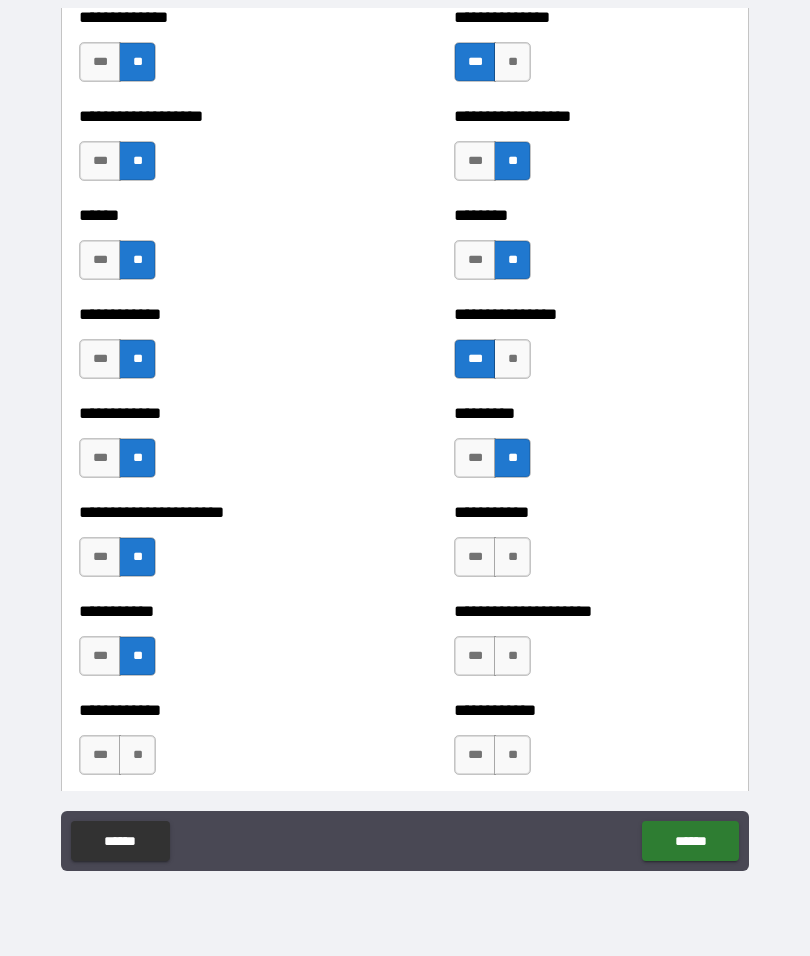 click on "**" at bounding box center (137, 755) 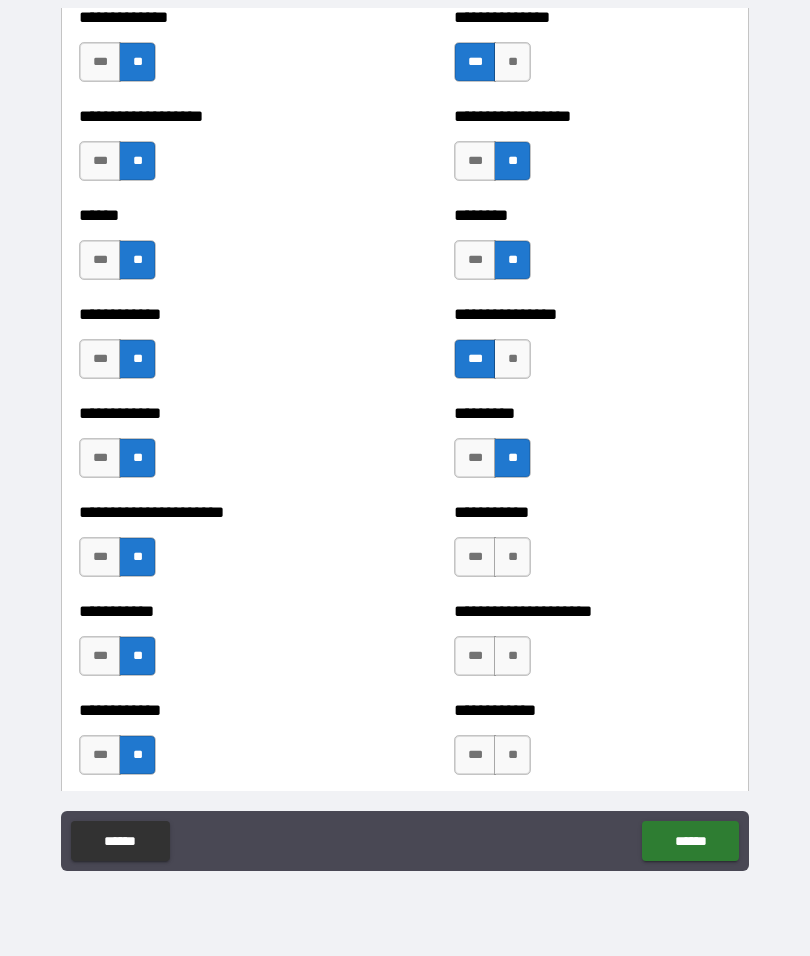 click on "**" at bounding box center (512, 557) 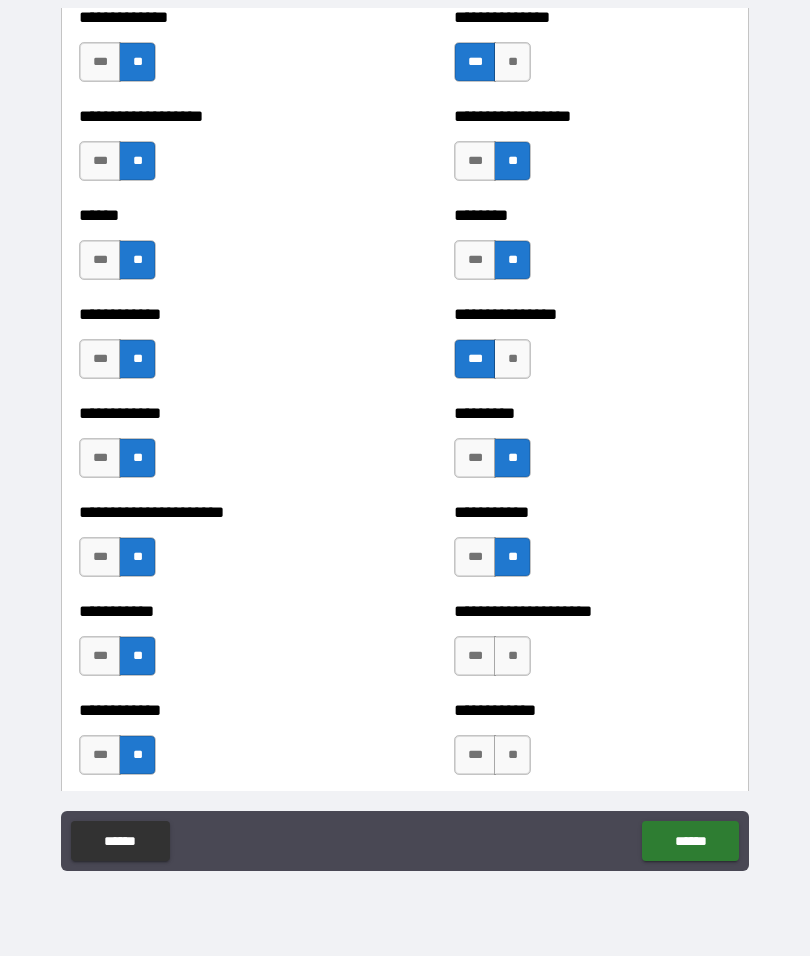 click on "**" at bounding box center [512, 656] 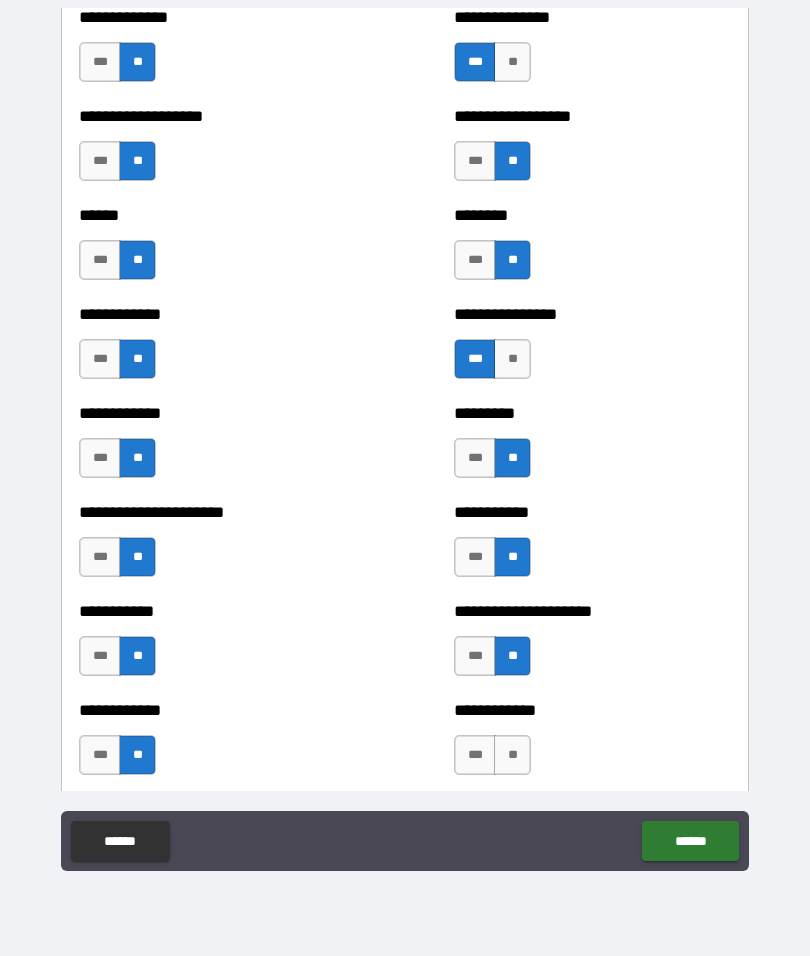 click on "**" at bounding box center (512, 755) 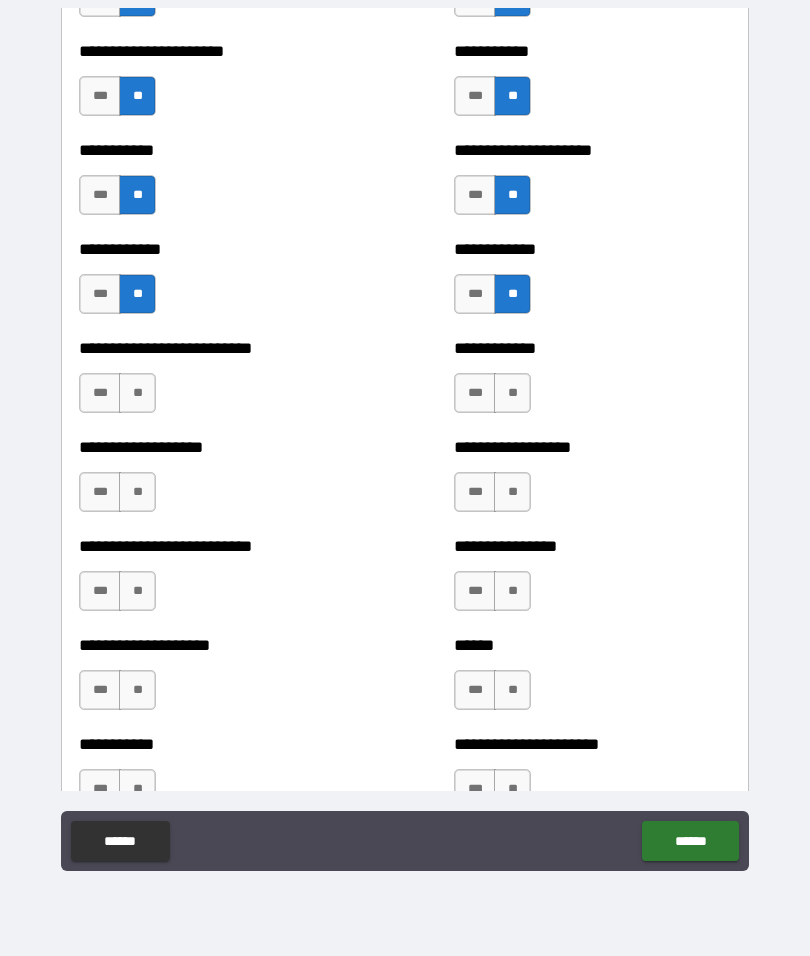 scroll, scrollTop: 5320, scrollLeft: 0, axis: vertical 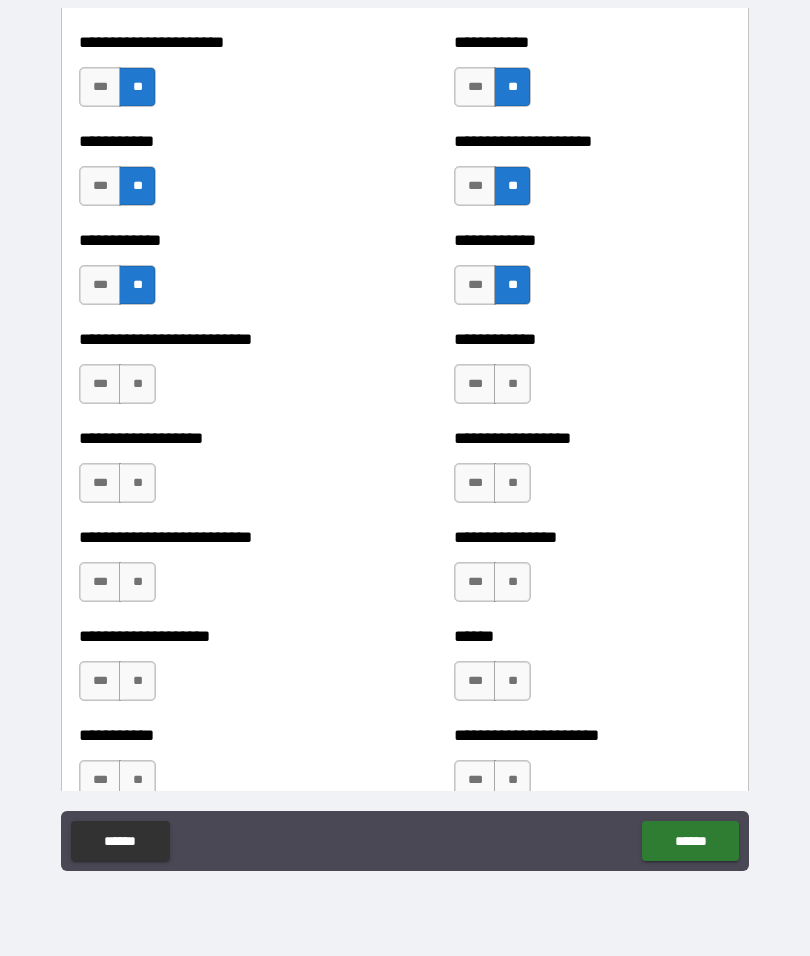 click on "**" at bounding box center (137, 384) 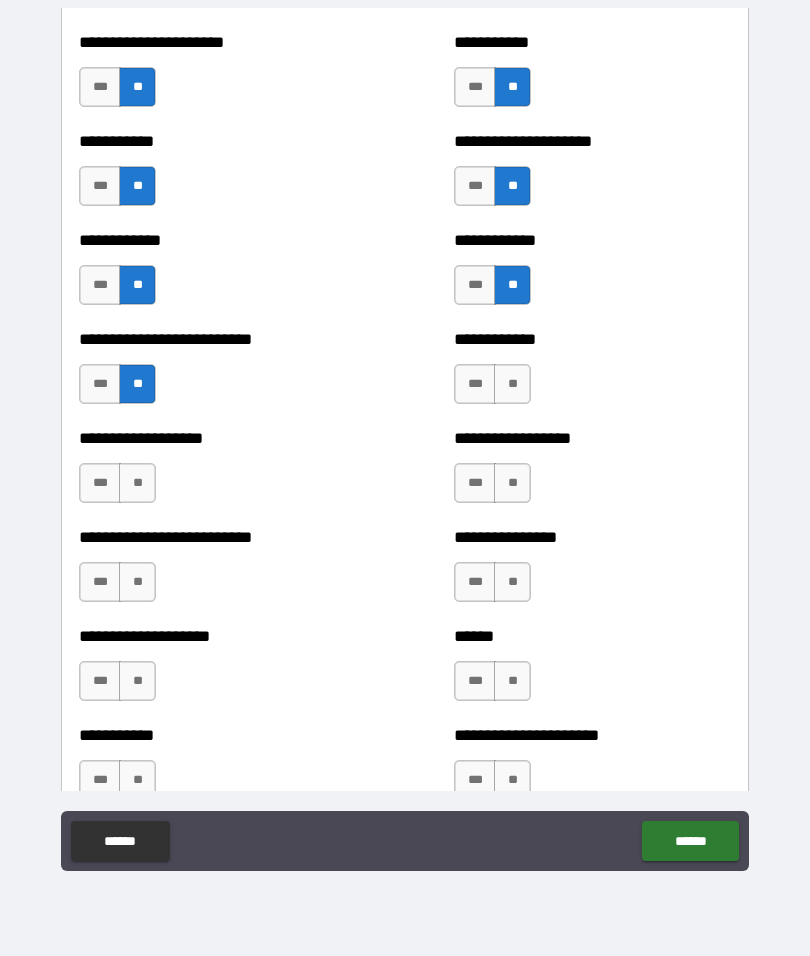 click on "**" at bounding box center (137, 483) 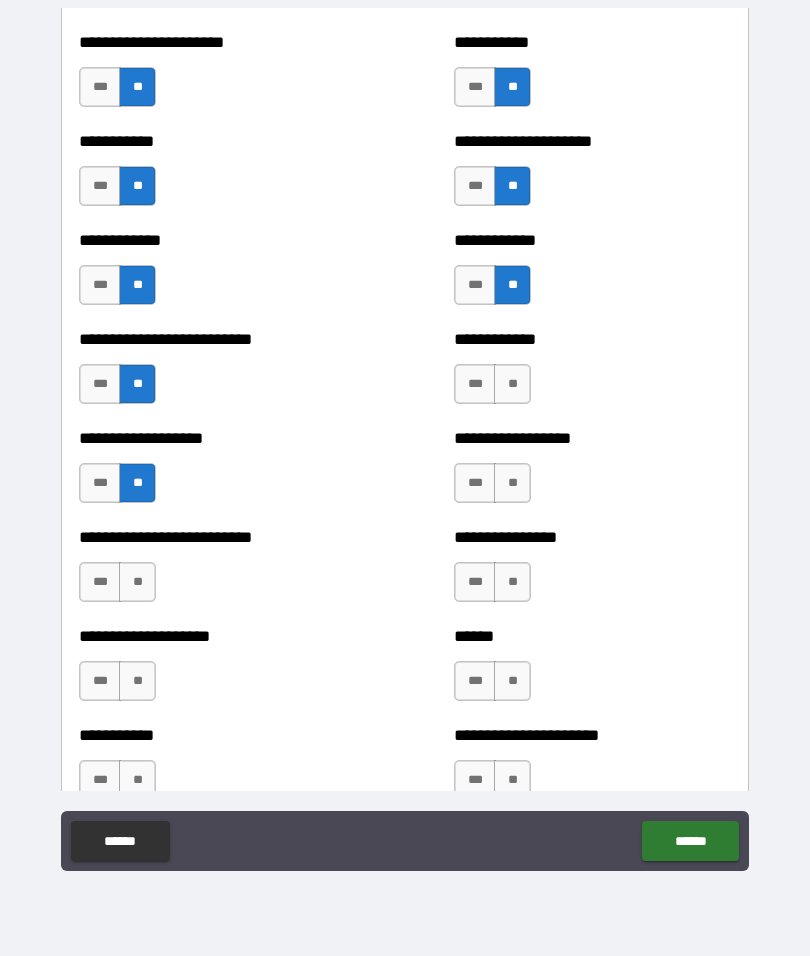 click on "**" at bounding box center [137, 582] 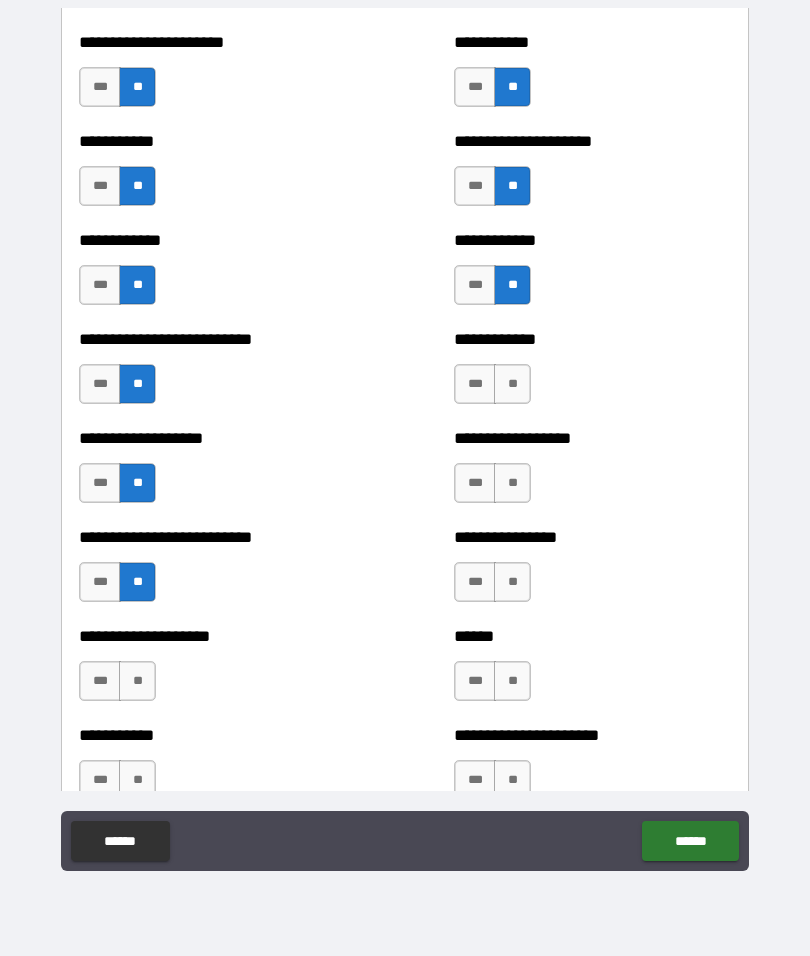 click on "**" at bounding box center [137, 681] 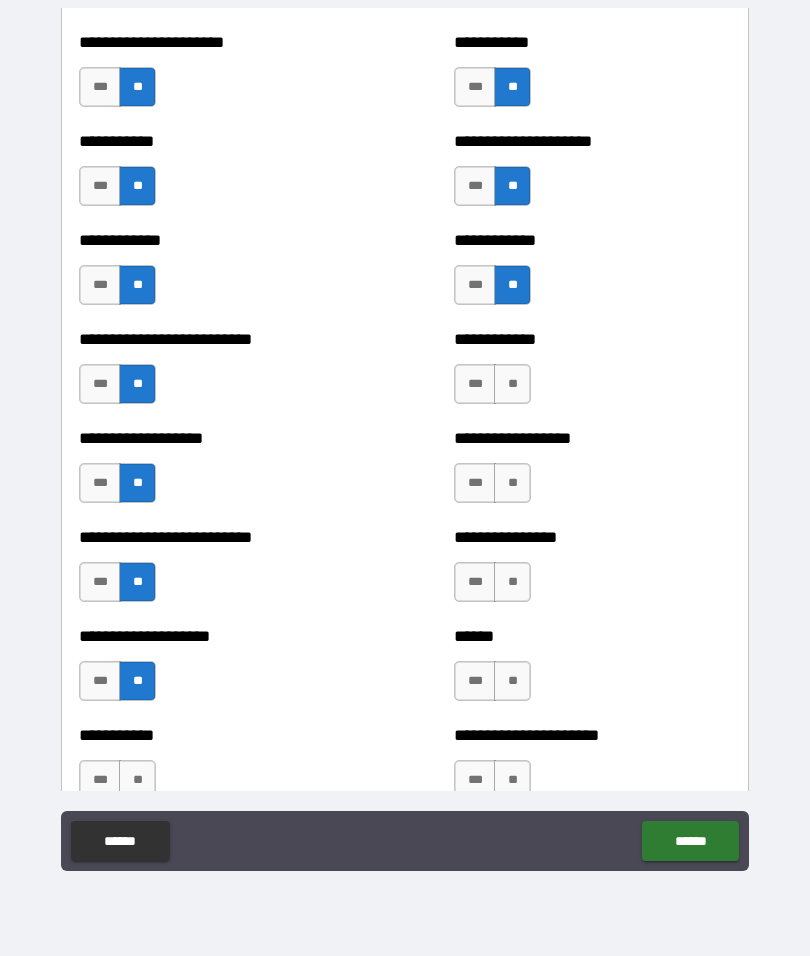 click on "**" at bounding box center (512, 384) 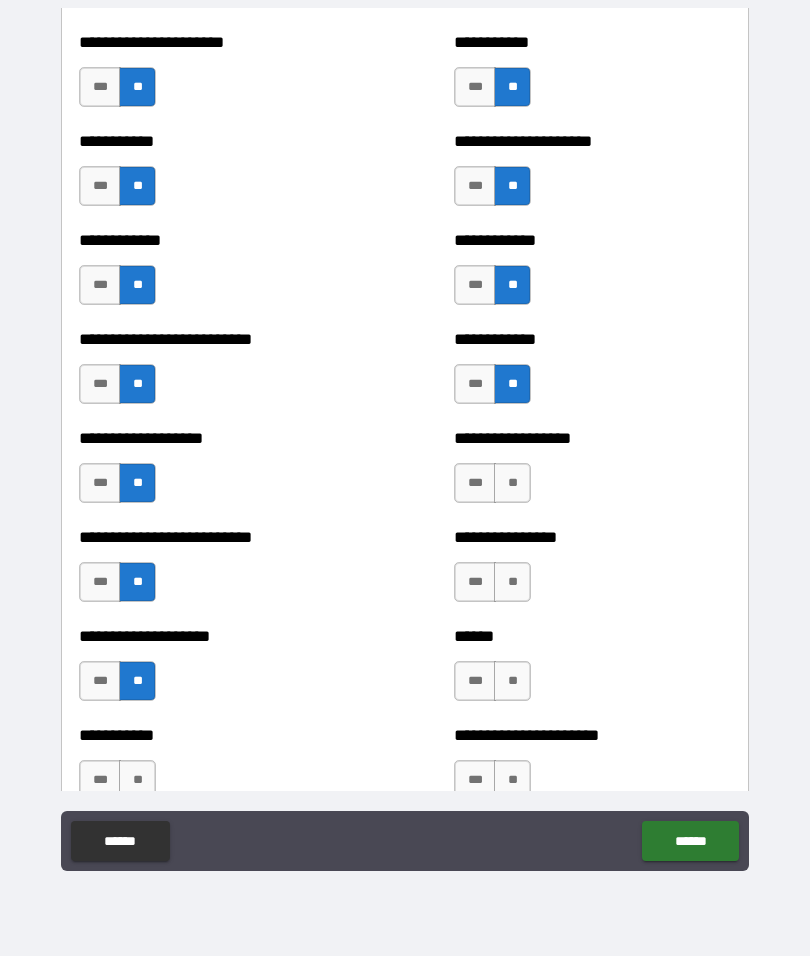 click on "**" at bounding box center (512, 483) 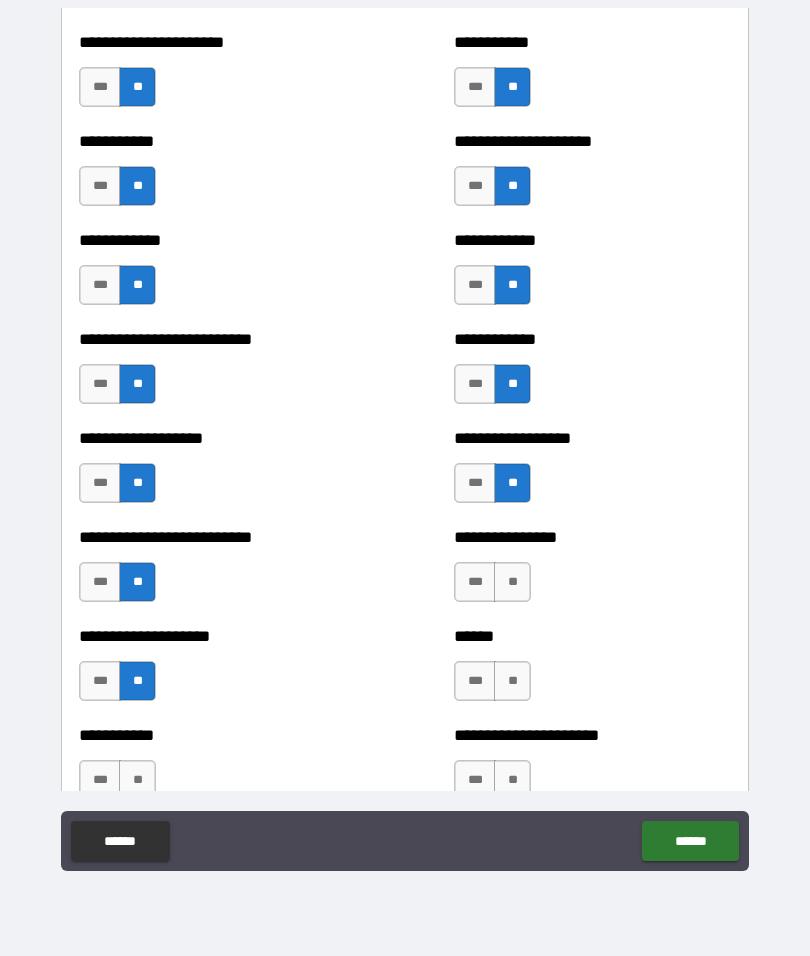 click on "**" at bounding box center (512, 582) 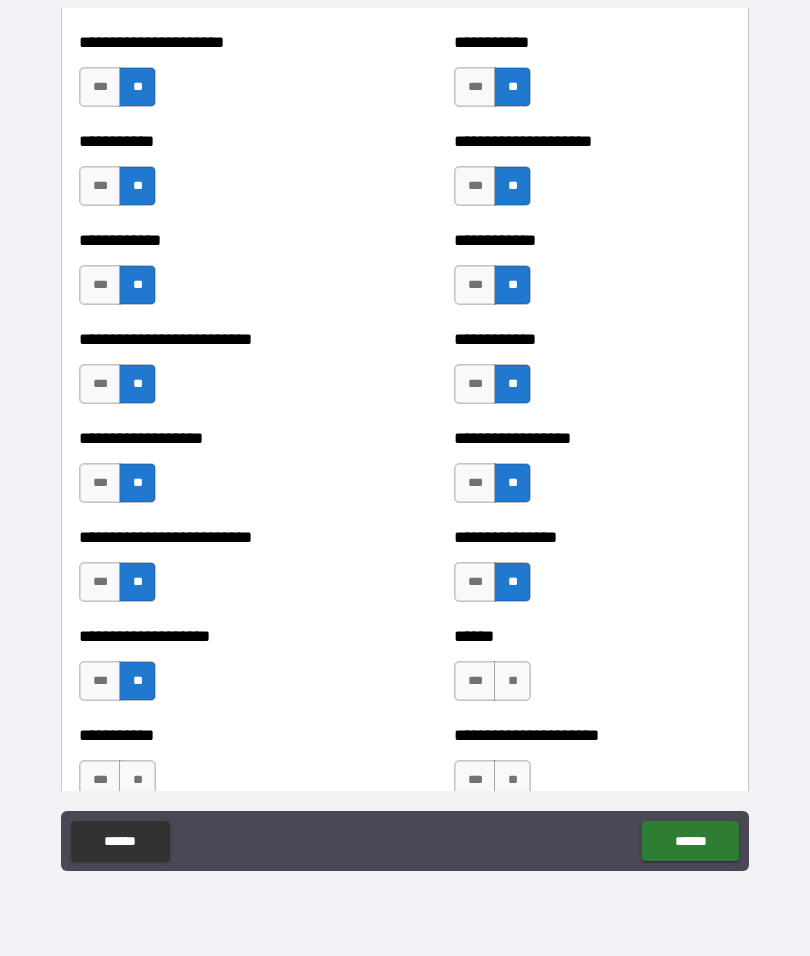 click on "**" at bounding box center [512, 681] 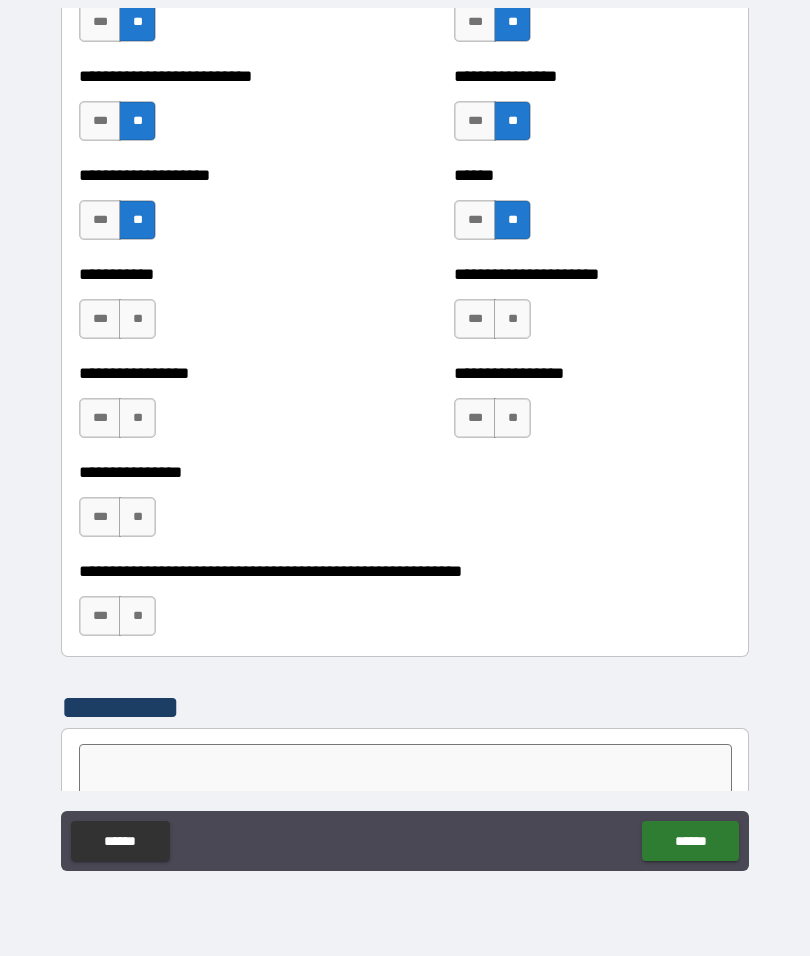 scroll, scrollTop: 5795, scrollLeft: 0, axis: vertical 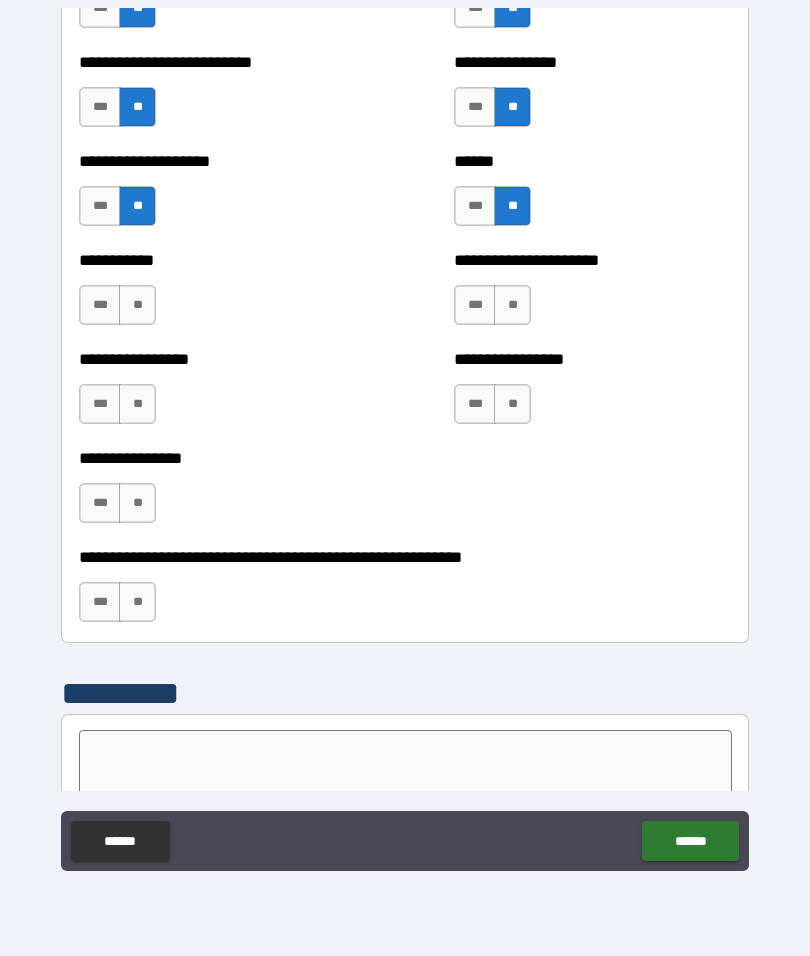 click on "**" at bounding box center [137, 305] 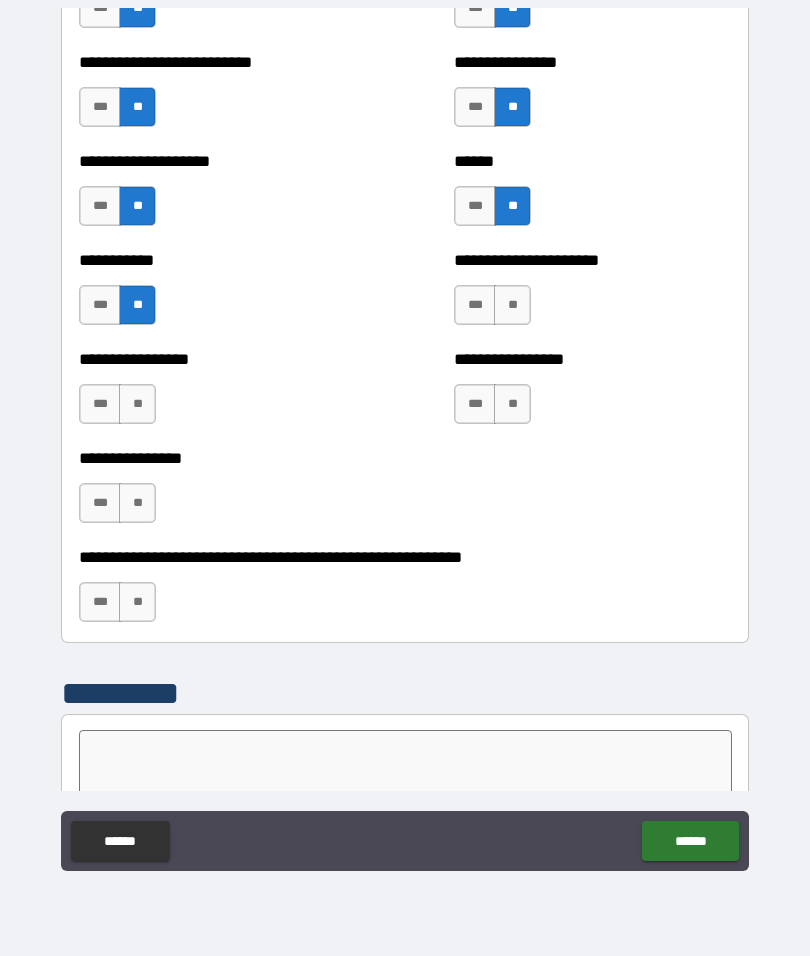 click on "**" at bounding box center (137, 404) 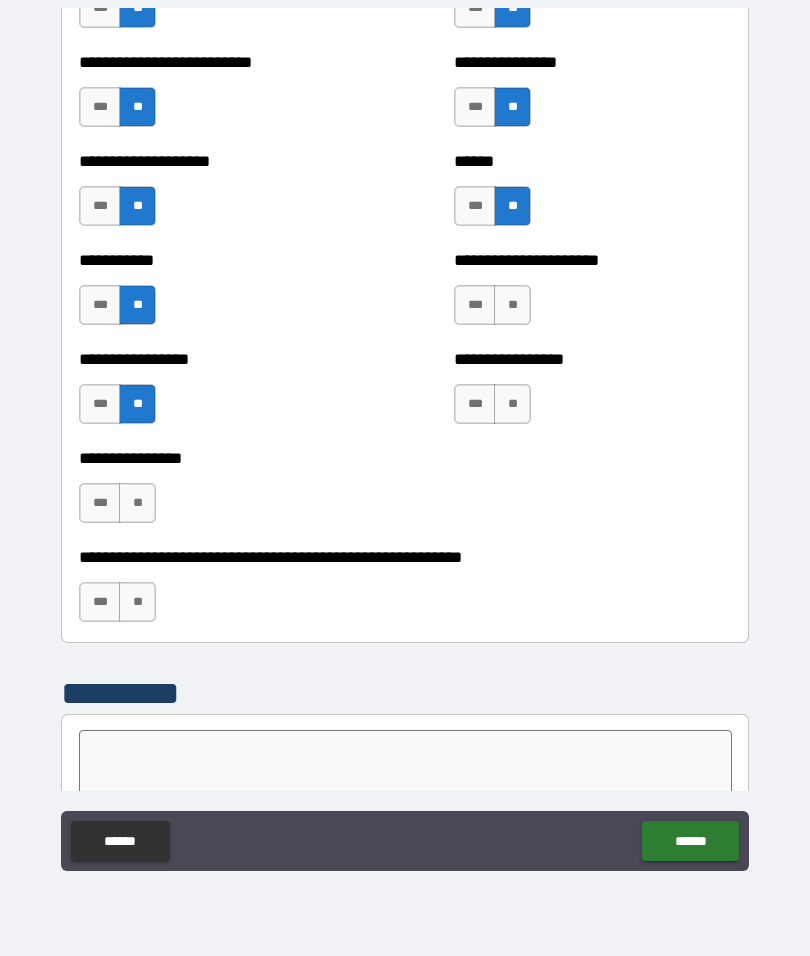 click on "**" at bounding box center (137, 503) 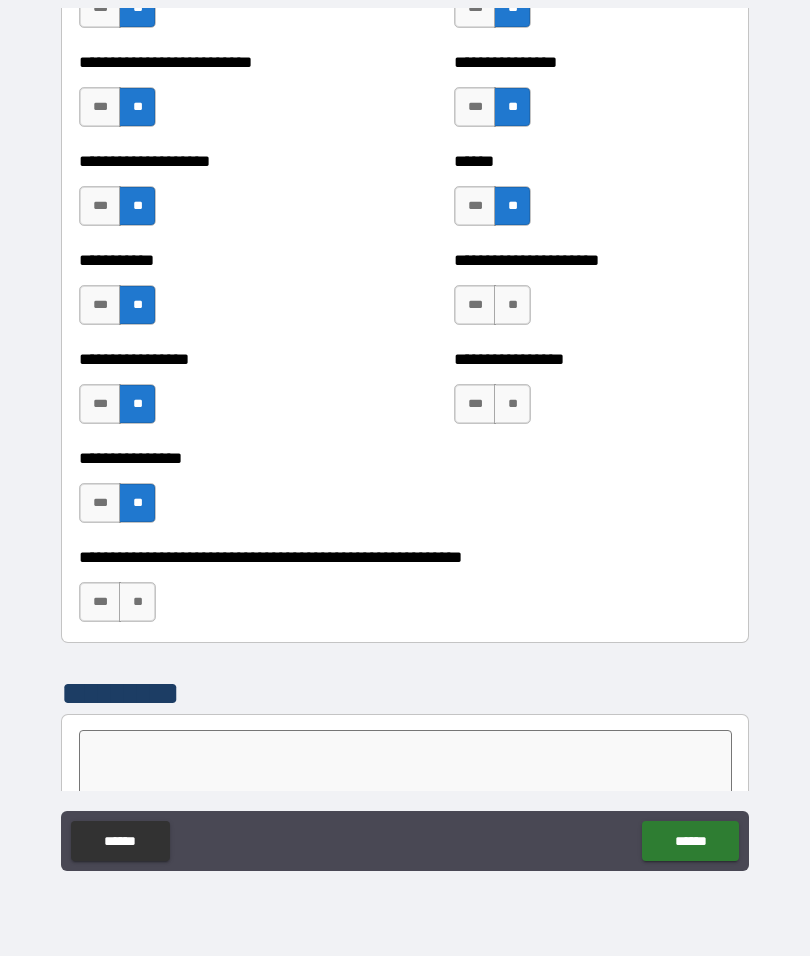 click on "**" at bounding box center [137, 602] 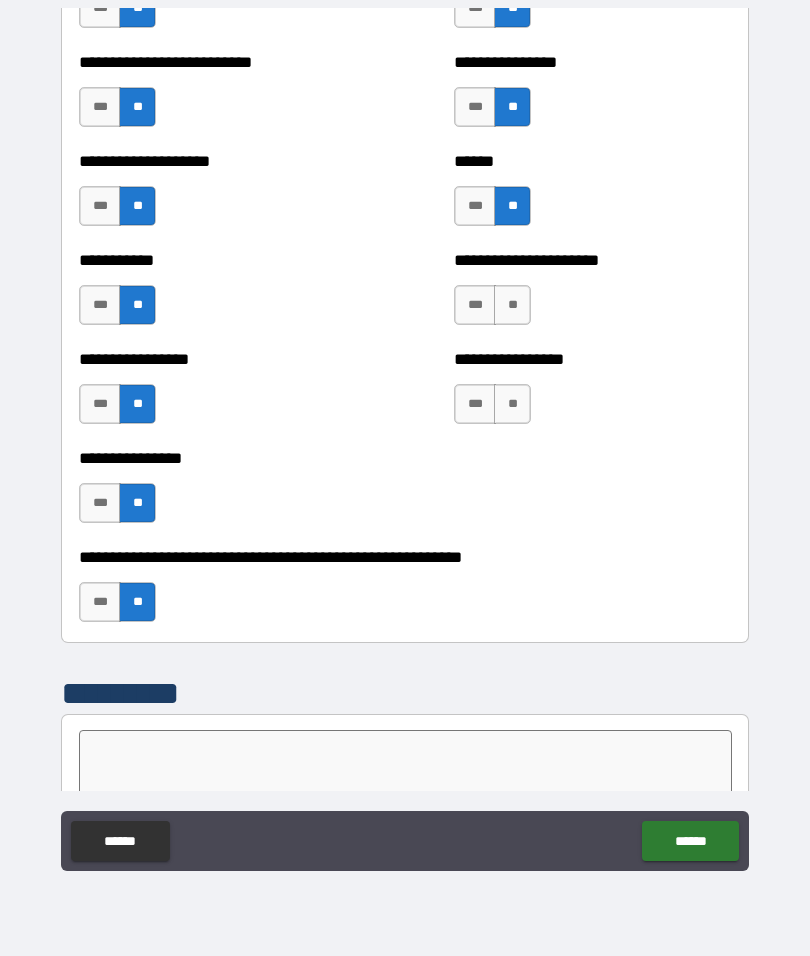 click on "**" at bounding box center (512, 305) 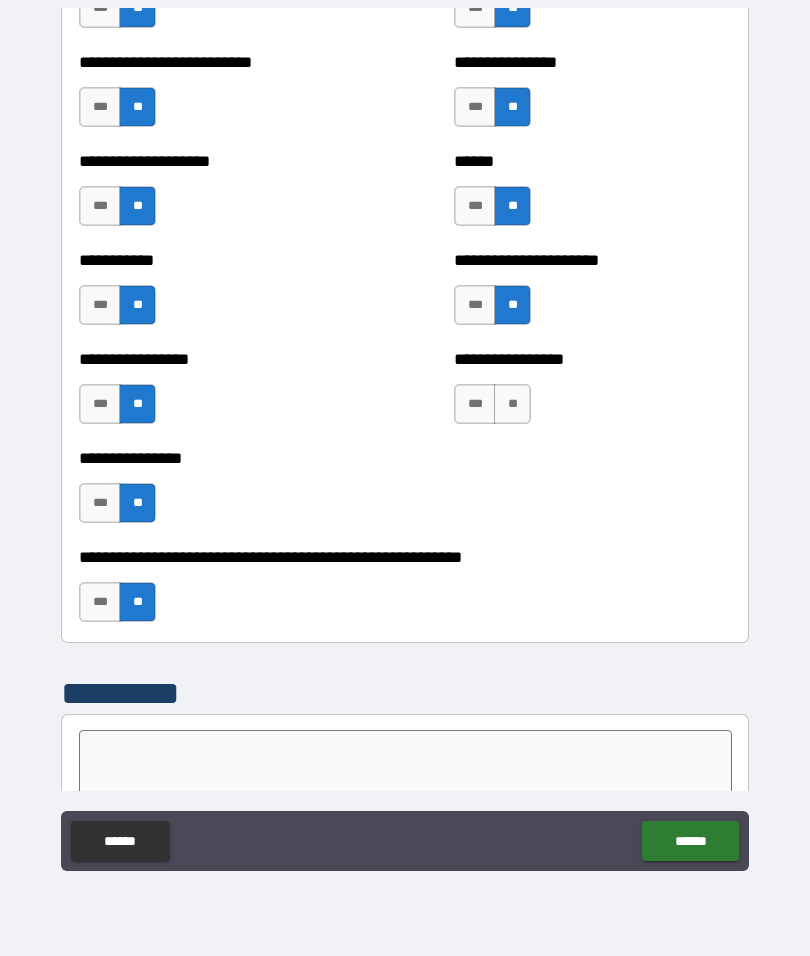 click on "**" at bounding box center (512, 404) 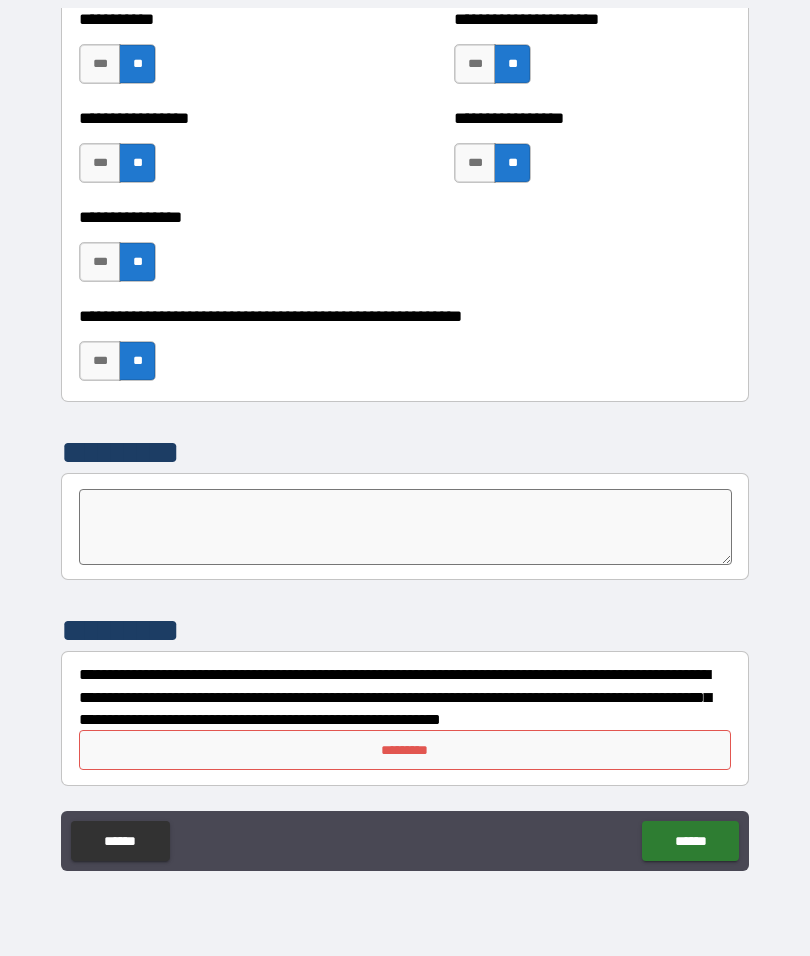 scroll, scrollTop: 6036, scrollLeft: 0, axis: vertical 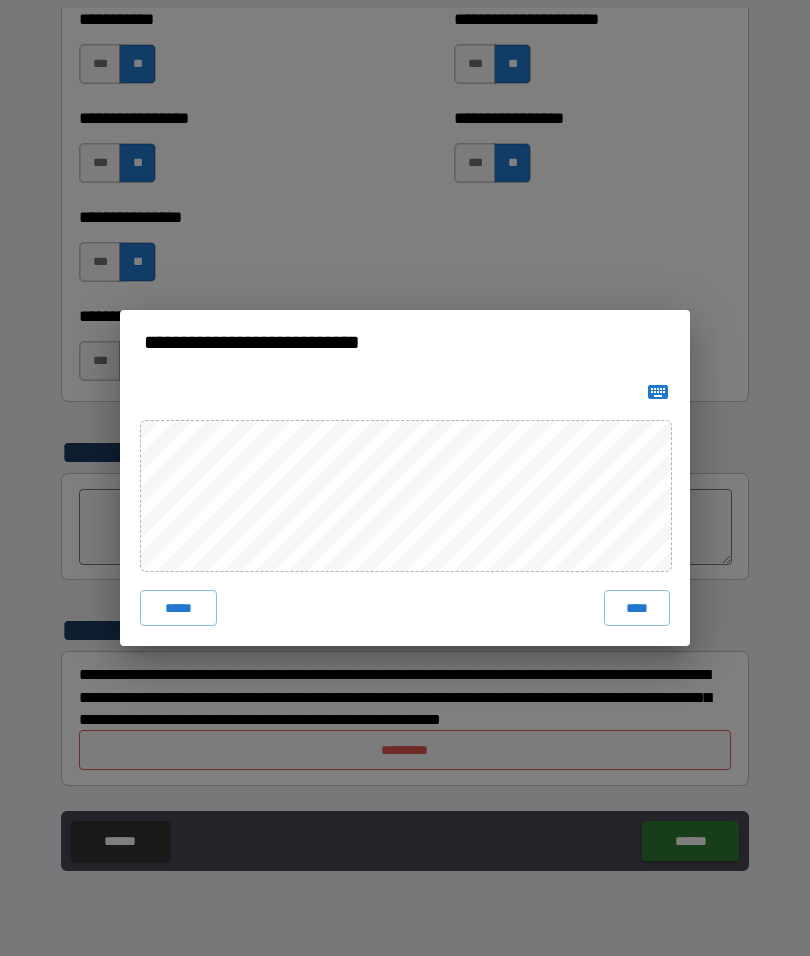 click on "****" at bounding box center (637, 608) 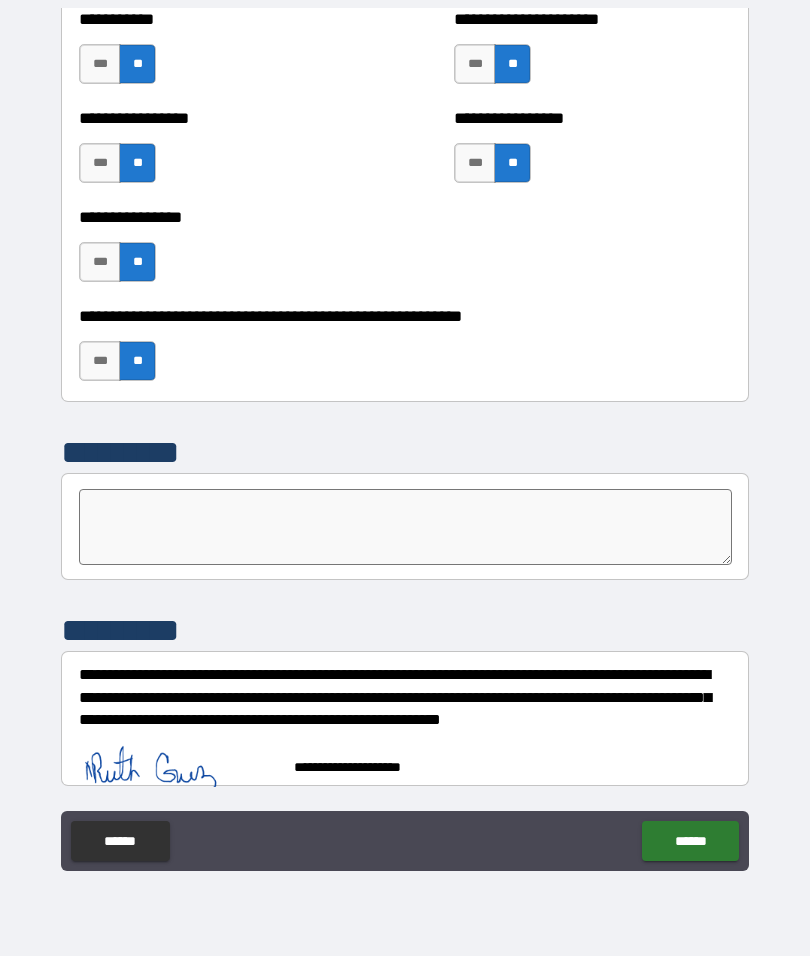 scroll, scrollTop: 6026, scrollLeft: 0, axis: vertical 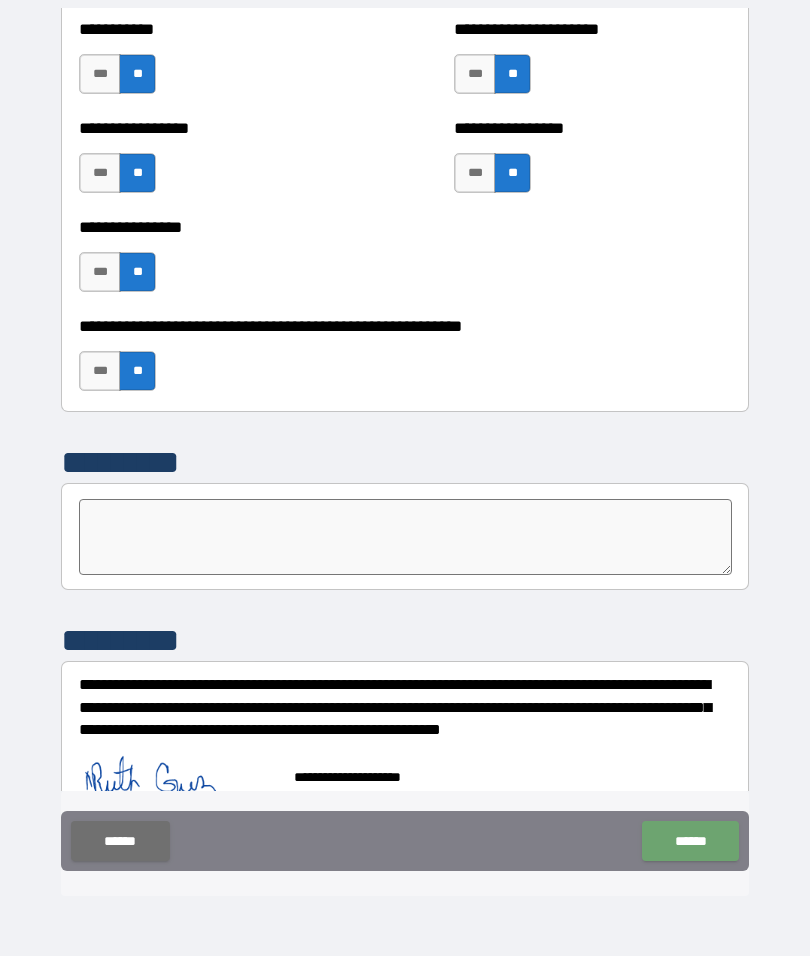 click on "******" at bounding box center [690, 841] 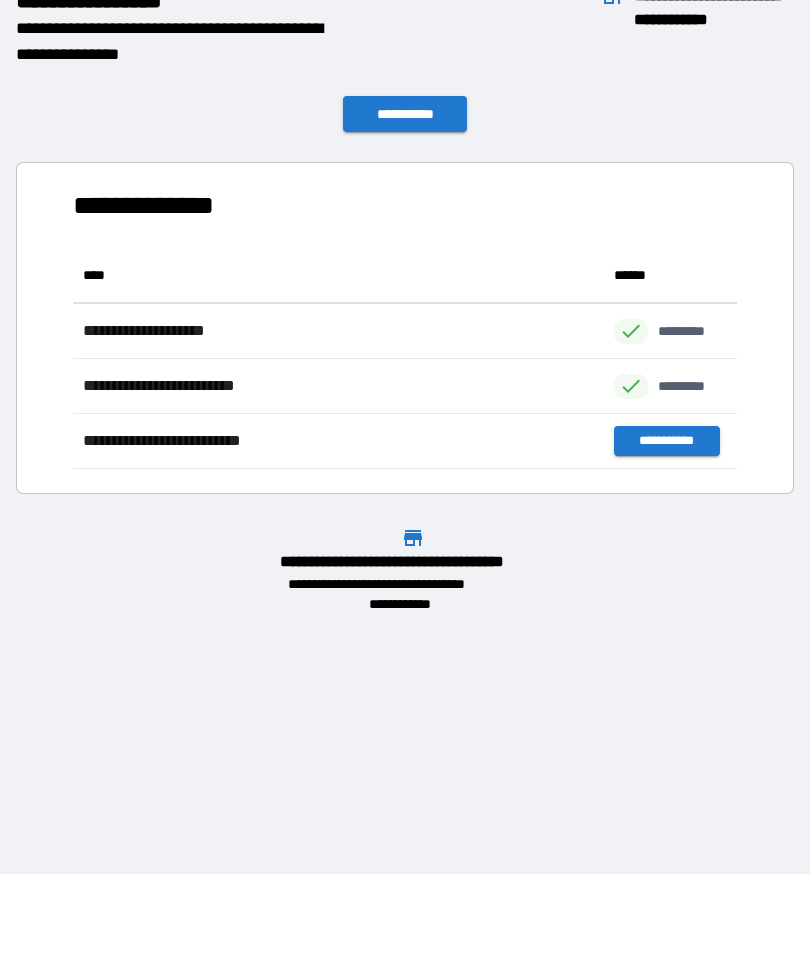 scroll, scrollTop: 1, scrollLeft: 1, axis: both 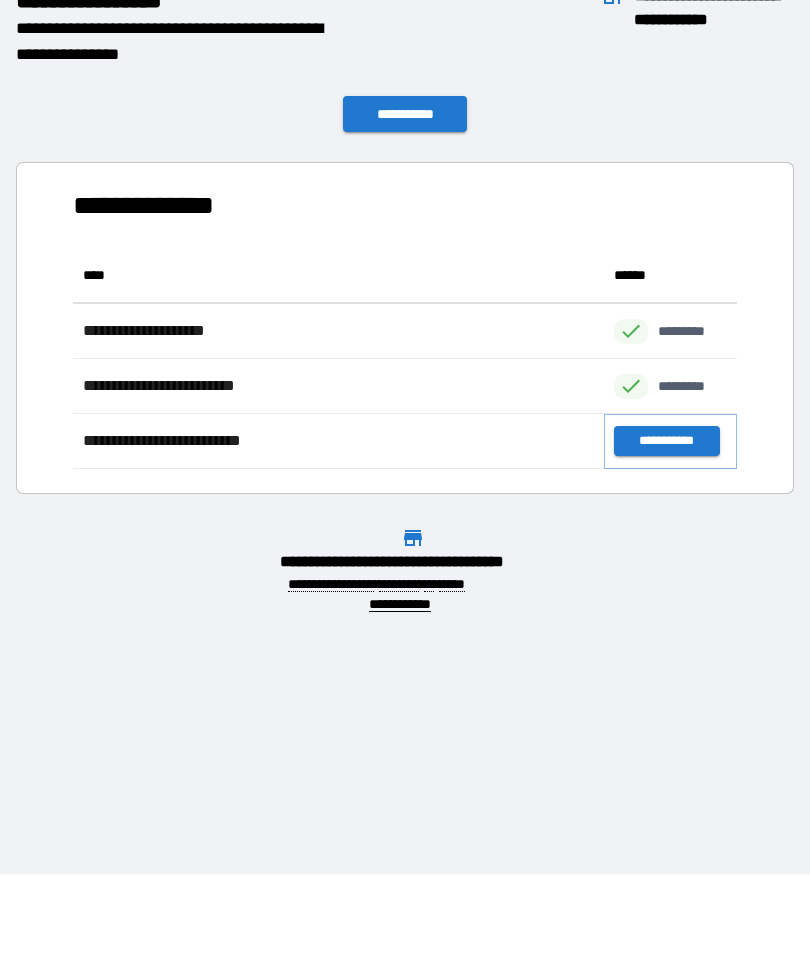 click on "**********" at bounding box center [666, 441] 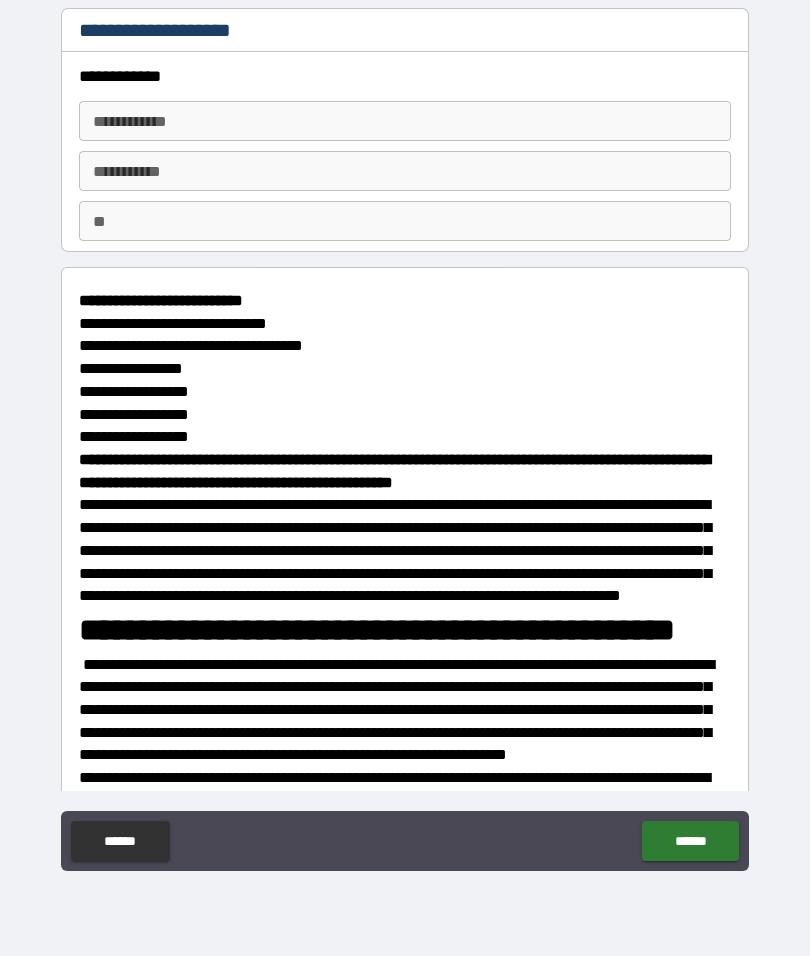 type on "*" 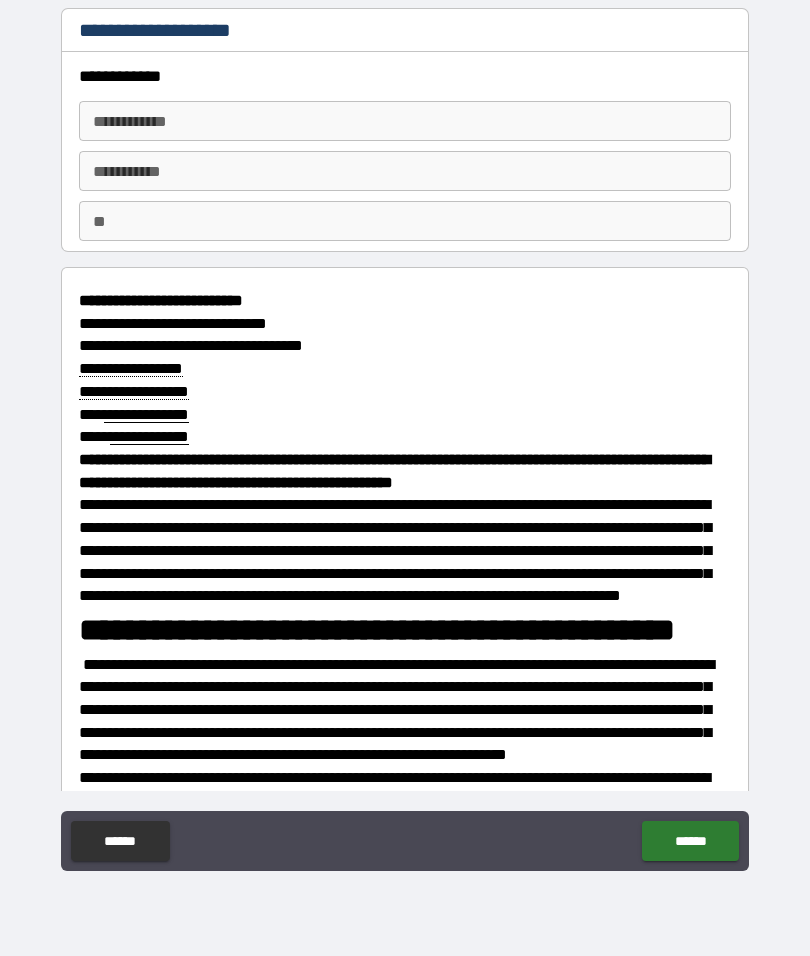 click on "**********" at bounding box center [405, 121] 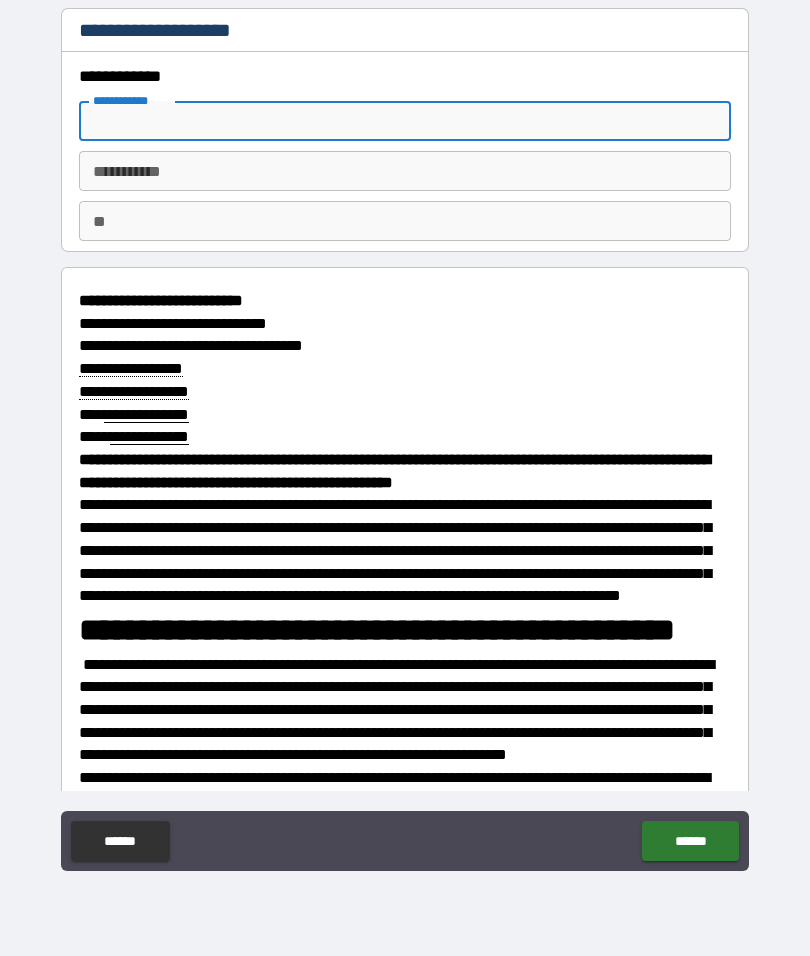 type on "*" 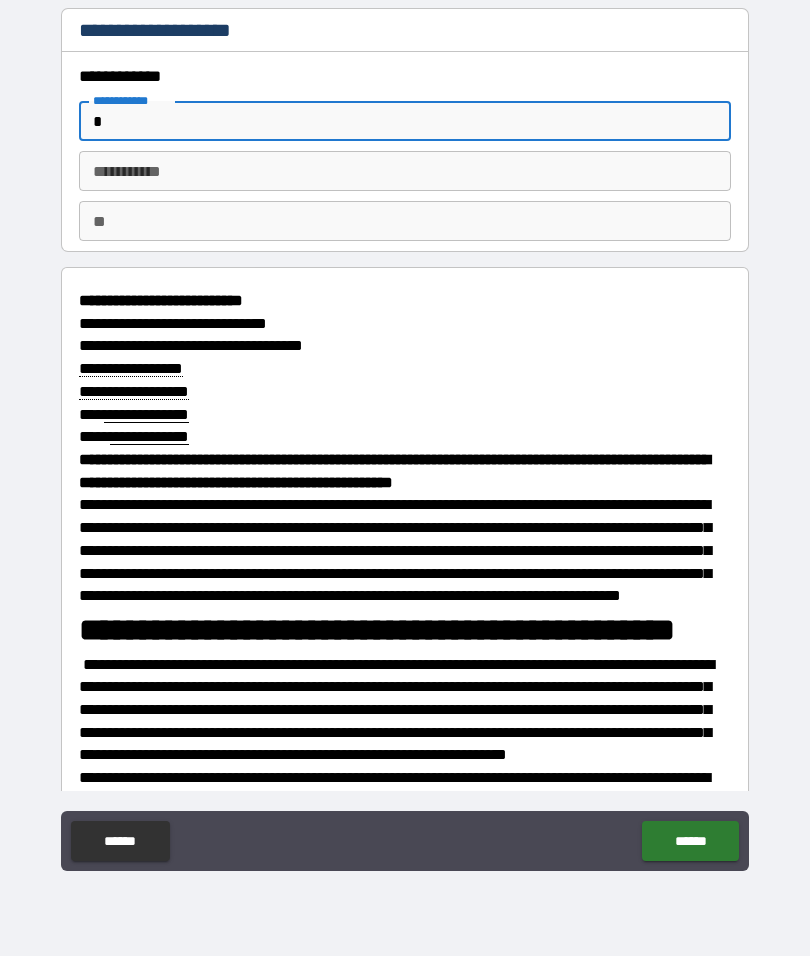 type on "*" 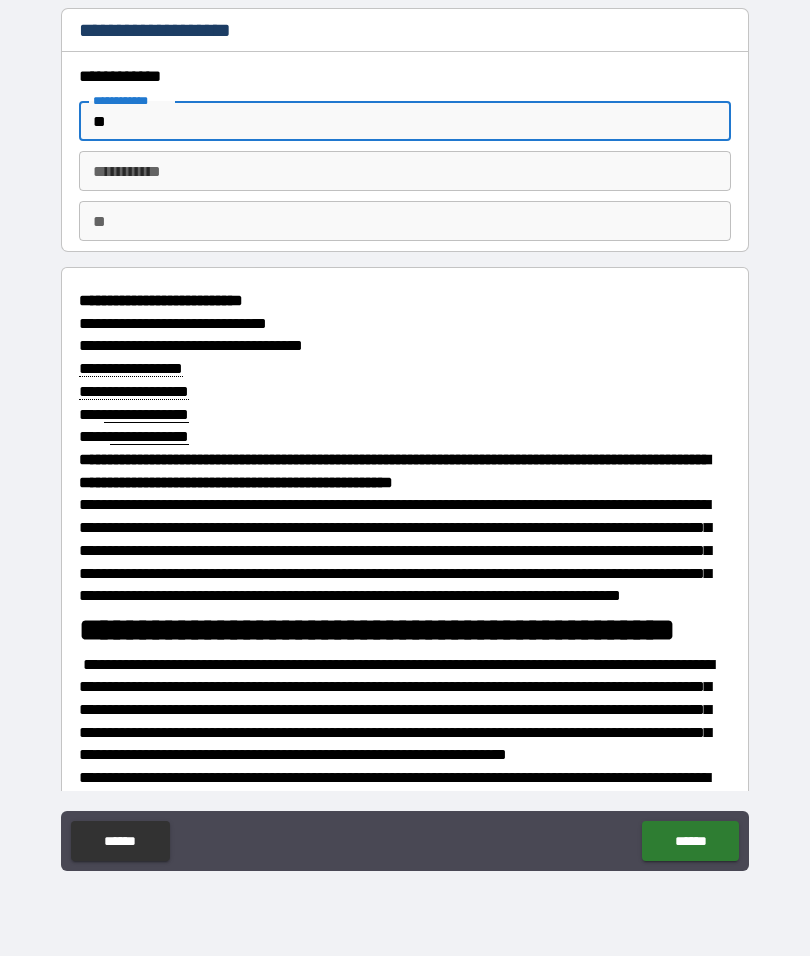 type on "*" 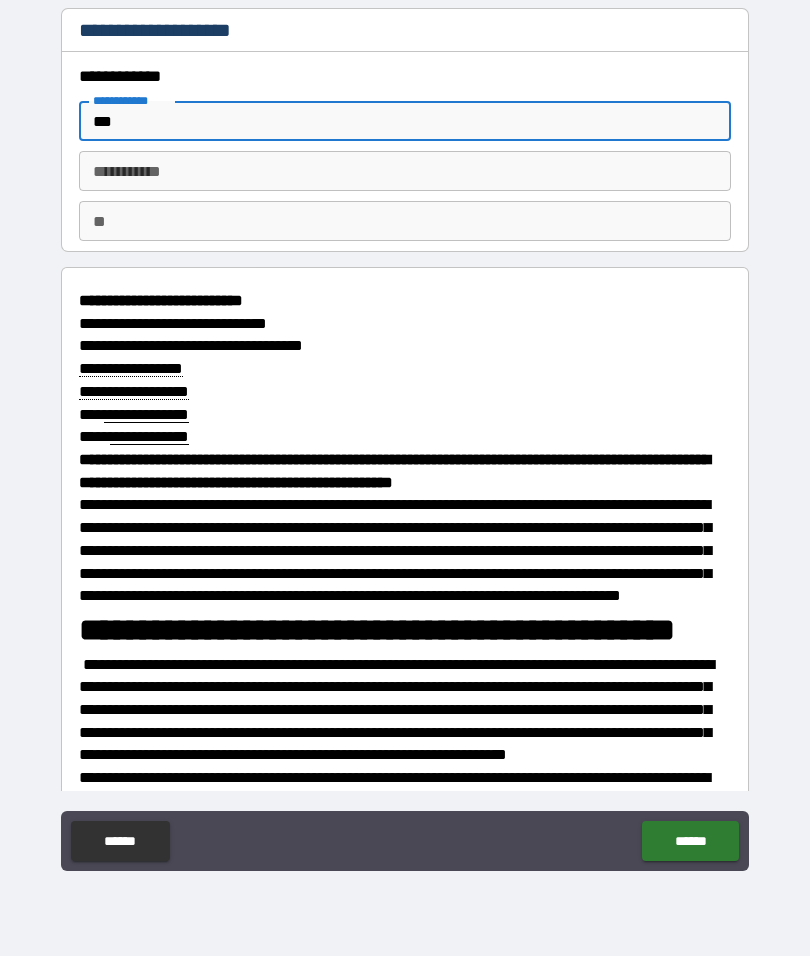 type on "*" 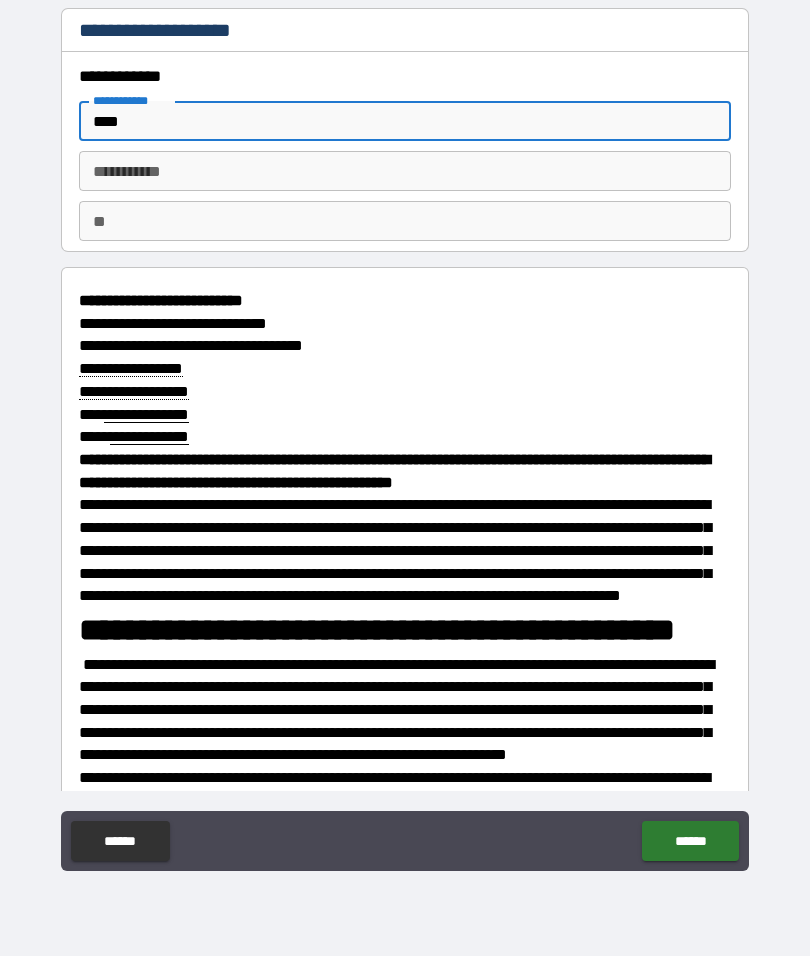 type on "*" 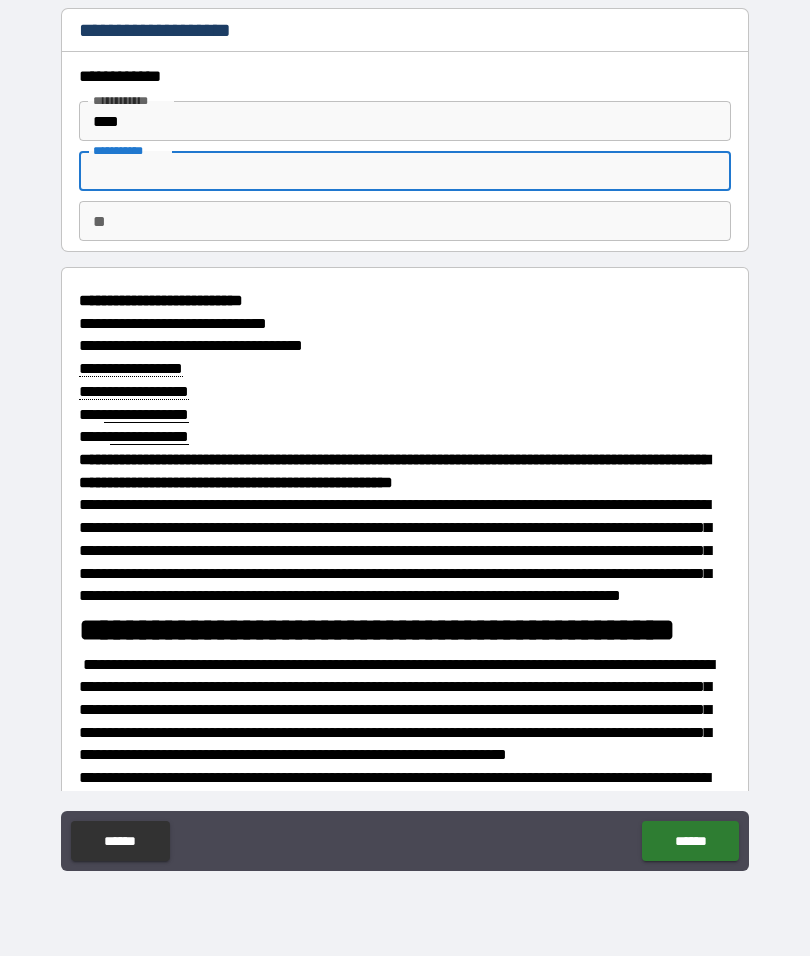 type on "*" 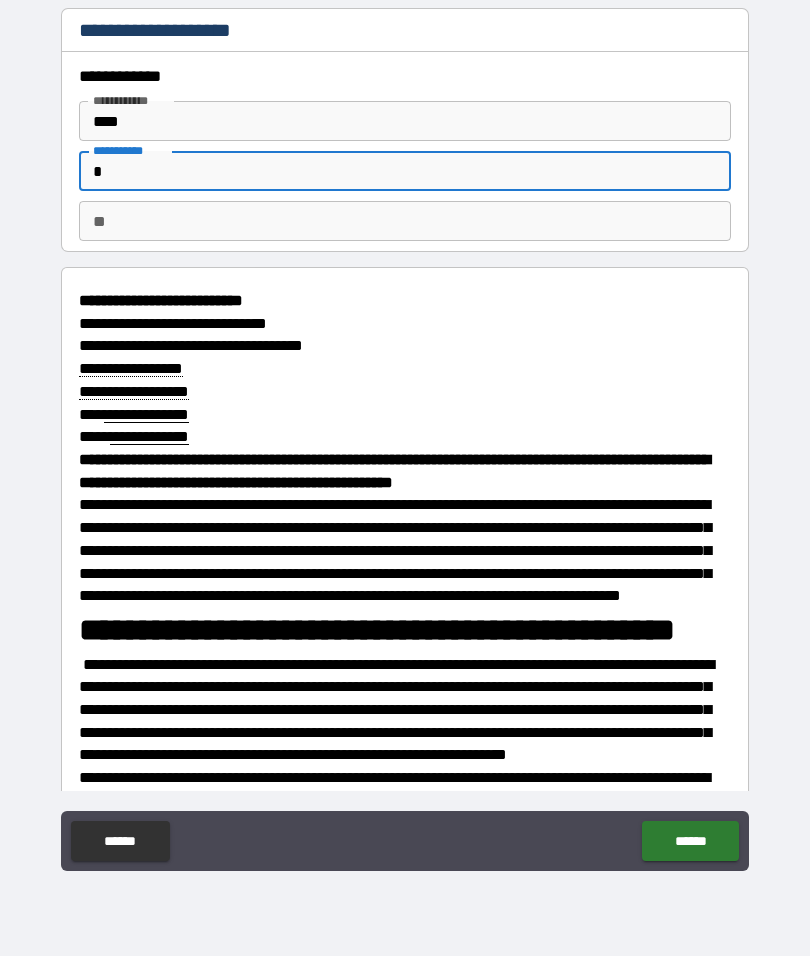 type on "*" 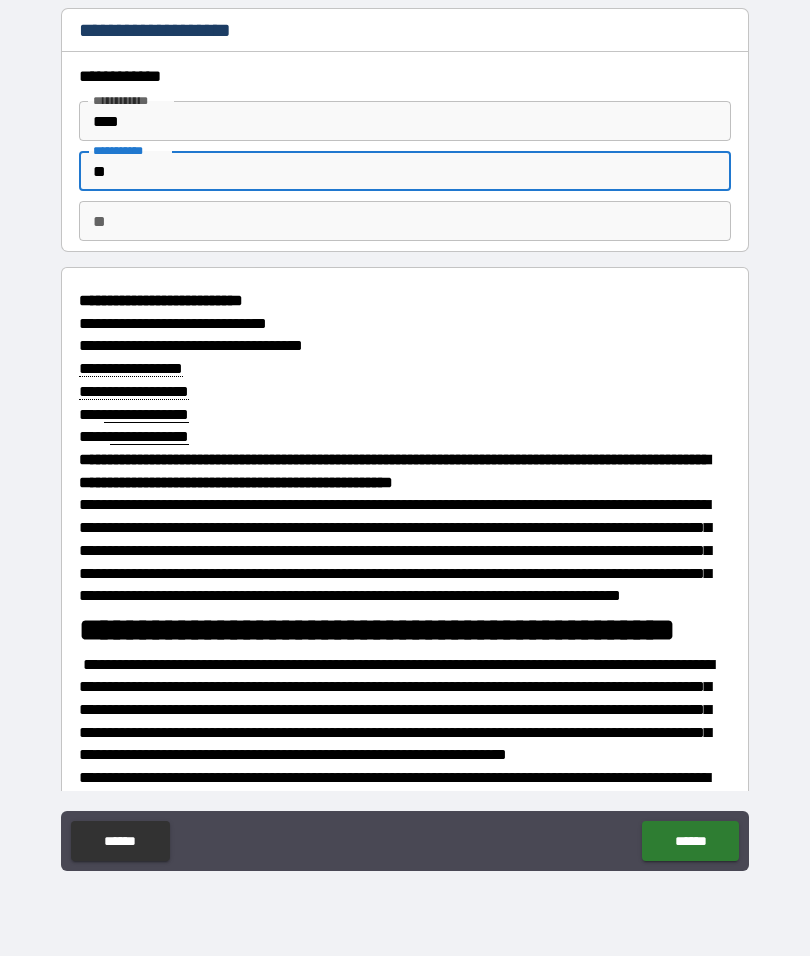 type on "*" 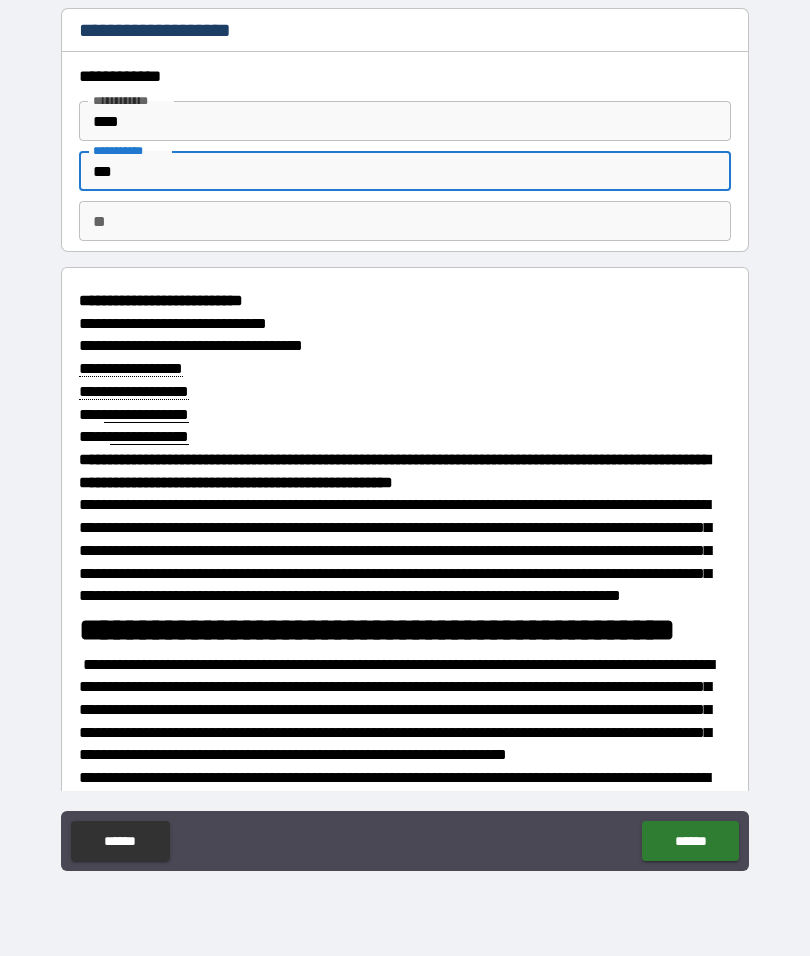 type on "*" 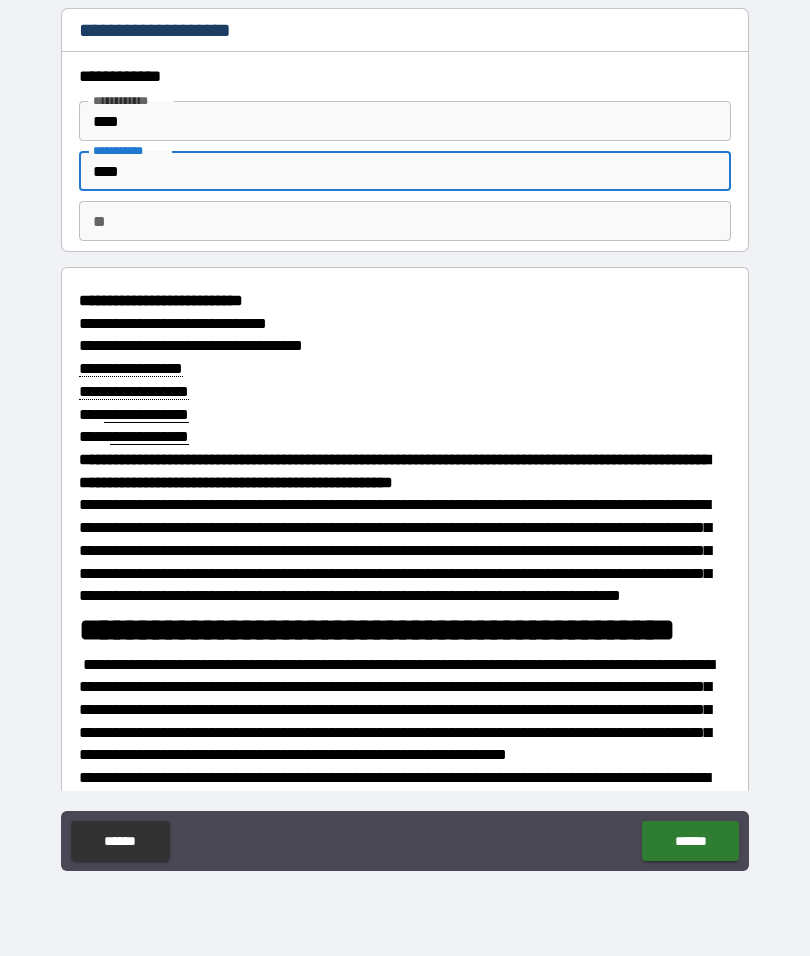 type on "*" 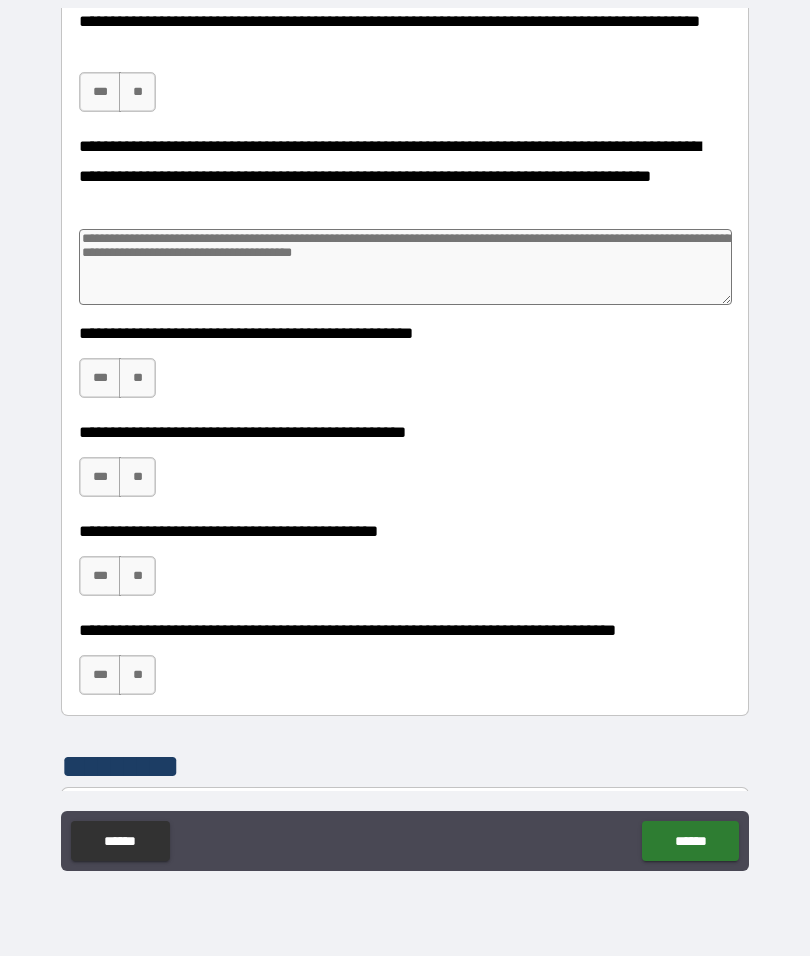 scroll, scrollTop: 4236, scrollLeft: 0, axis: vertical 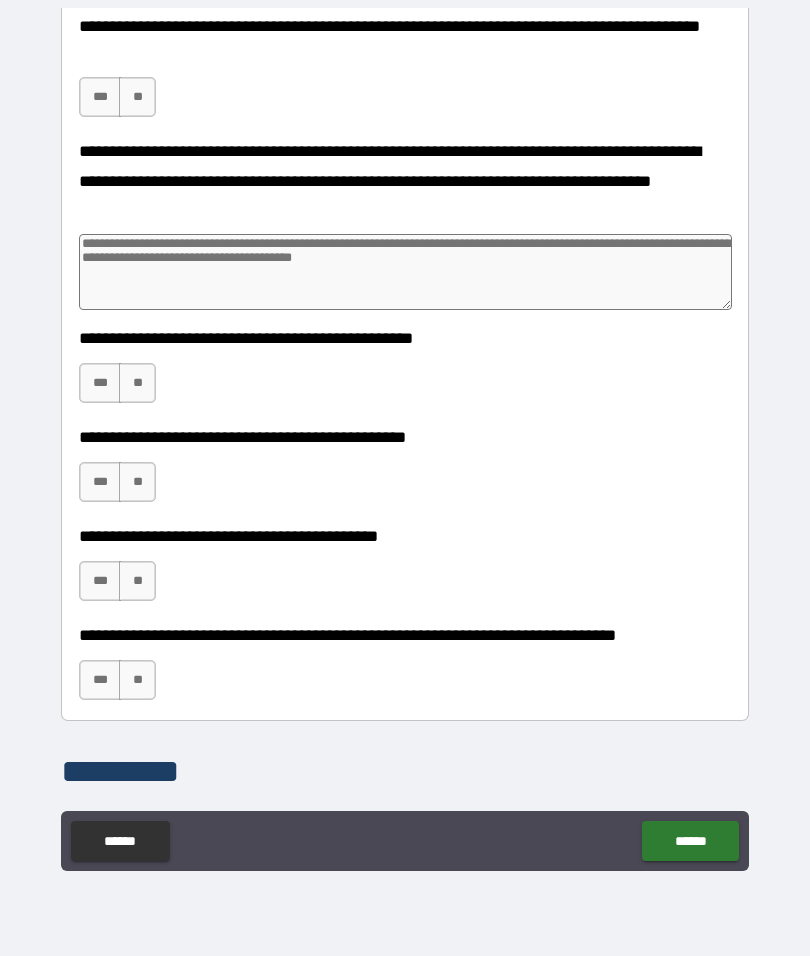 type on "****" 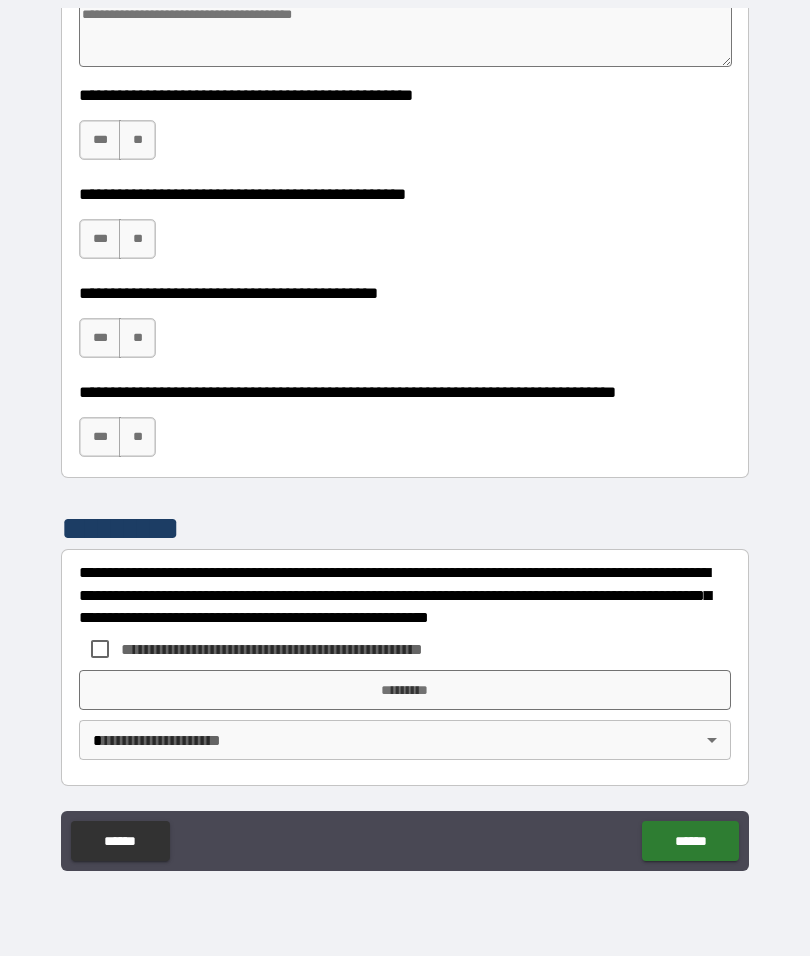 scroll, scrollTop: 4550, scrollLeft: 0, axis: vertical 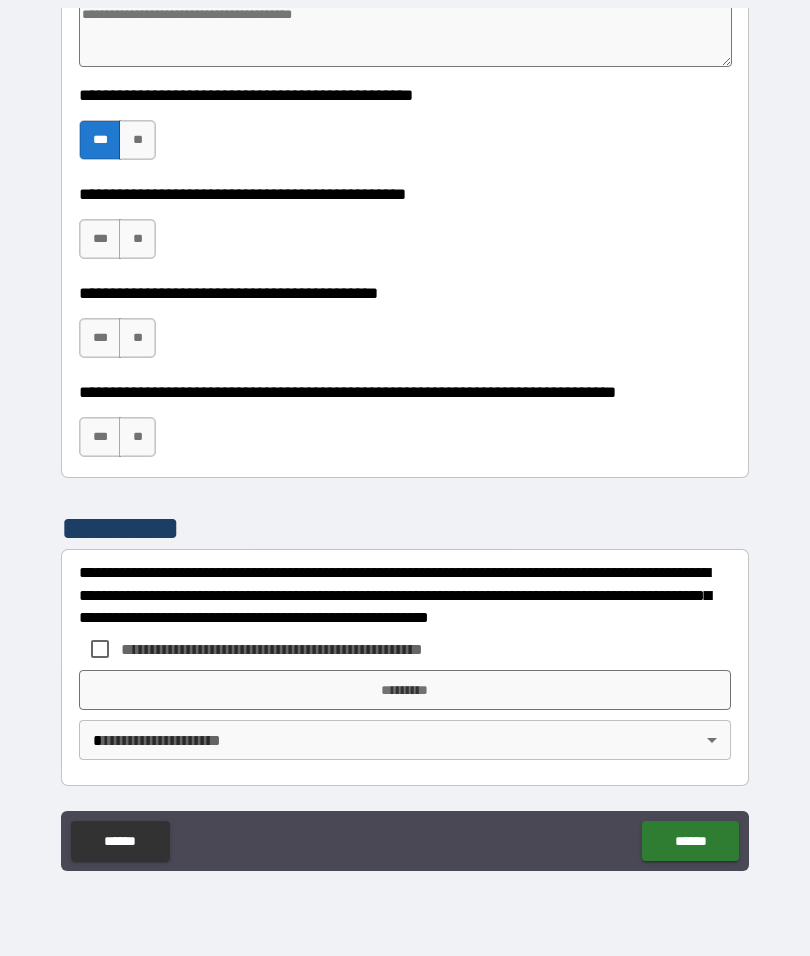 click on "***" at bounding box center [100, 239] 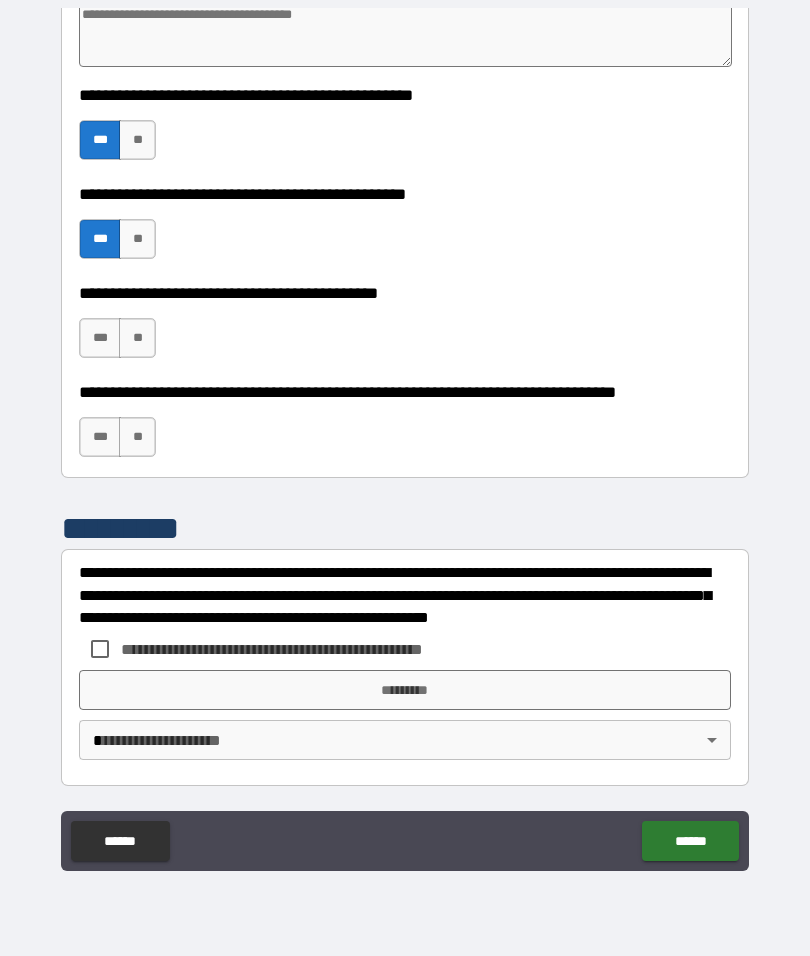 scroll, scrollTop: 4708, scrollLeft: 0, axis: vertical 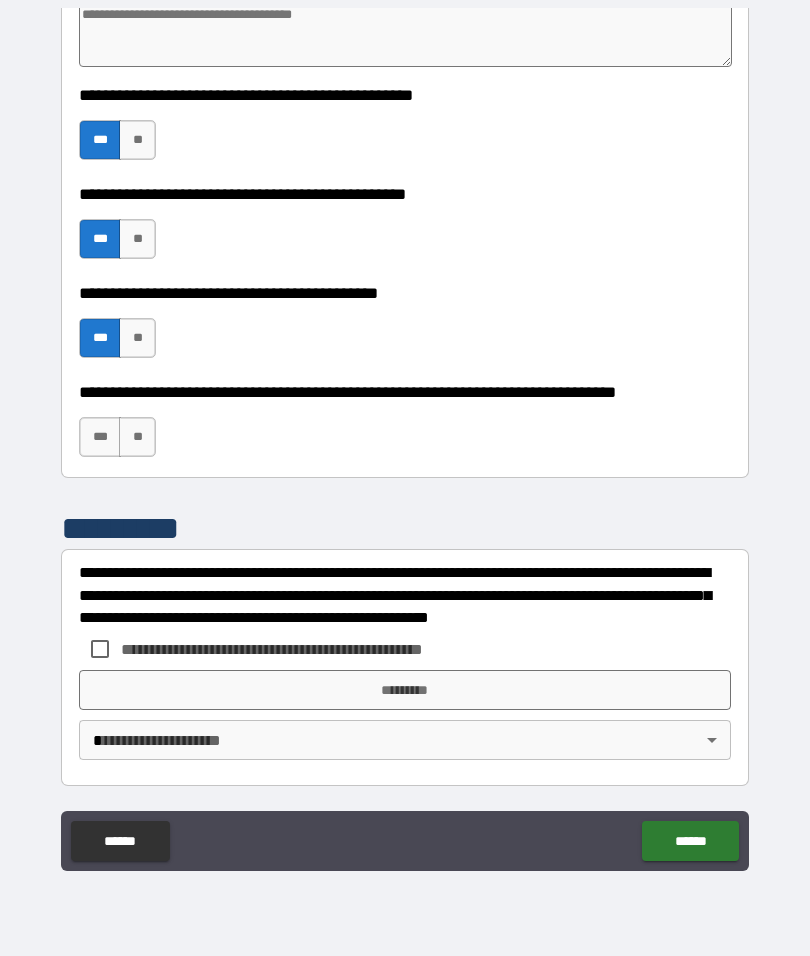 click on "***" at bounding box center (100, 437) 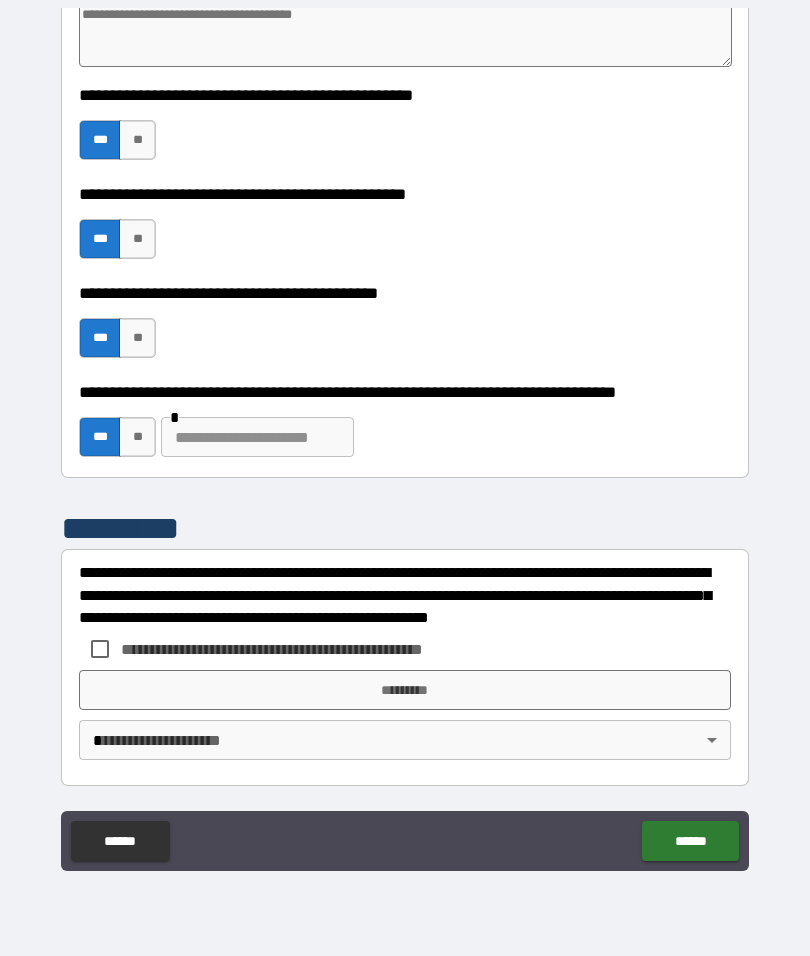 type on "*" 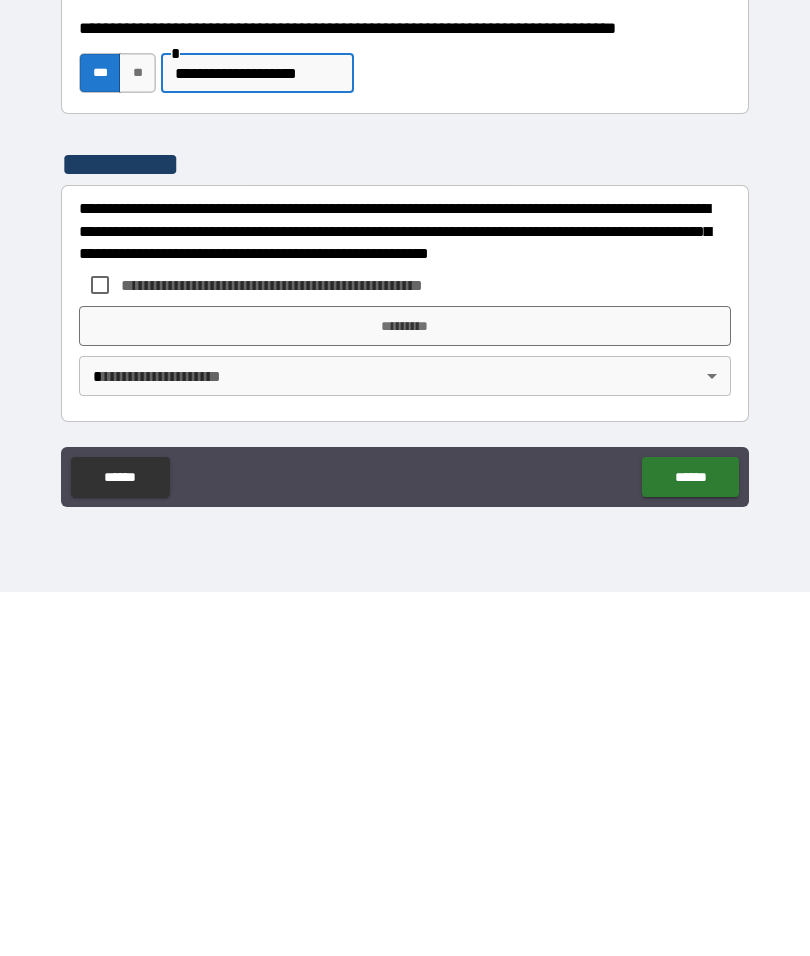 type on "**********" 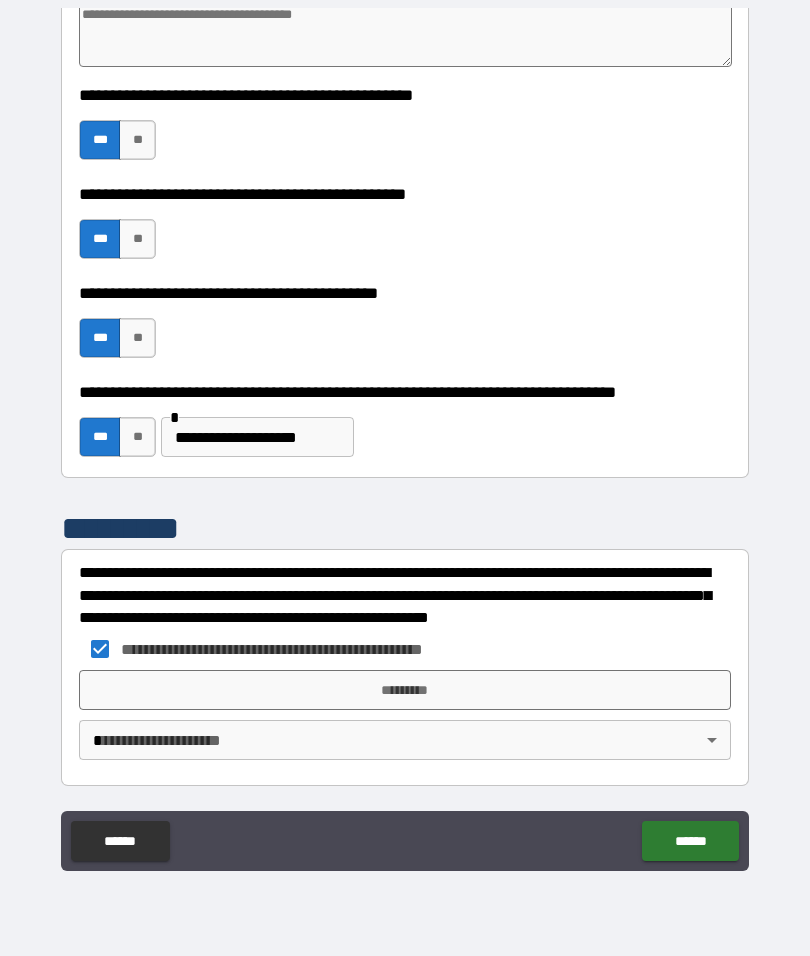 click on "*********" at bounding box center (405, 690) 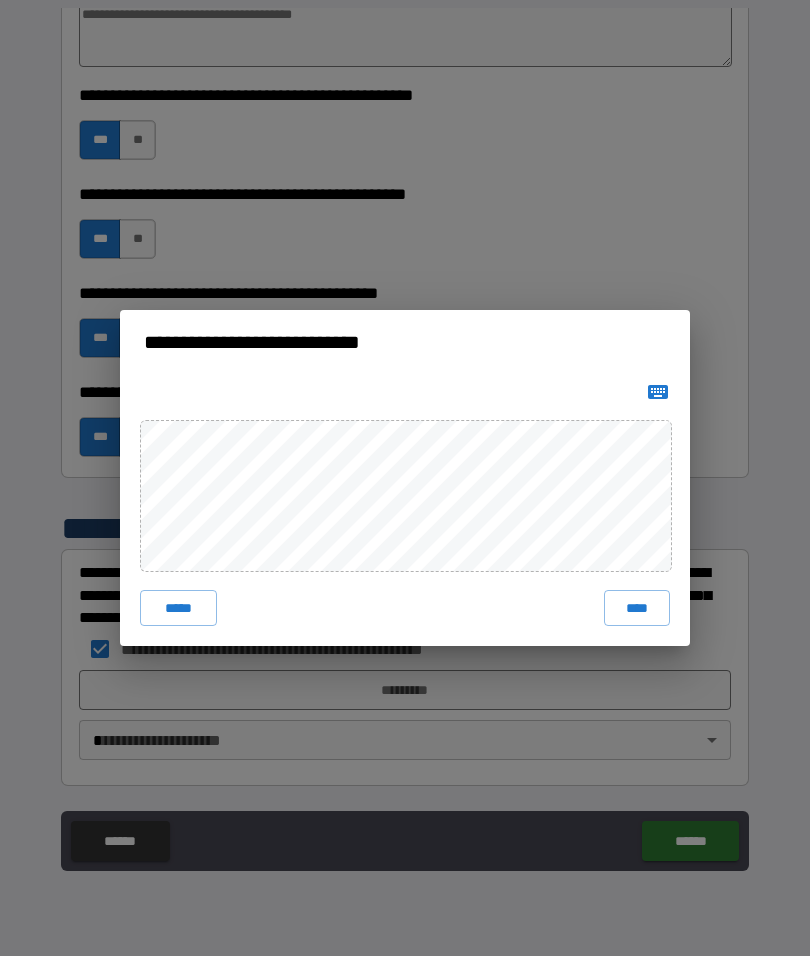click on "****" at bounding box center [637, 608] 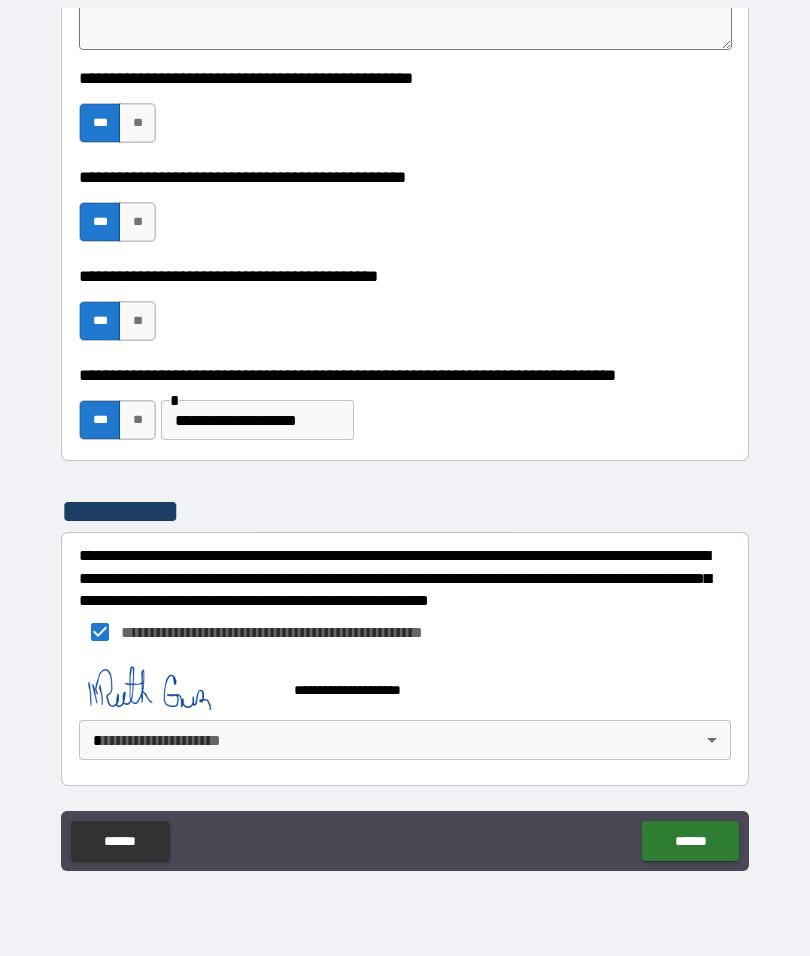 click on "******" at bounding box center (690, 841) 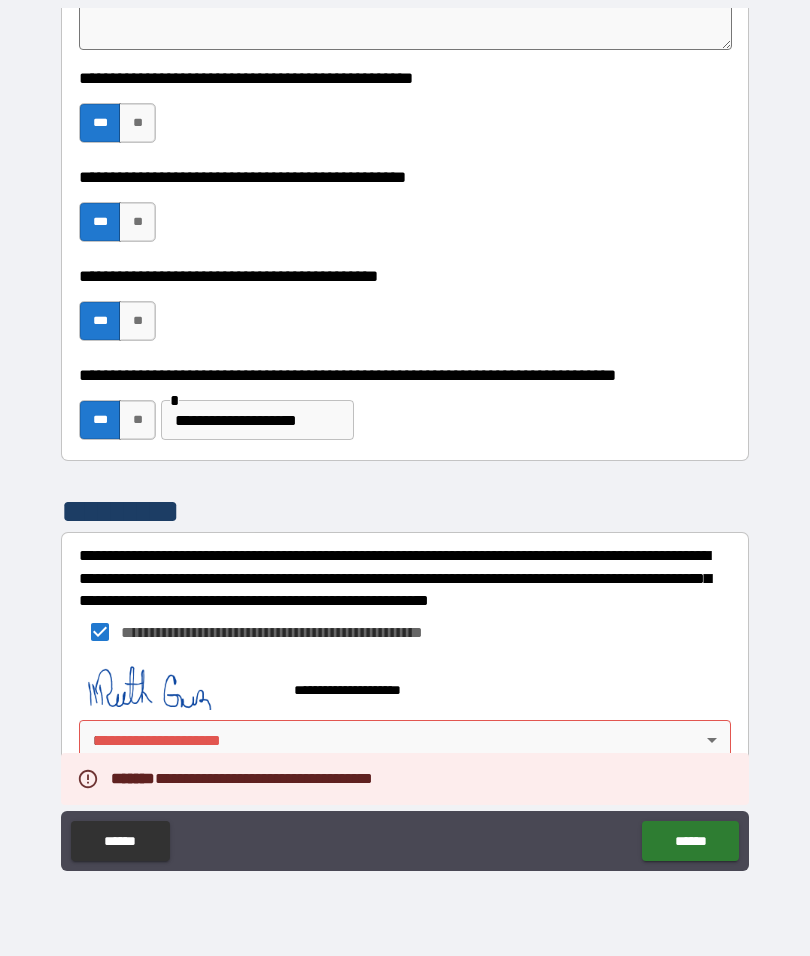 type on "*" 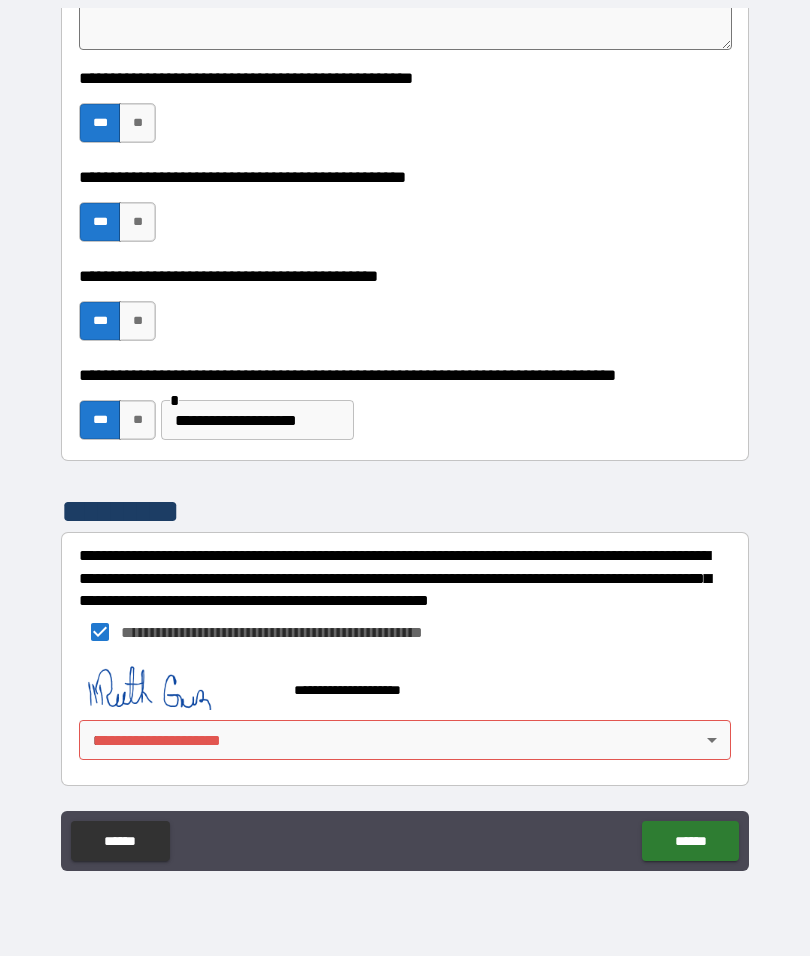 click on "**********" at bounding box center [257, 420] 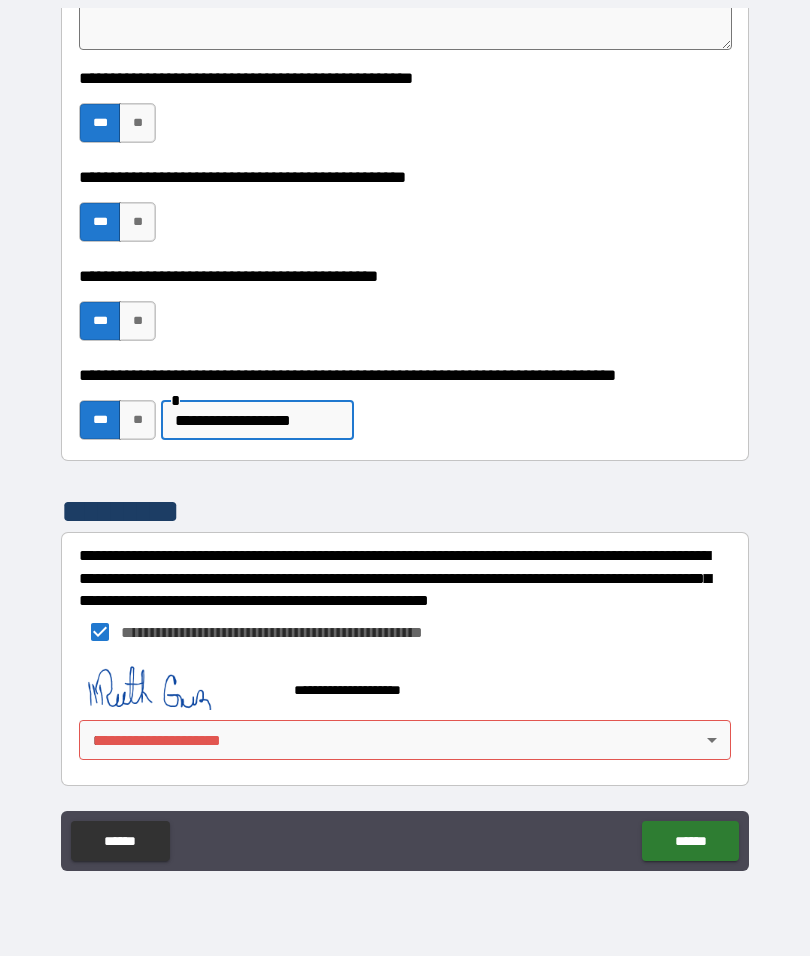 type on "**********" 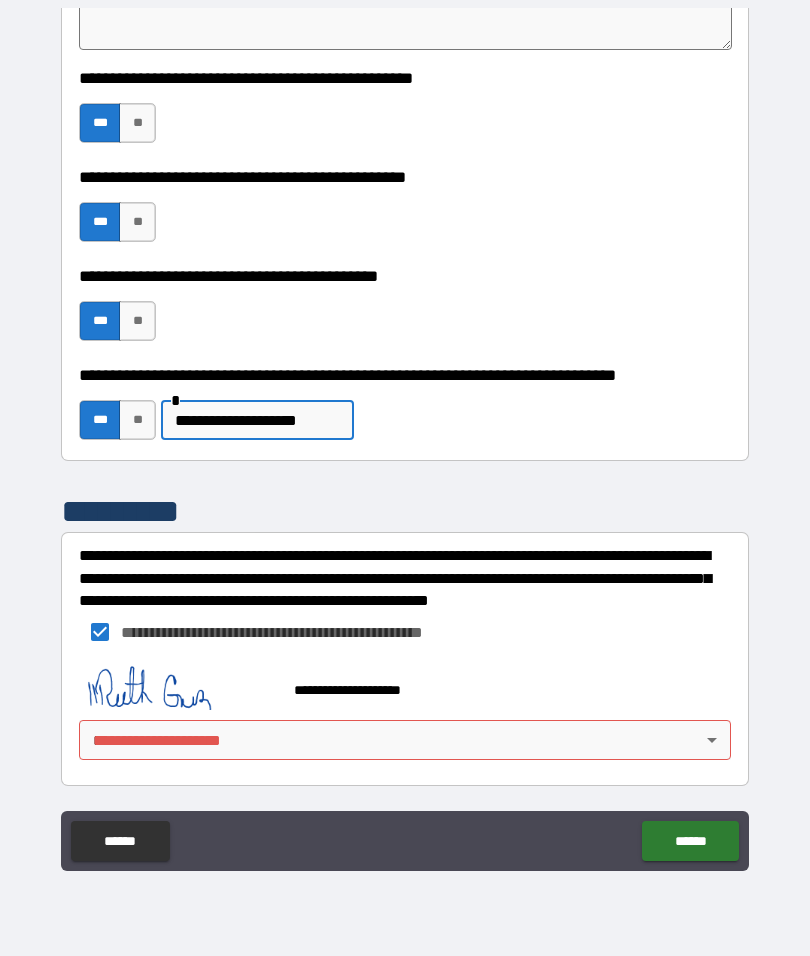 scroll, scrollTop: 4942, scrollLeft: 0, axis: vertical 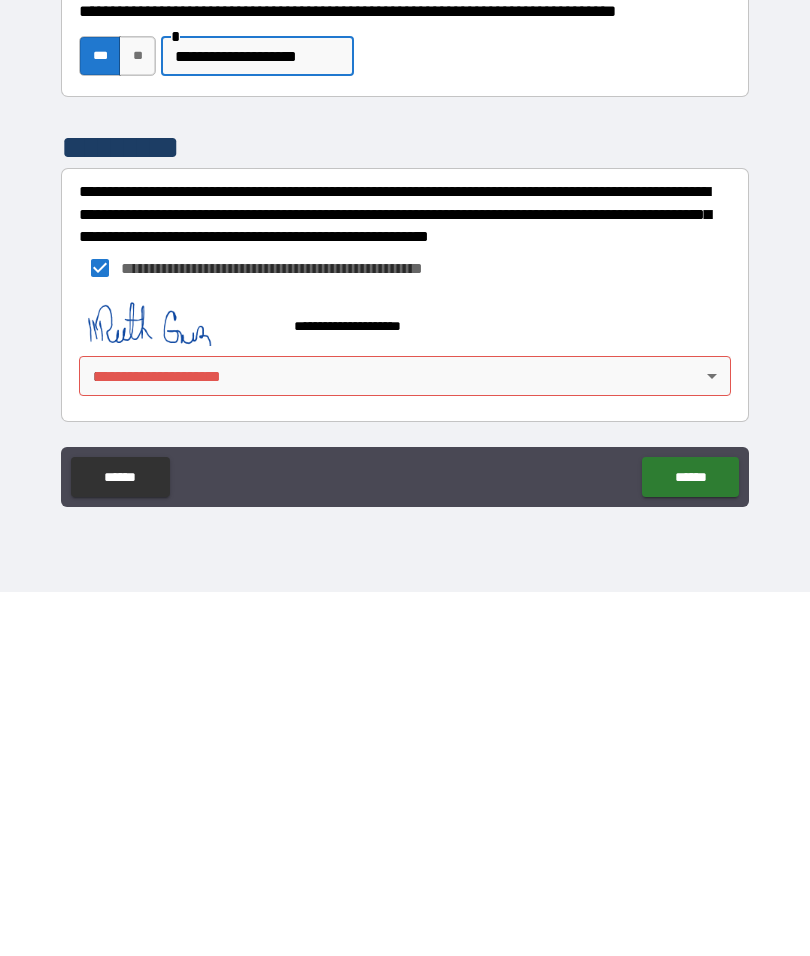 click on "******" at bounding box center (690, 841) 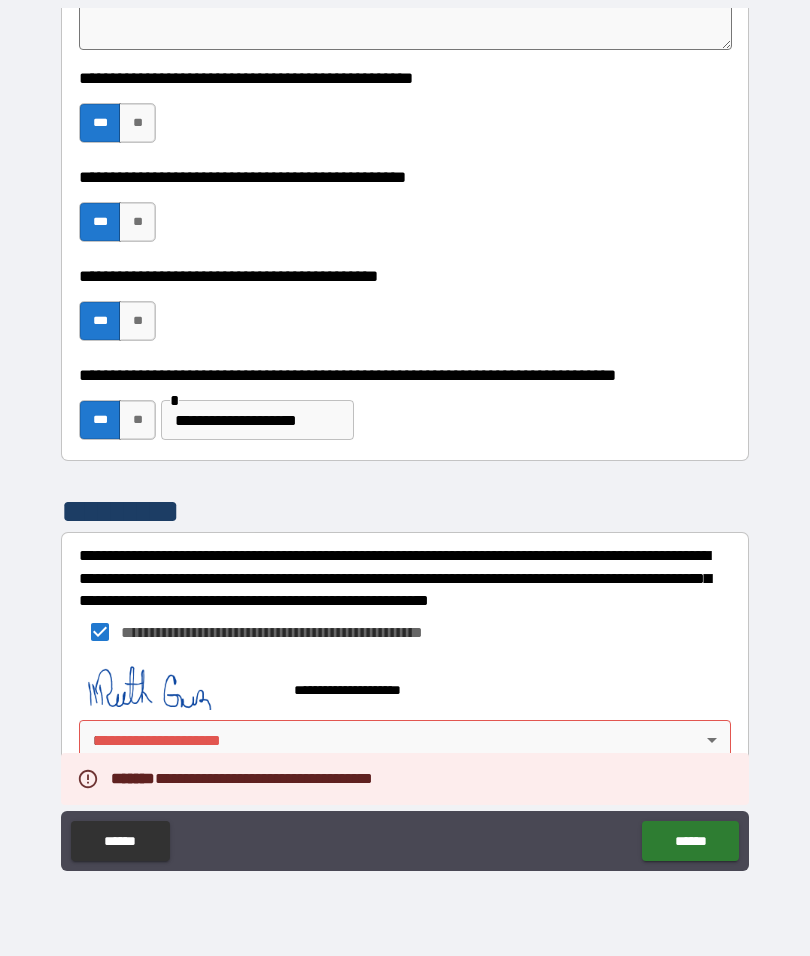 scroll, scrollTop: 4942, scrollLeft: 0, axis: vertical 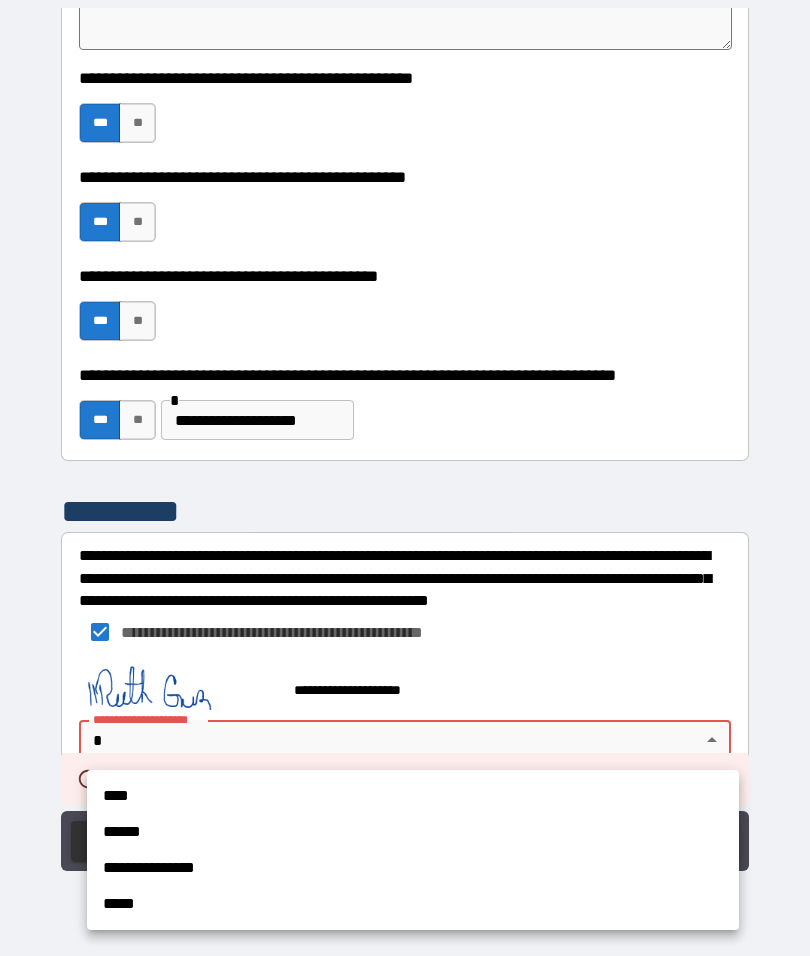 click on "****" at bounding box center [413, 796] 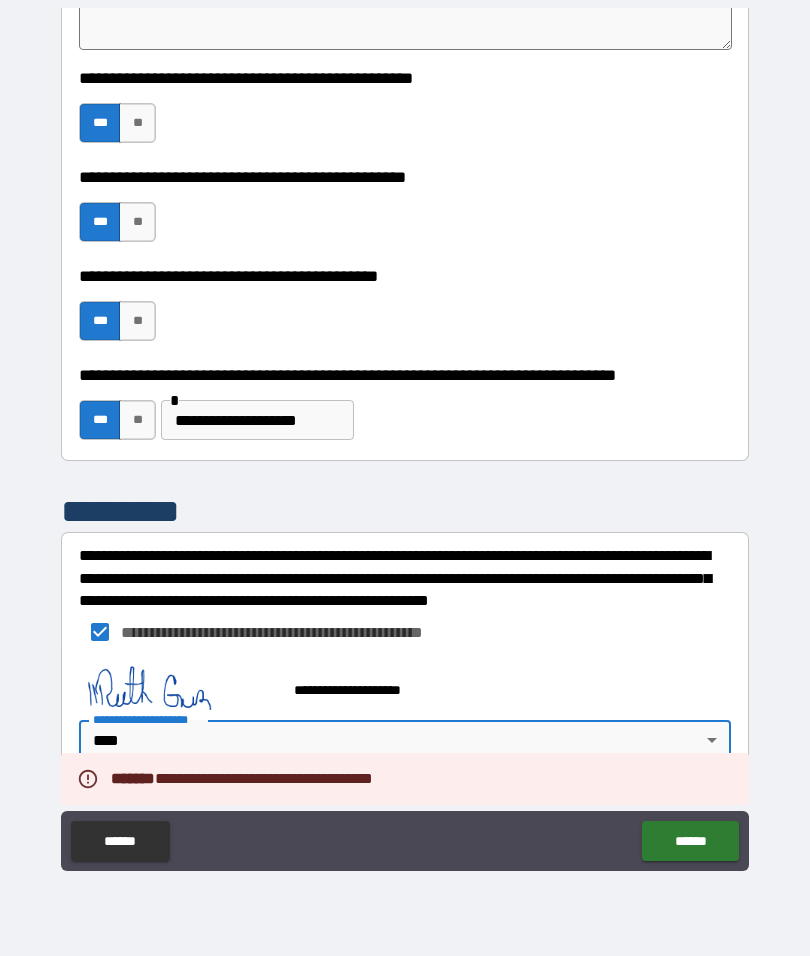 type on "*" 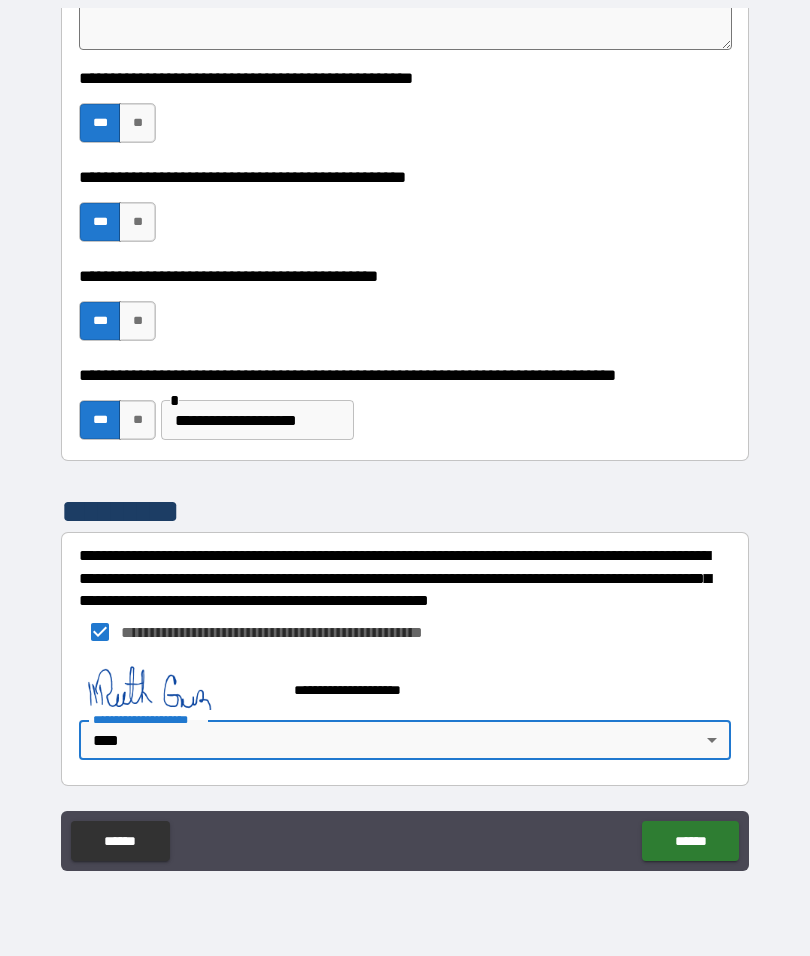 scroll, scrollTop: 4944, scrollLeft: 0, axis: vertical 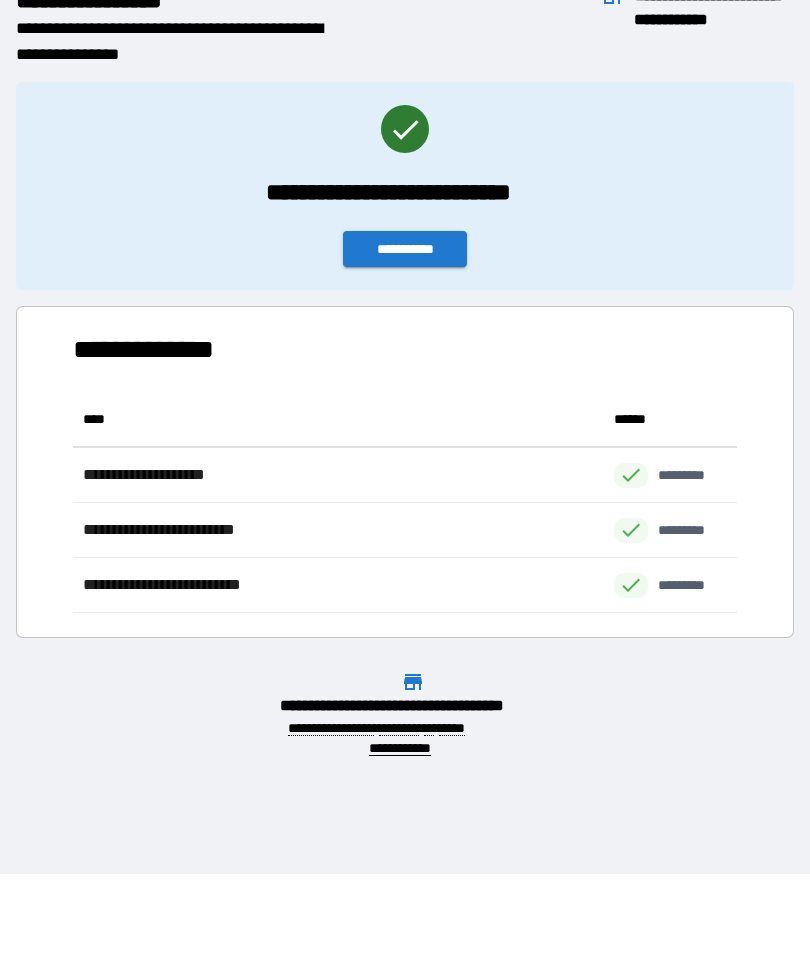 click on "**********" at bounding box center (405, 249) 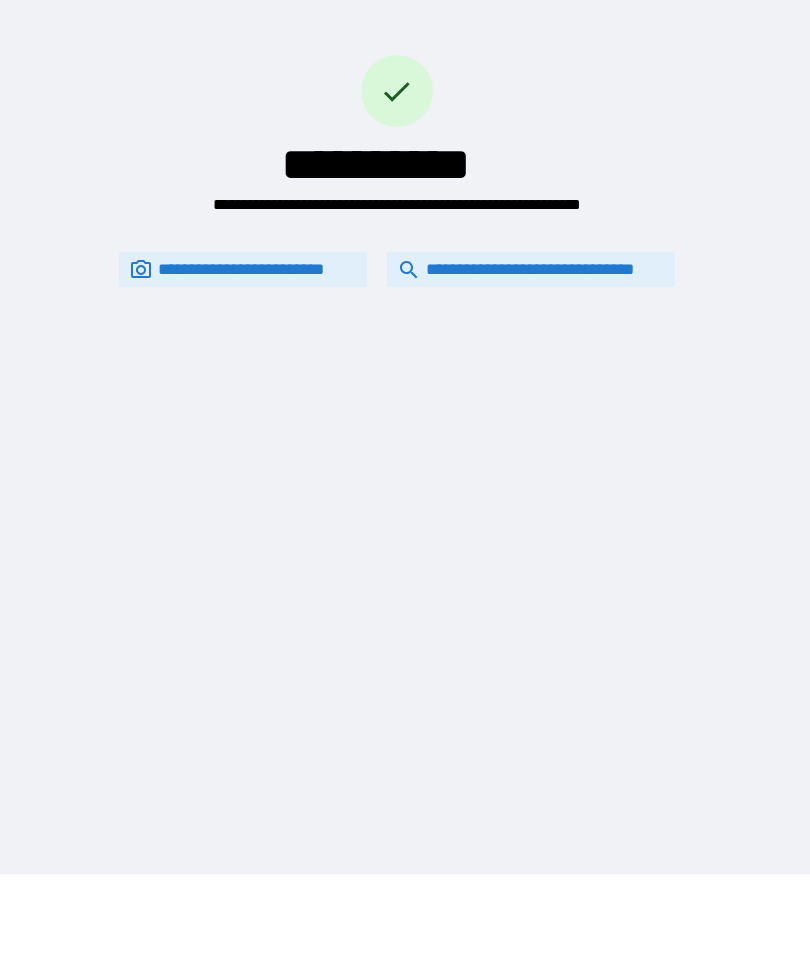 click on "**********" at bounding box center (531, 269) 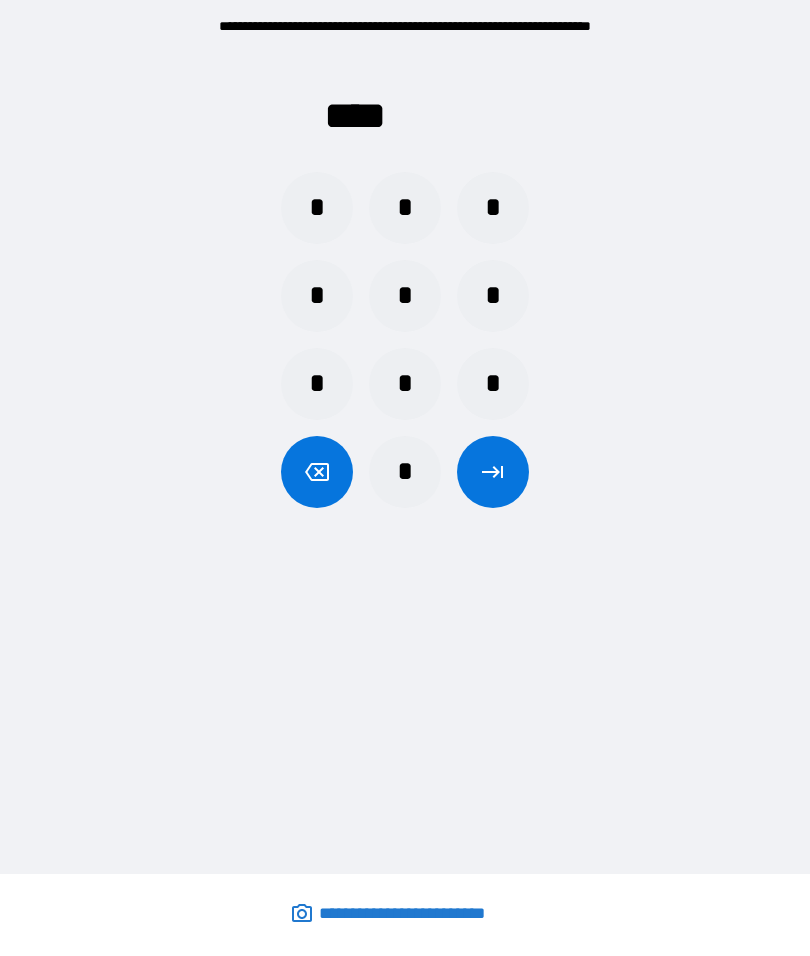 click on "*" at bounding box center [317, 208] 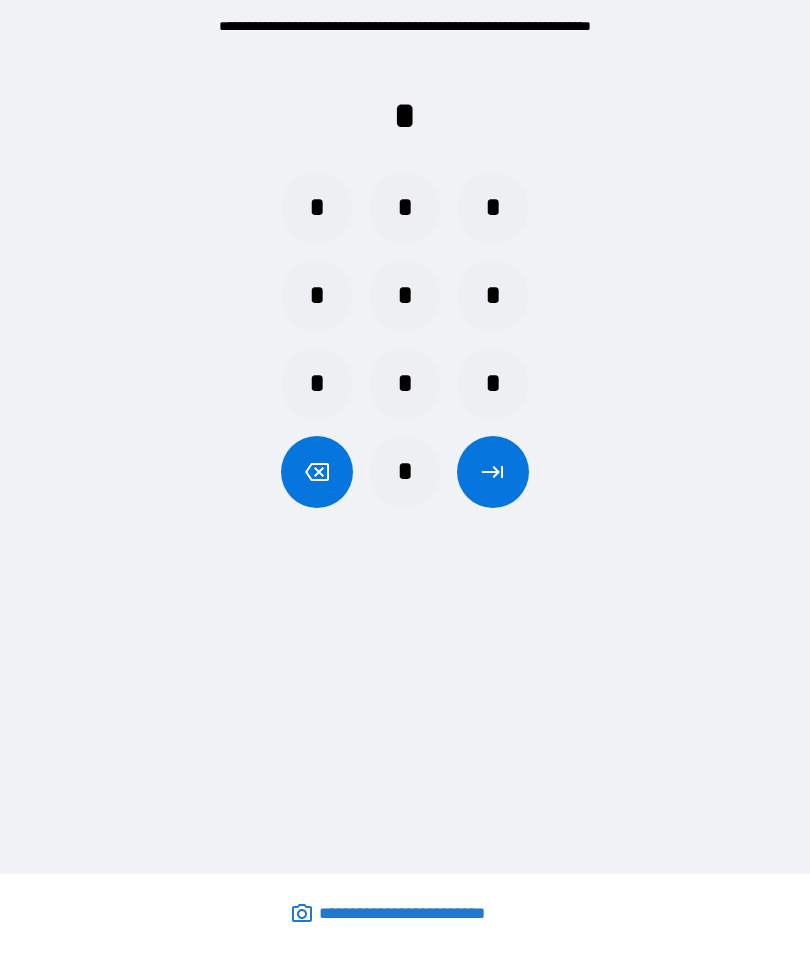 click on "*" at bounding box center (405, 208) 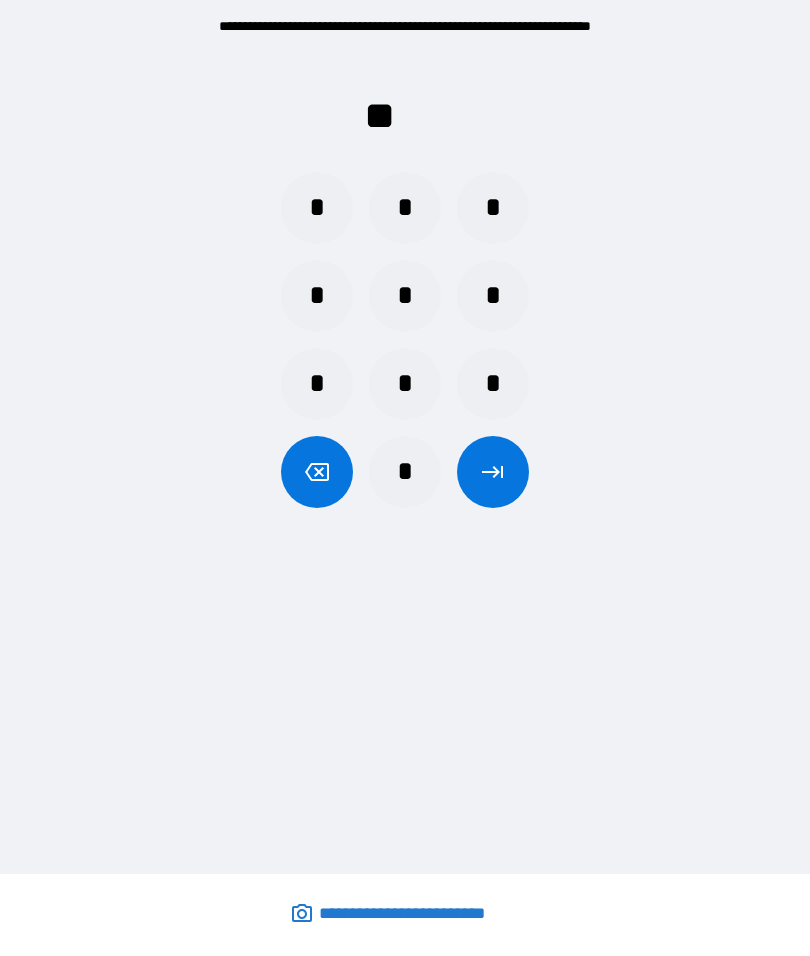 click on "*" at bounding box center [405, 472] 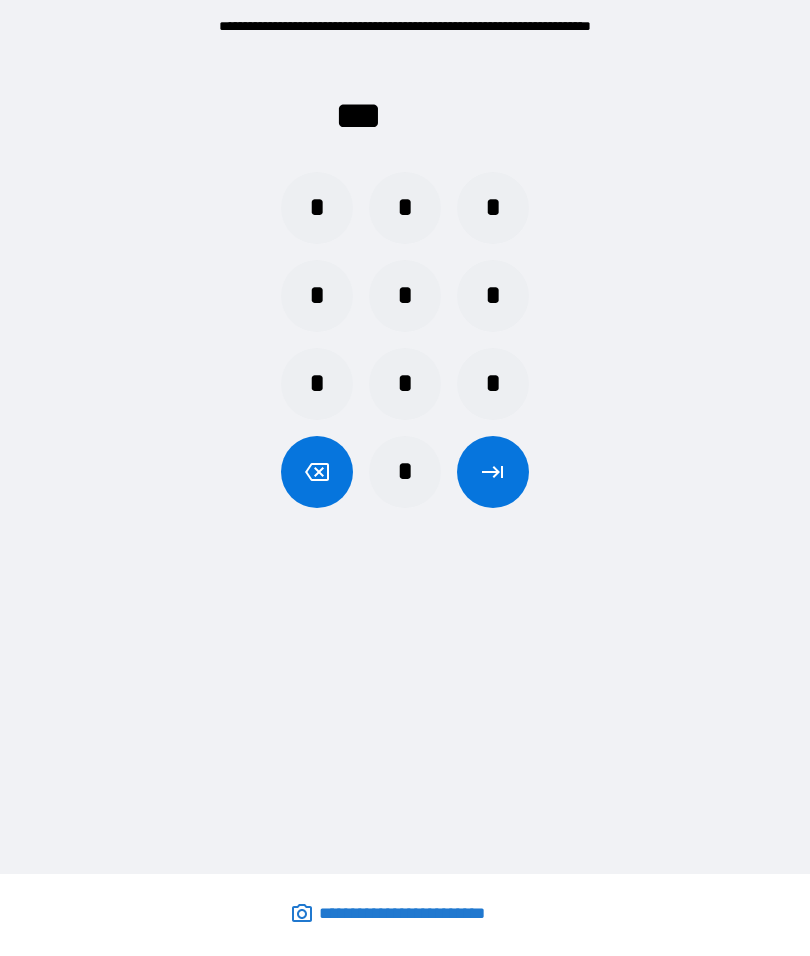 click on "*" at bounding box center (317, 208) 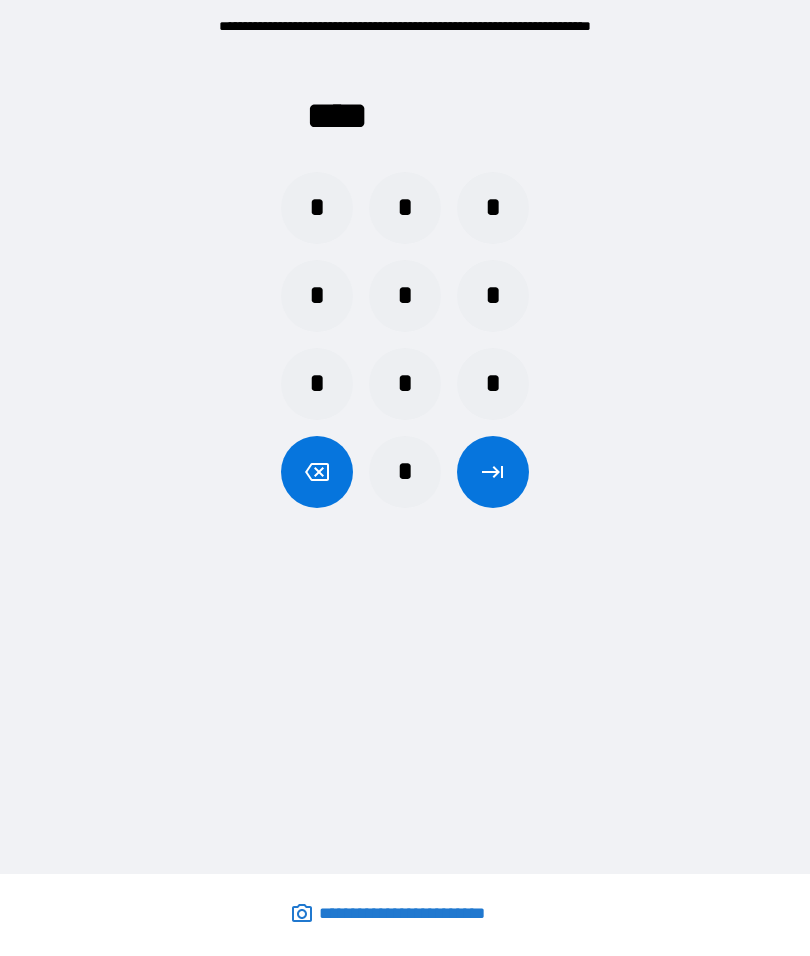 click at bounding box center (493, 472) 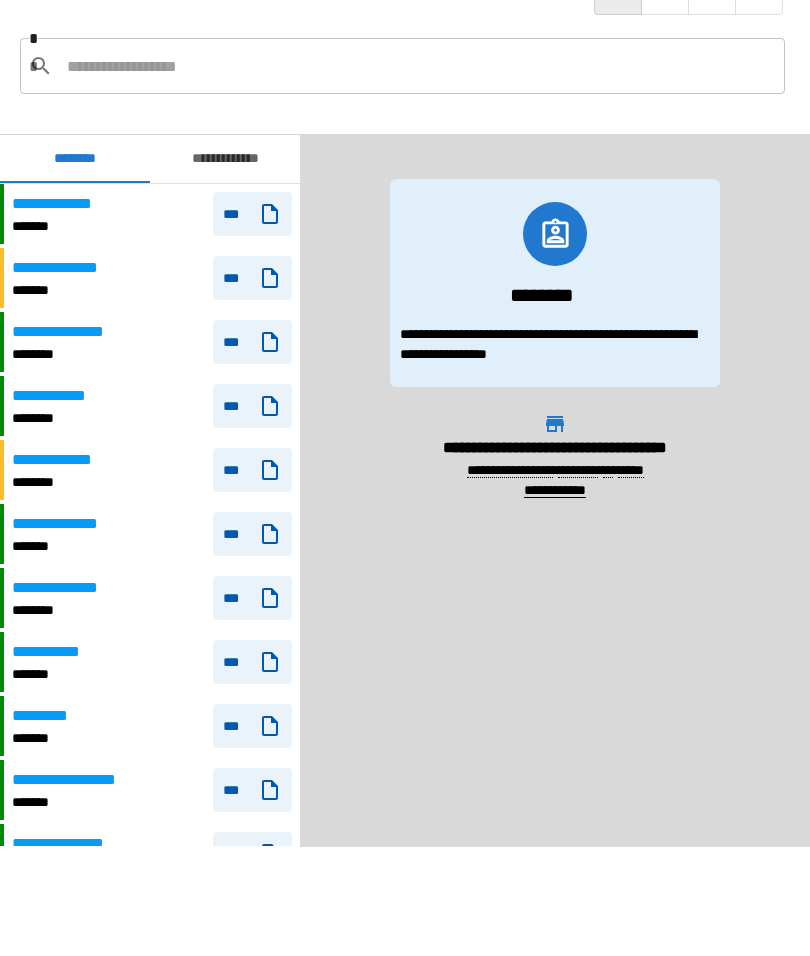 click on "**********" at bounding box center [69, 524] 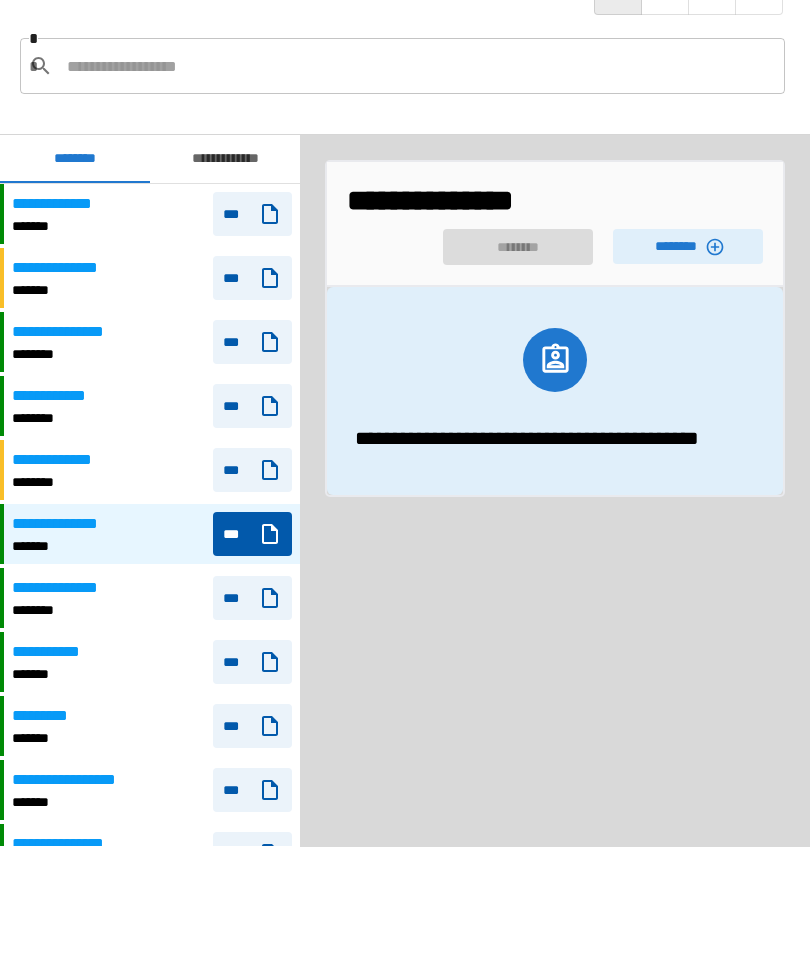 click 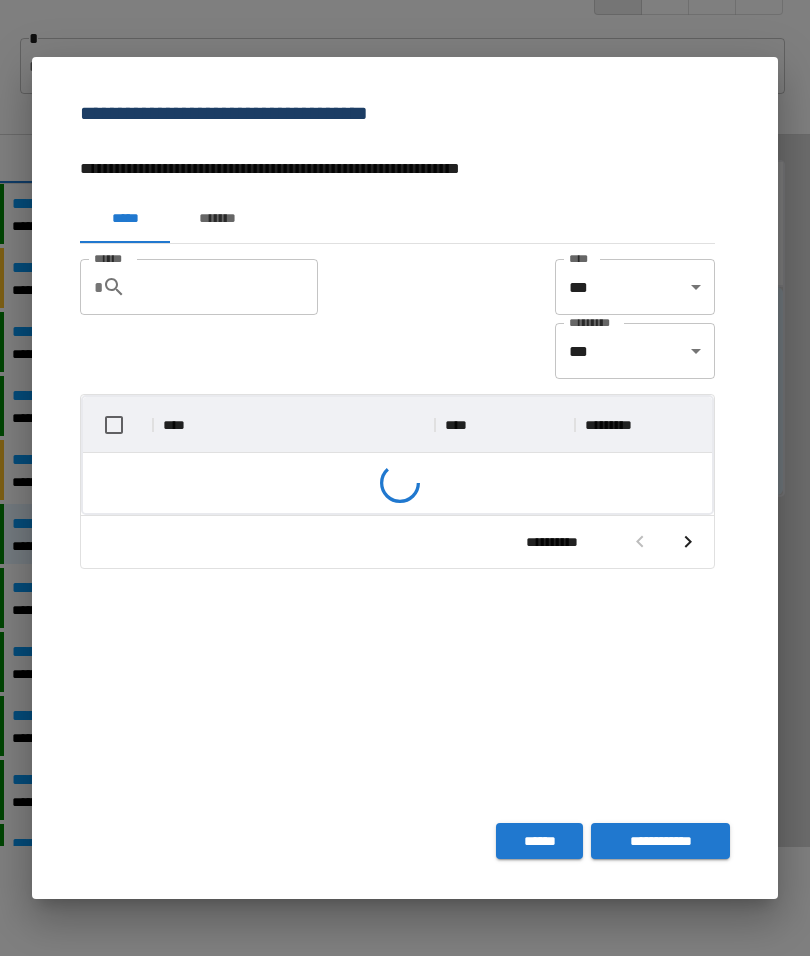 scroll, scrollTop: 1, scrollLeft: 1, axis: both 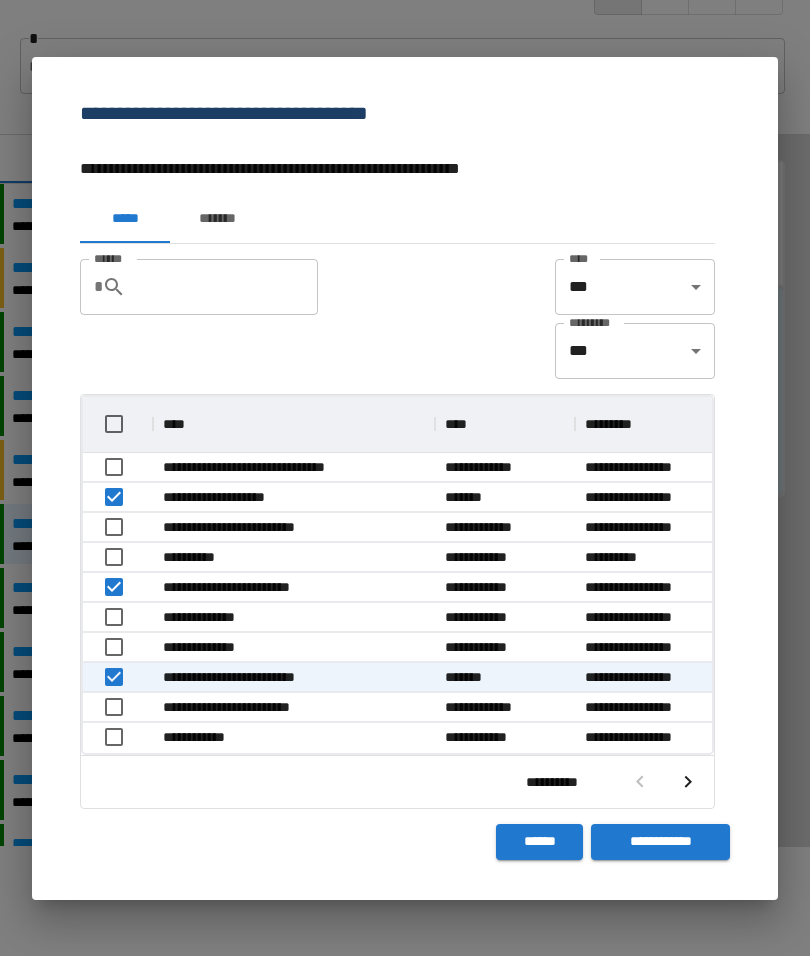 click on "**********" at bounding box center (660, 842) 